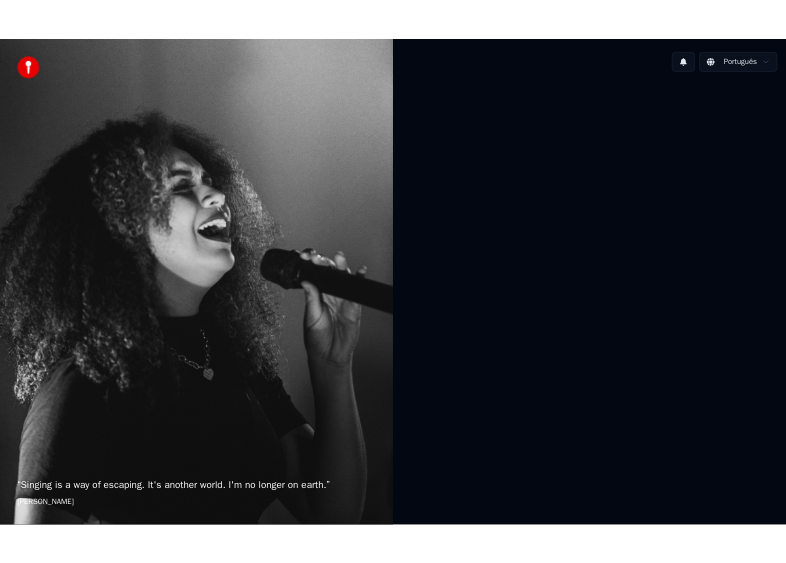 scroll, scrollTop: 0, scrollLeft: 0, axis: both 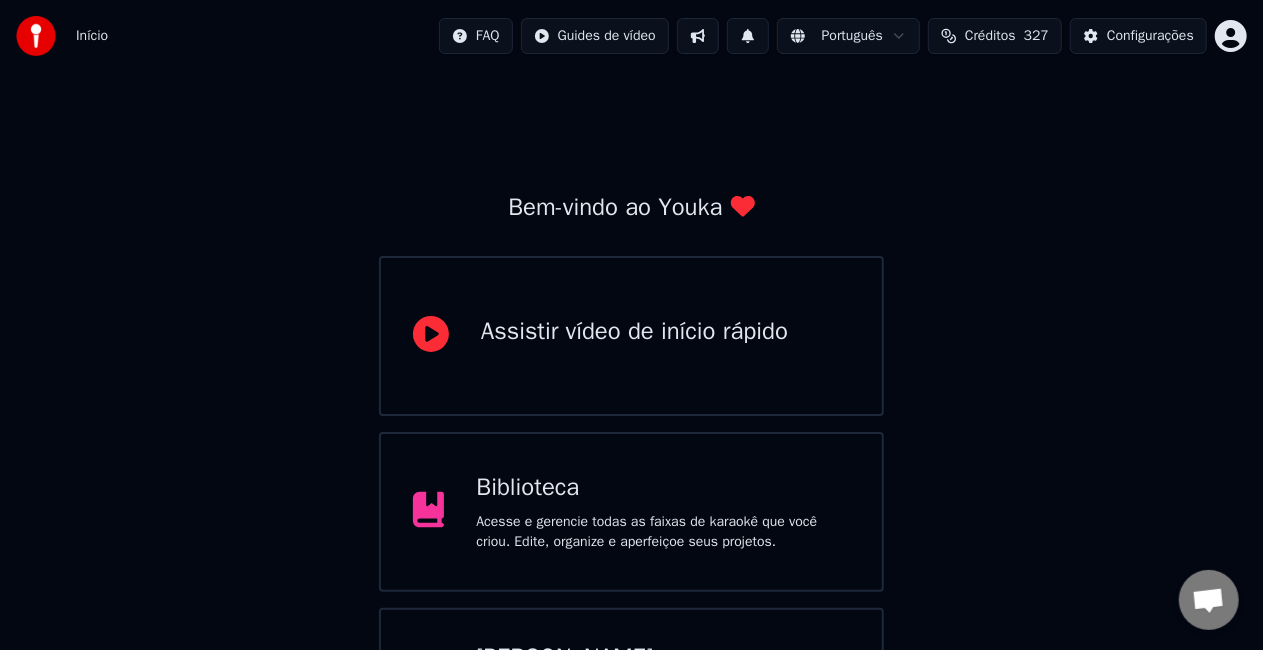 click on "Biblioteca" at bounding box center [663, 488] 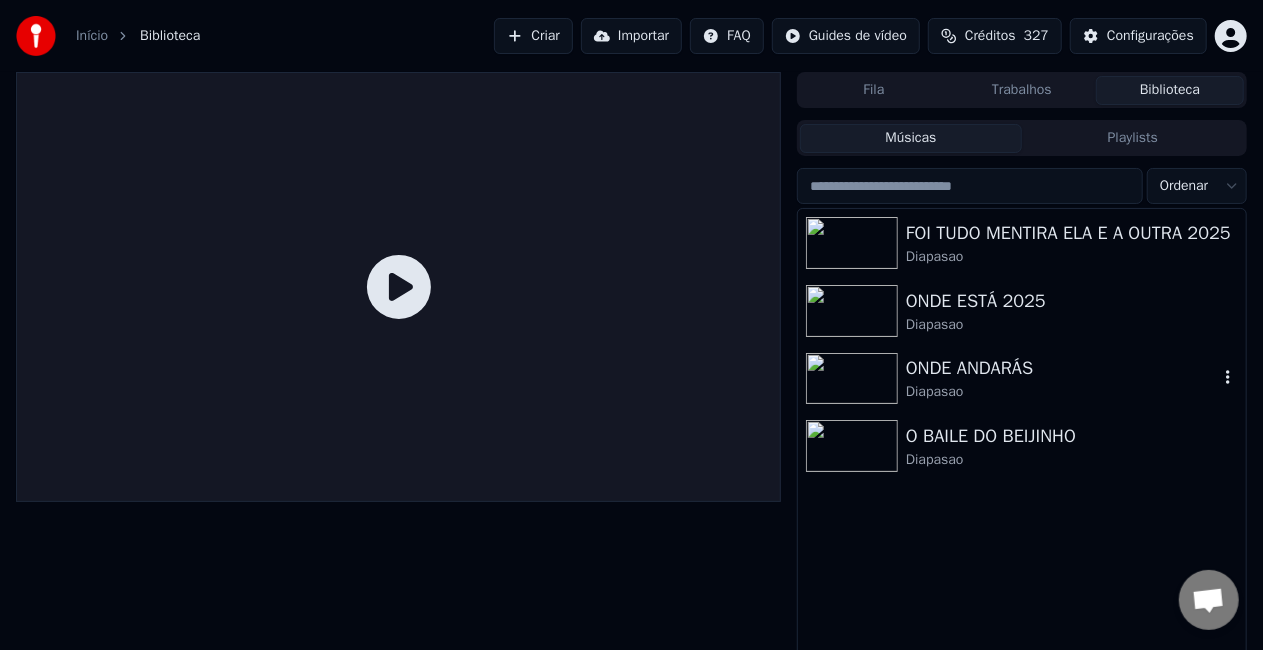 click on "Diapasao" at bounding box center (1062, 392) 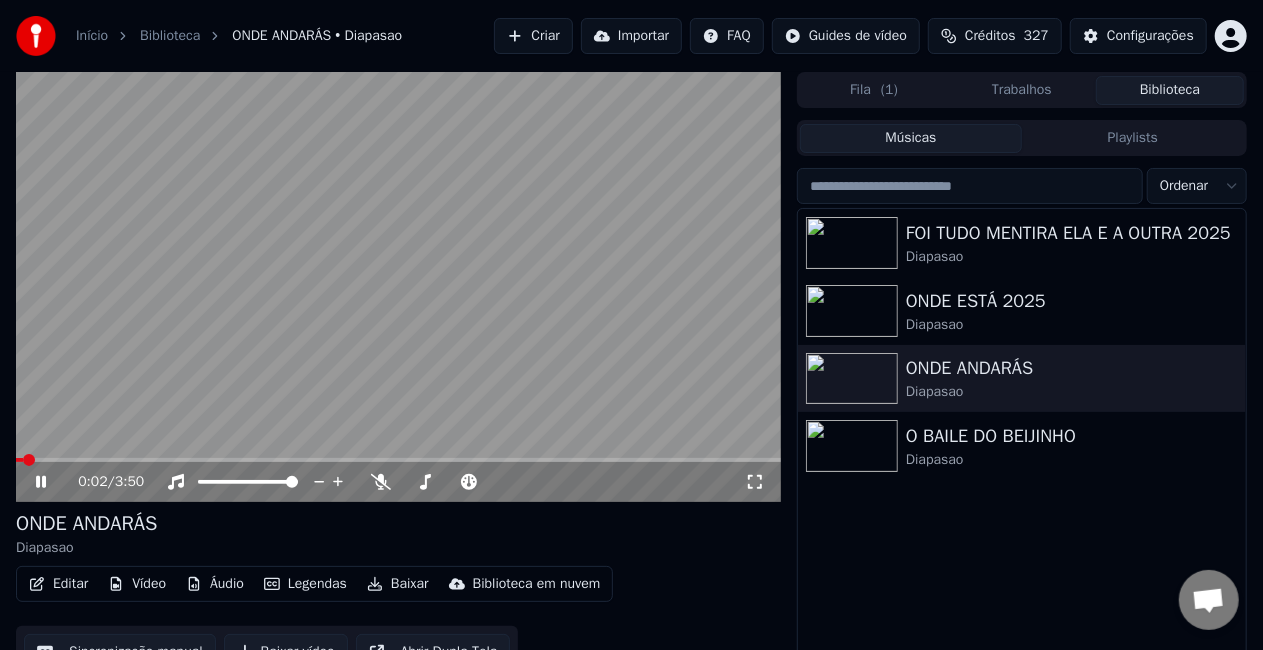 click on "Configurações" at bounding box center [1150, 36] 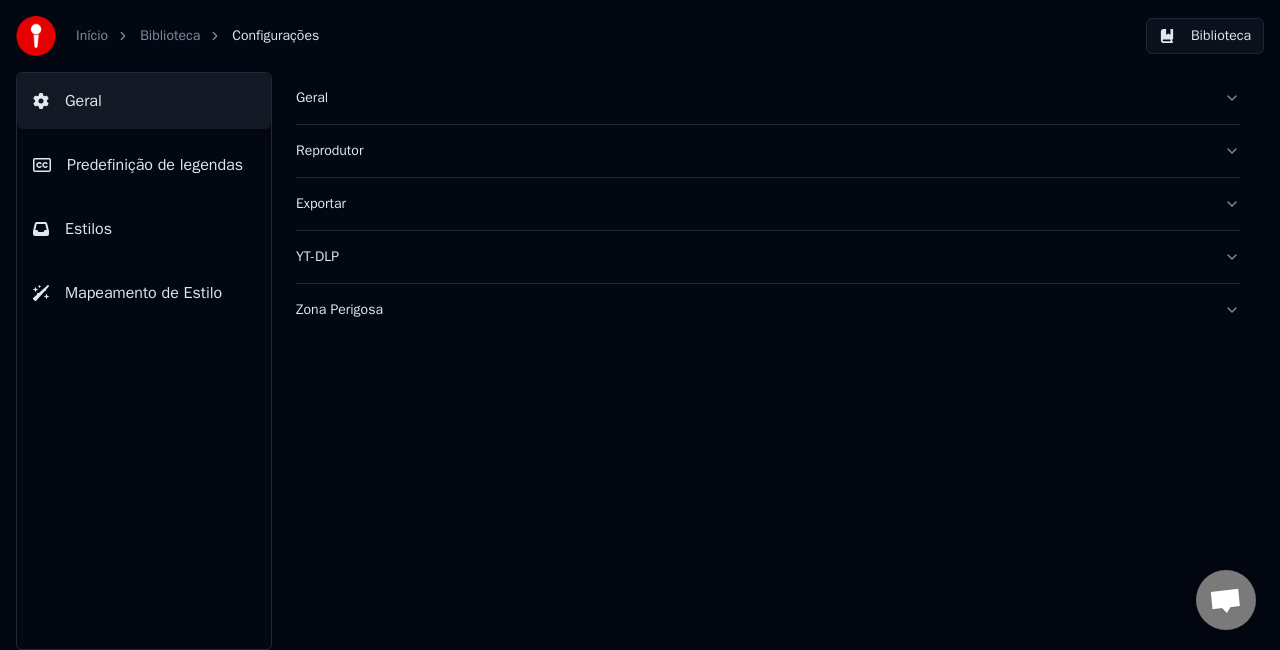 click on "Geral" at bounding box center (752, 98) 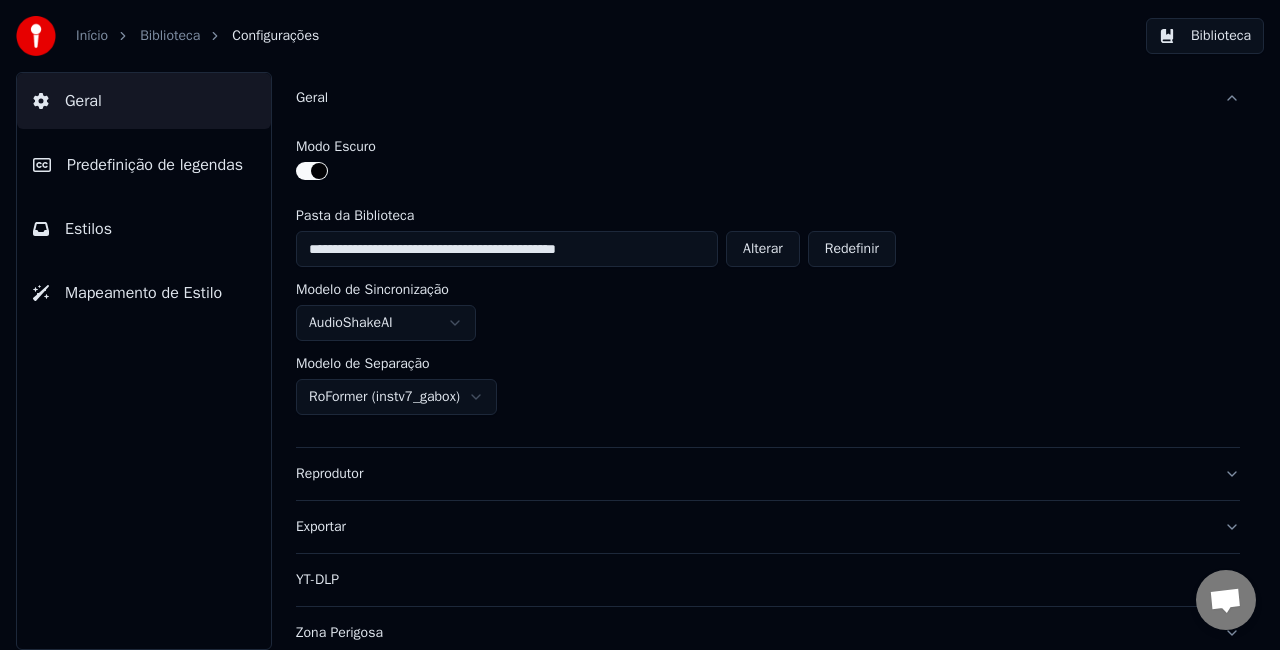 click on "Biblioteca" at bounding box center (1205, 36) 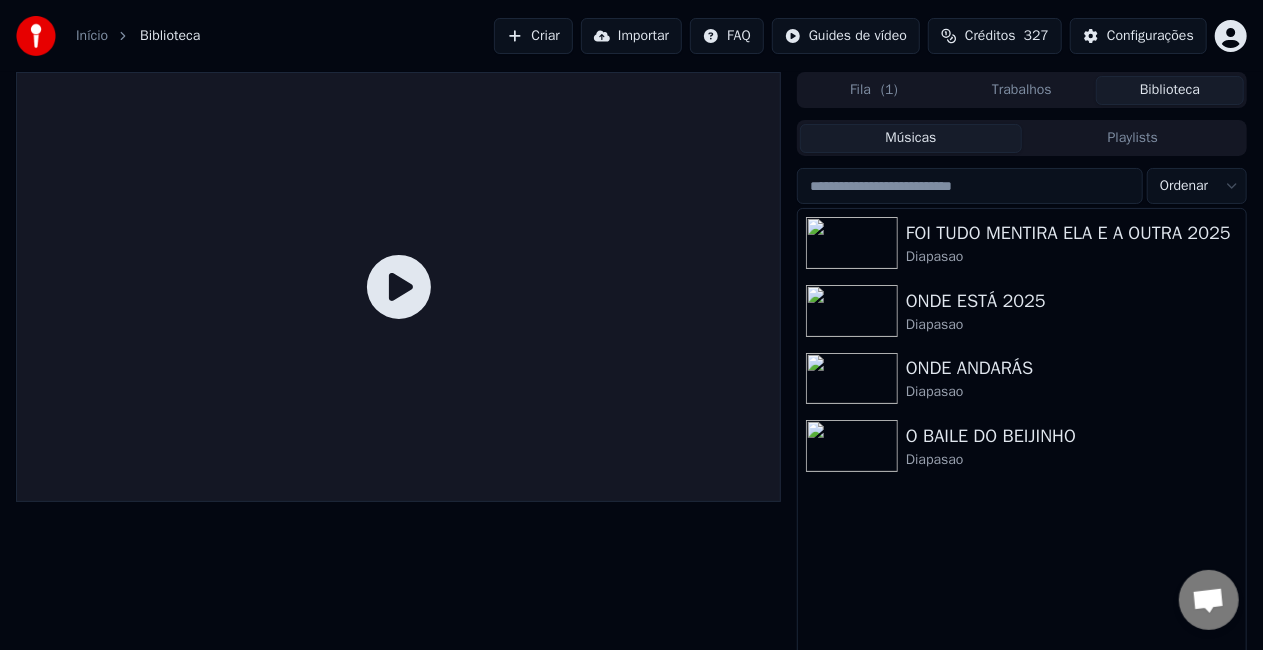 click on "Importar" at bounding box center [631, 36] 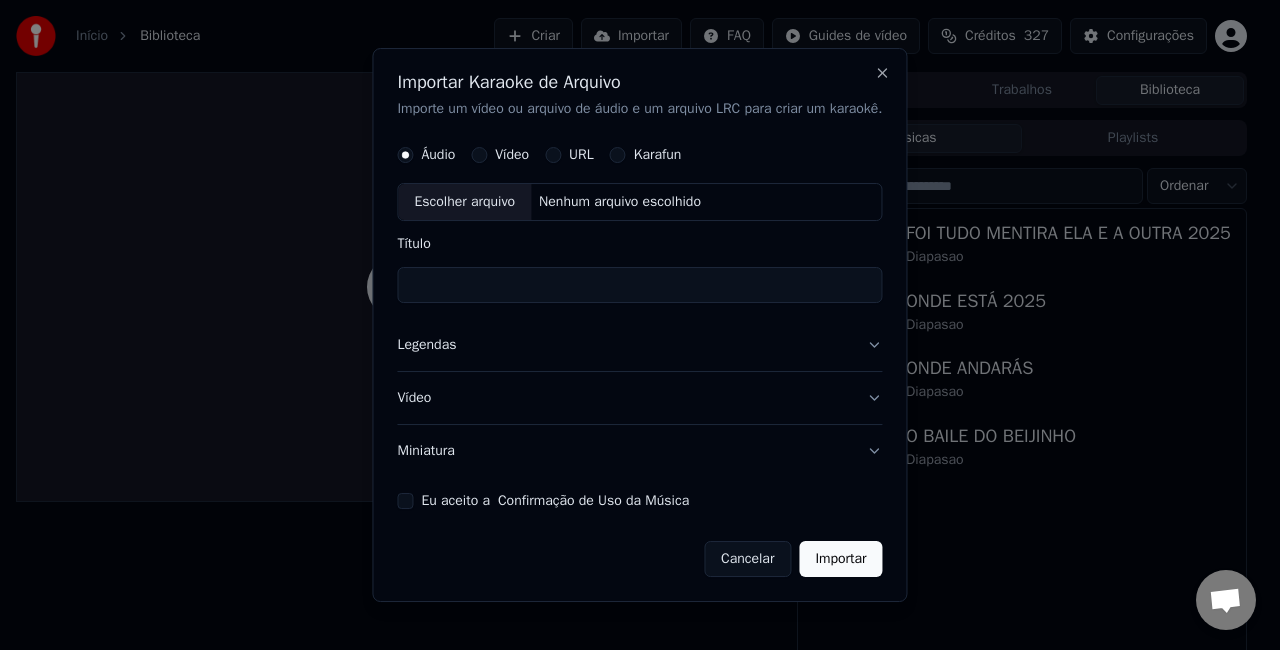 click on "Eu aceito a   Confirmação de Uso da Música" at bounding box center [405, 501] 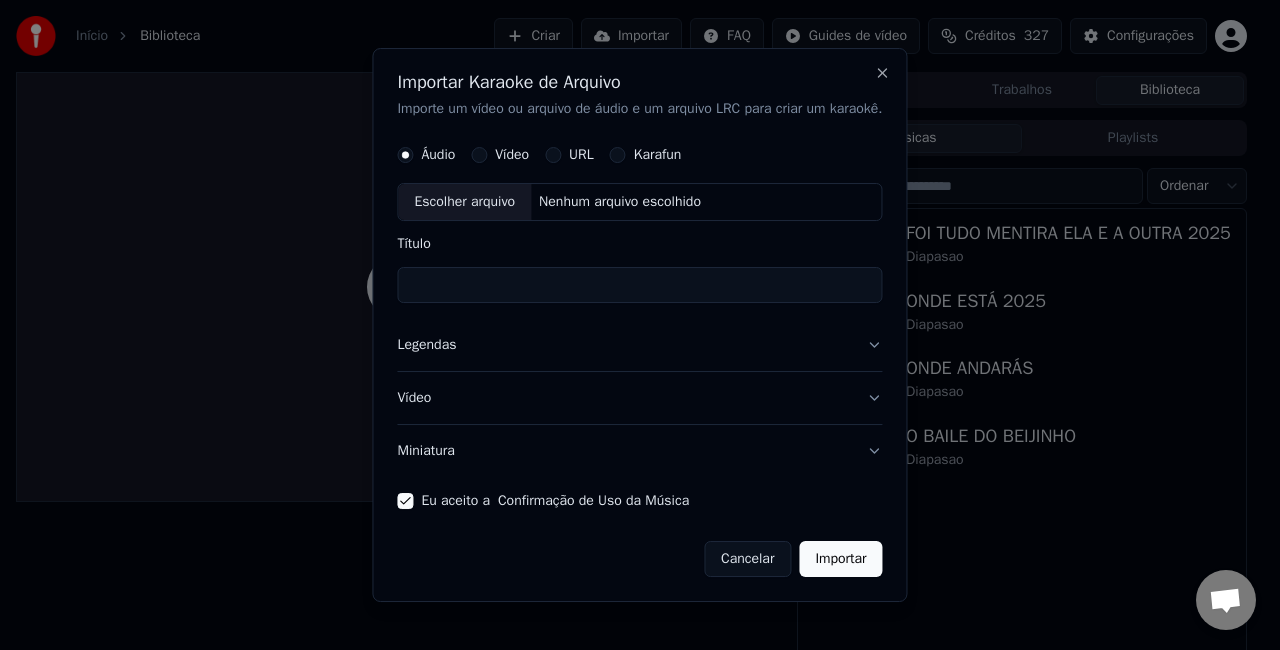 click on "Miniatura" at bounding box center (639, 451) 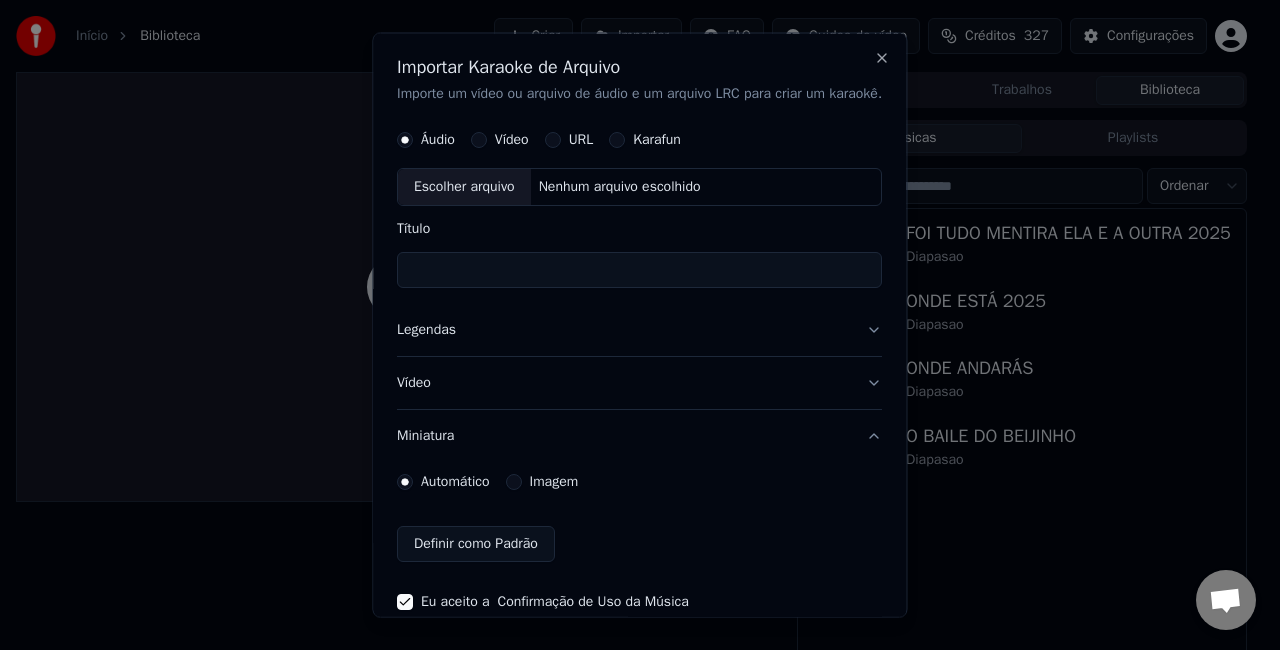 click on "Imagem" at bounding box center [554, 481] 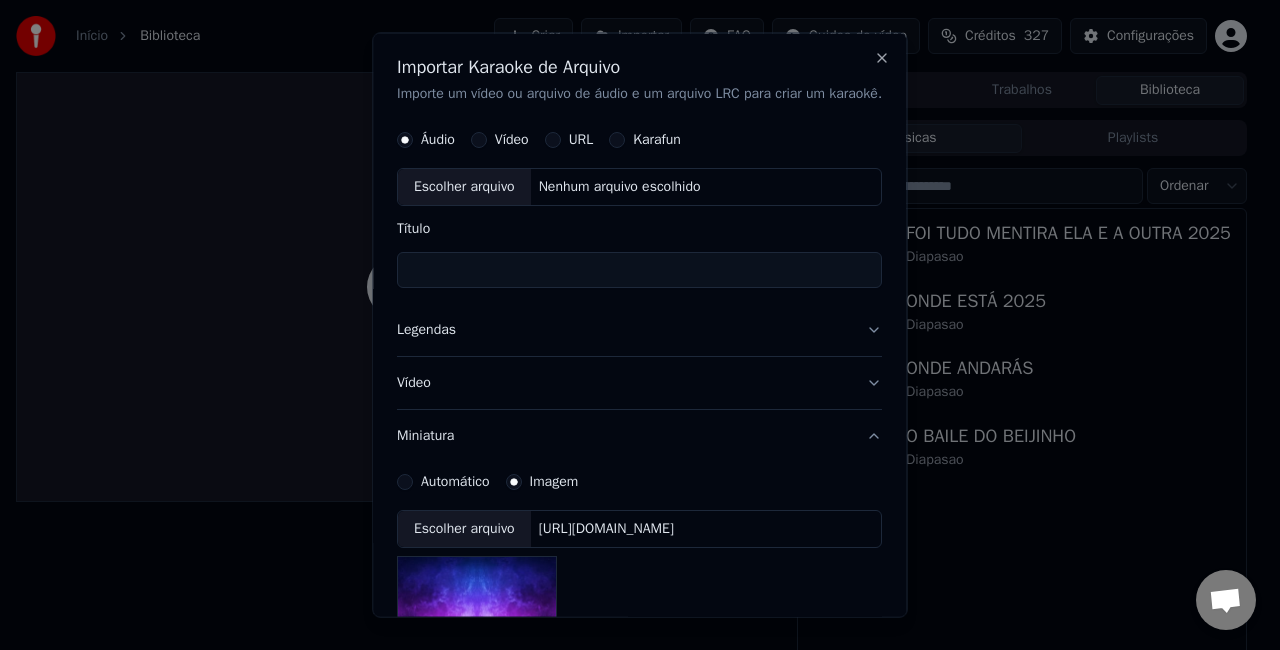 click on "[URL][DOMAIN_NAME]" at bounding box center (606, 528) 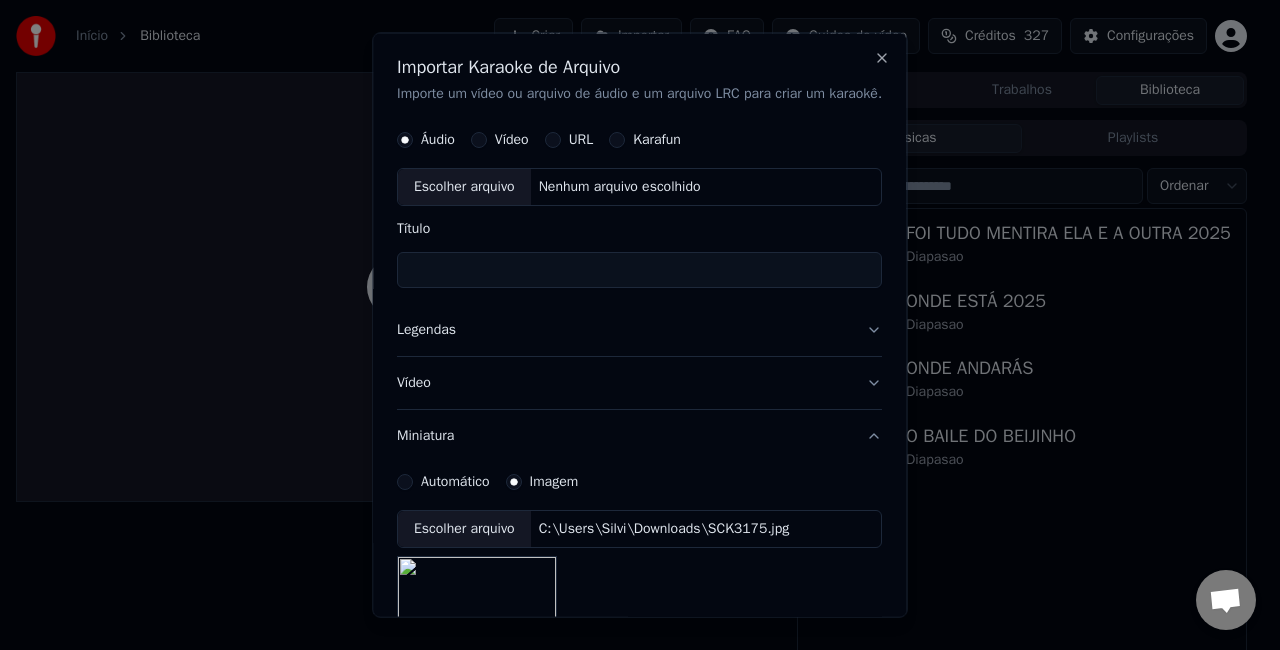 click on "Legendas" at bounding box center (639, 329) 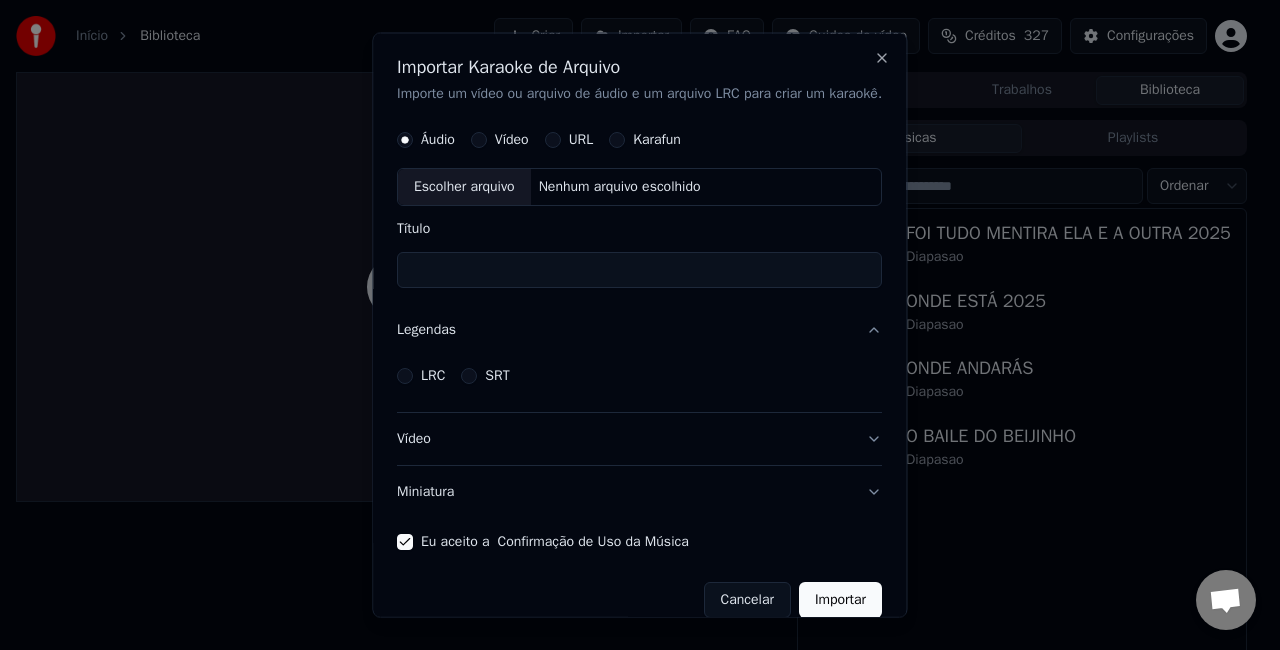 click on "LRC" at bounding box center [433, 375] 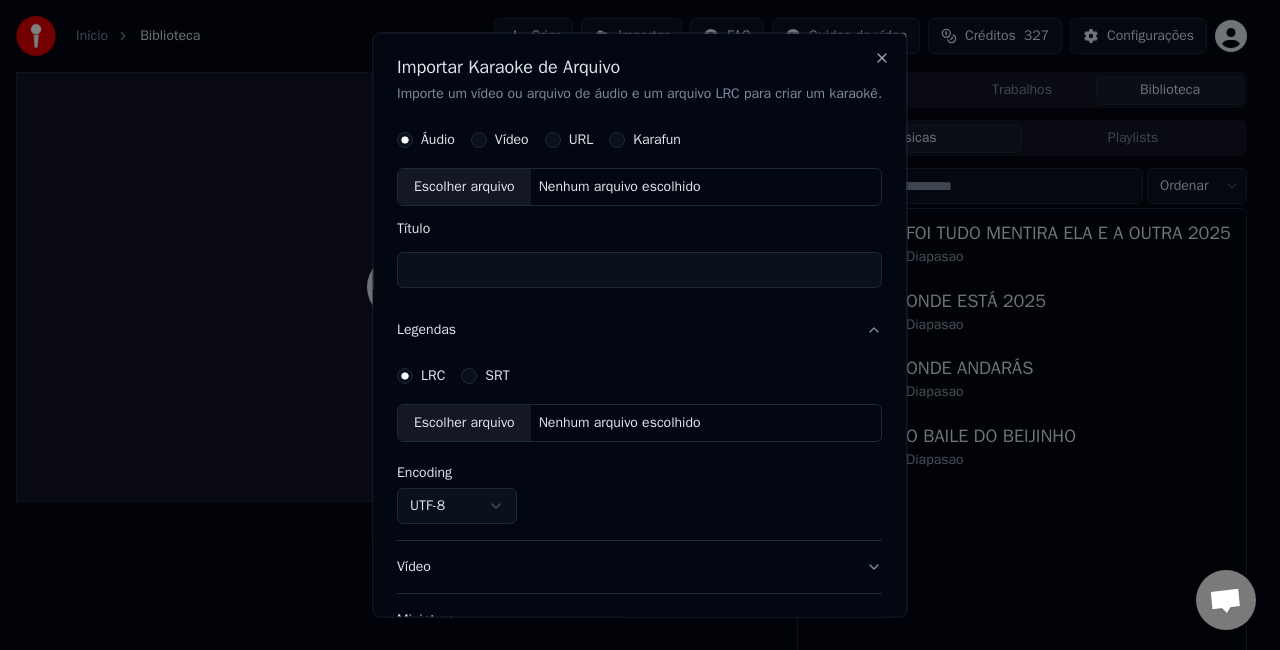 click on "Nenhum arquivo escolhido" at bounding box center [620, 422] 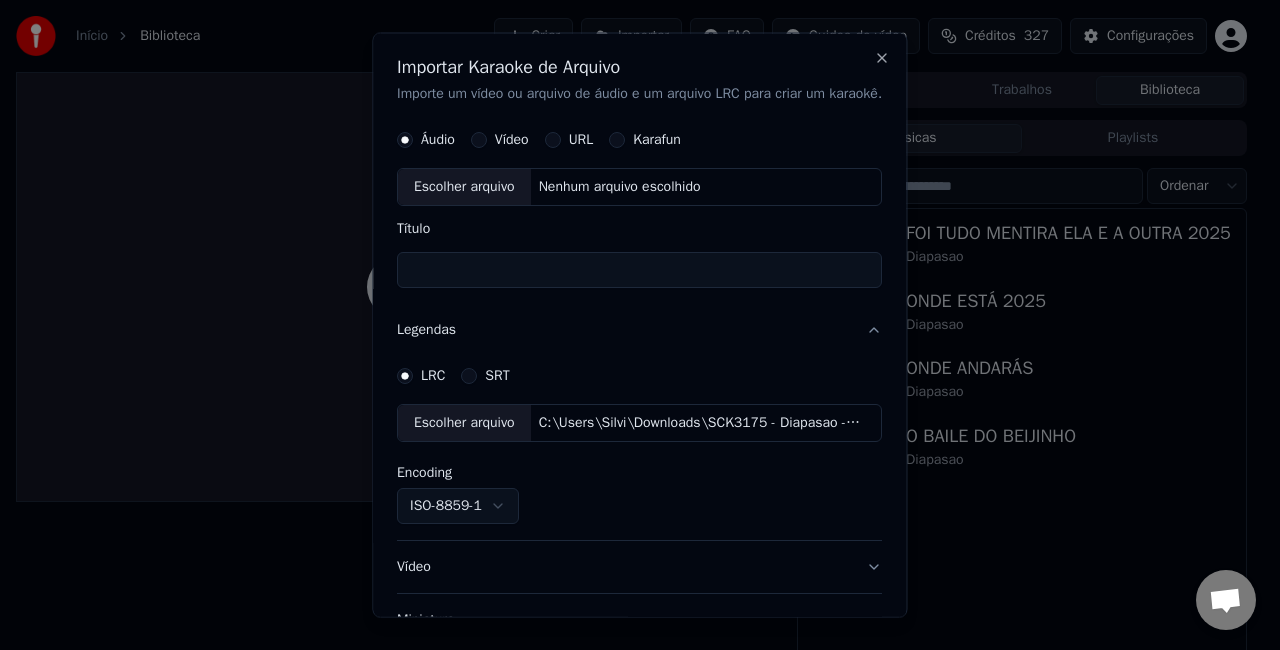 click on "Nenhum arquivo escolhido" at bounding box center (620, 186) 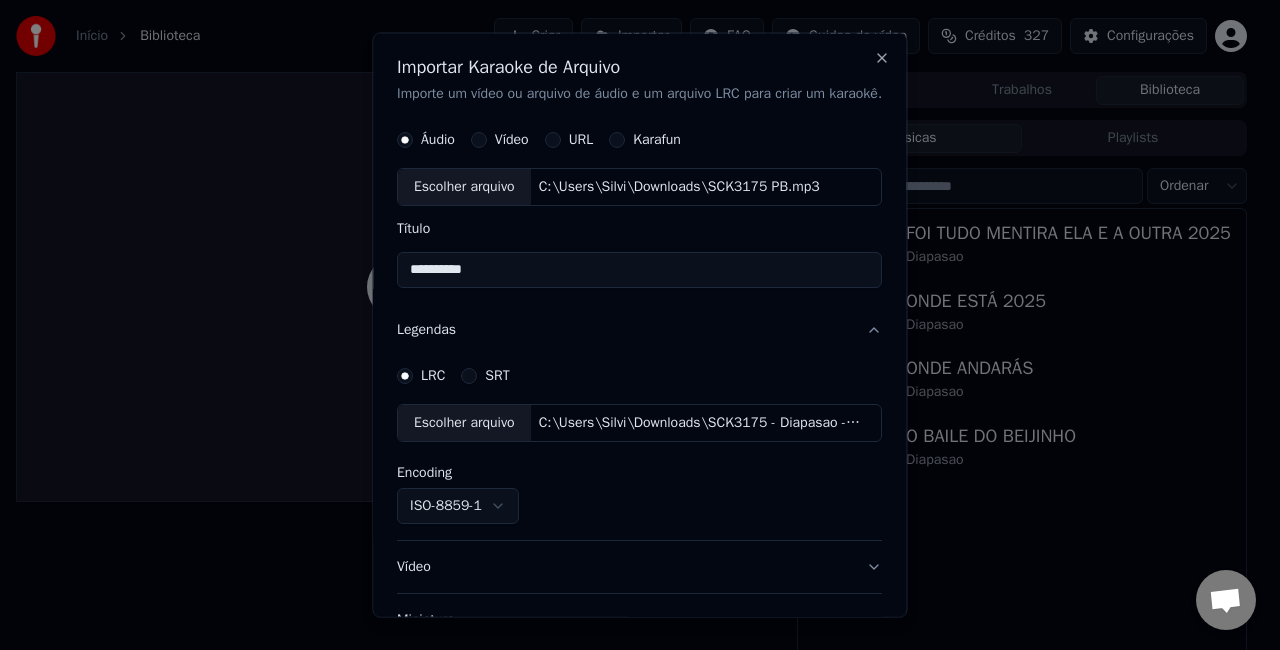 drag, startPoint x: 542, startPoint y: 265, endPoint x: 70, endPoint y: 123, distance: 492.89755 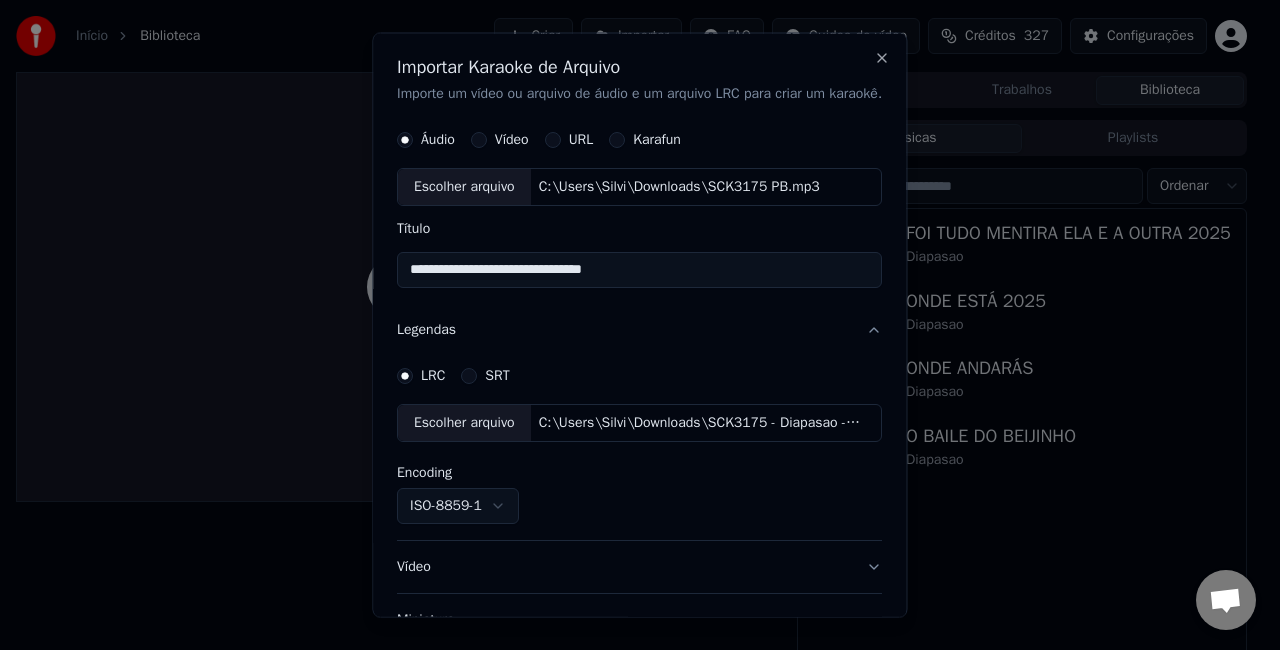 type on "**********" 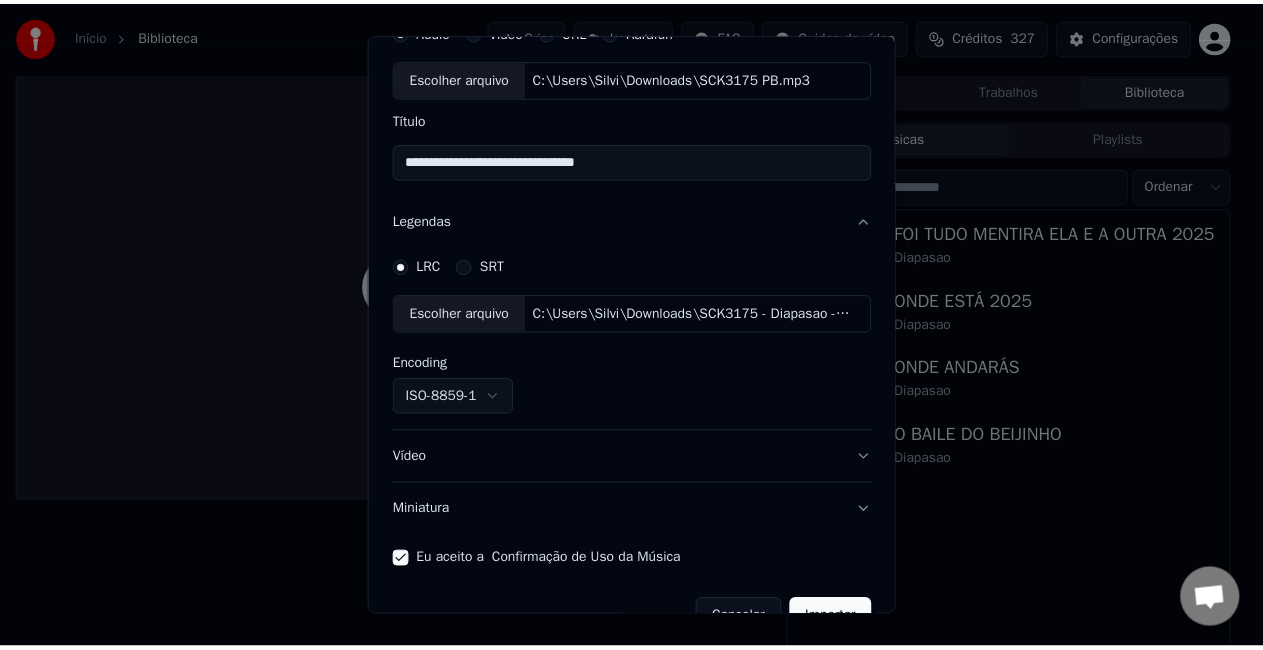 scroll, scrollTop: 150, scrollLeft: 0, axis: vertical 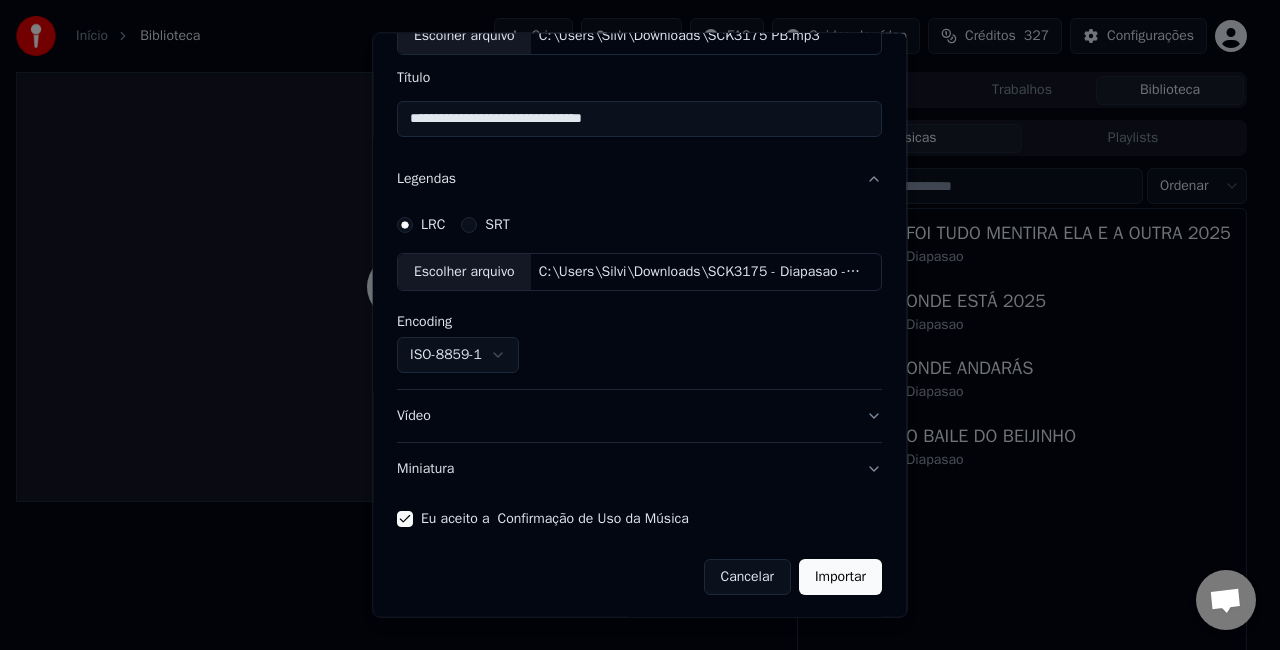 click on "Importar" at bounding box center [840, 577] 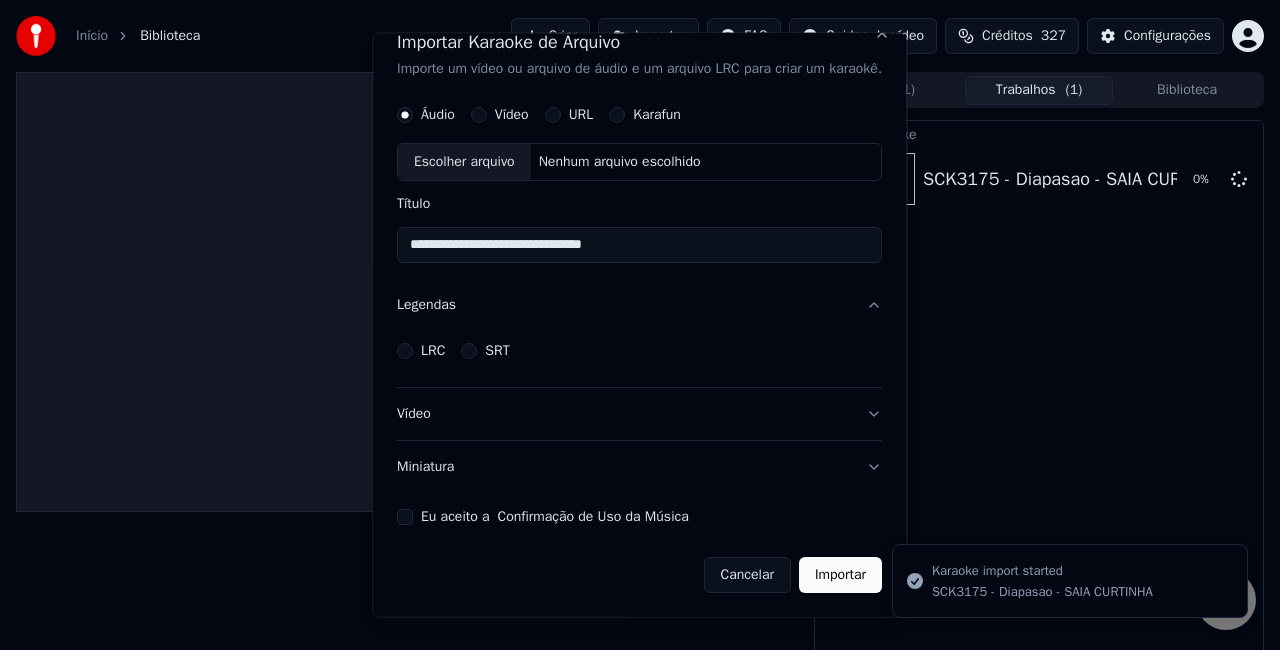type 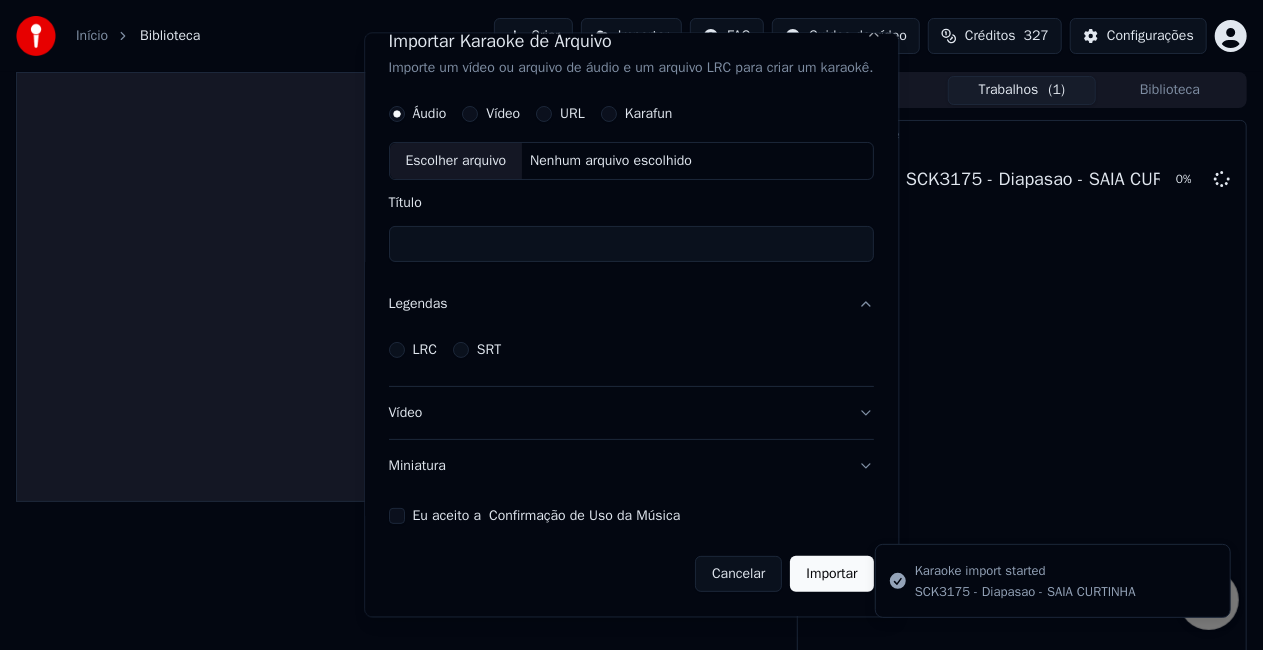 scroll, scrollTop: 22, scrollLeft: 0, axis: vertical 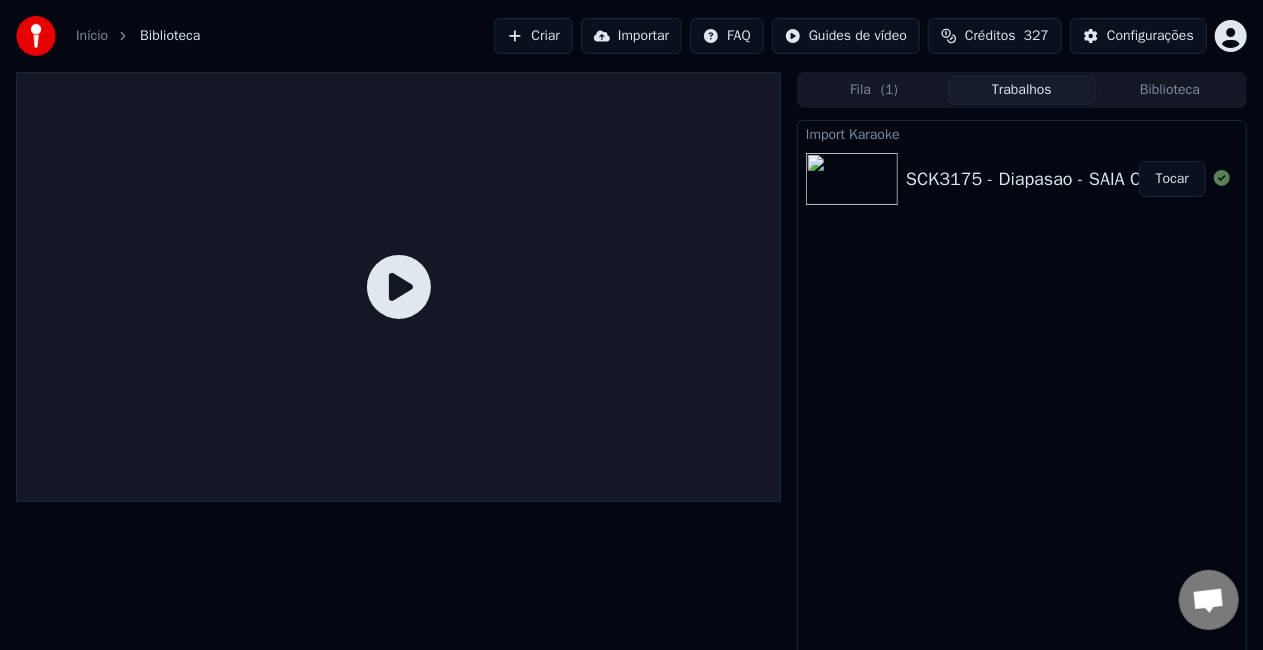 click on "Tocar" at bounding box center (1172, 179) 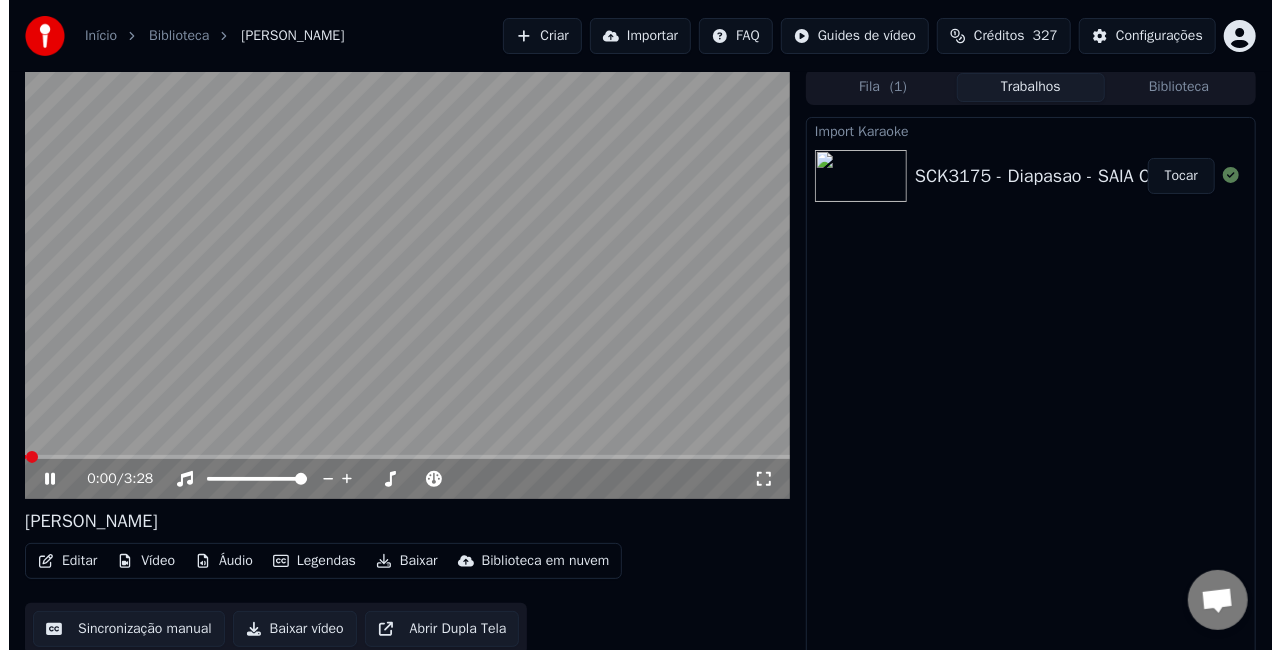 scroll, scrollTop: 22, scrollLeft: 0, axis: vertical 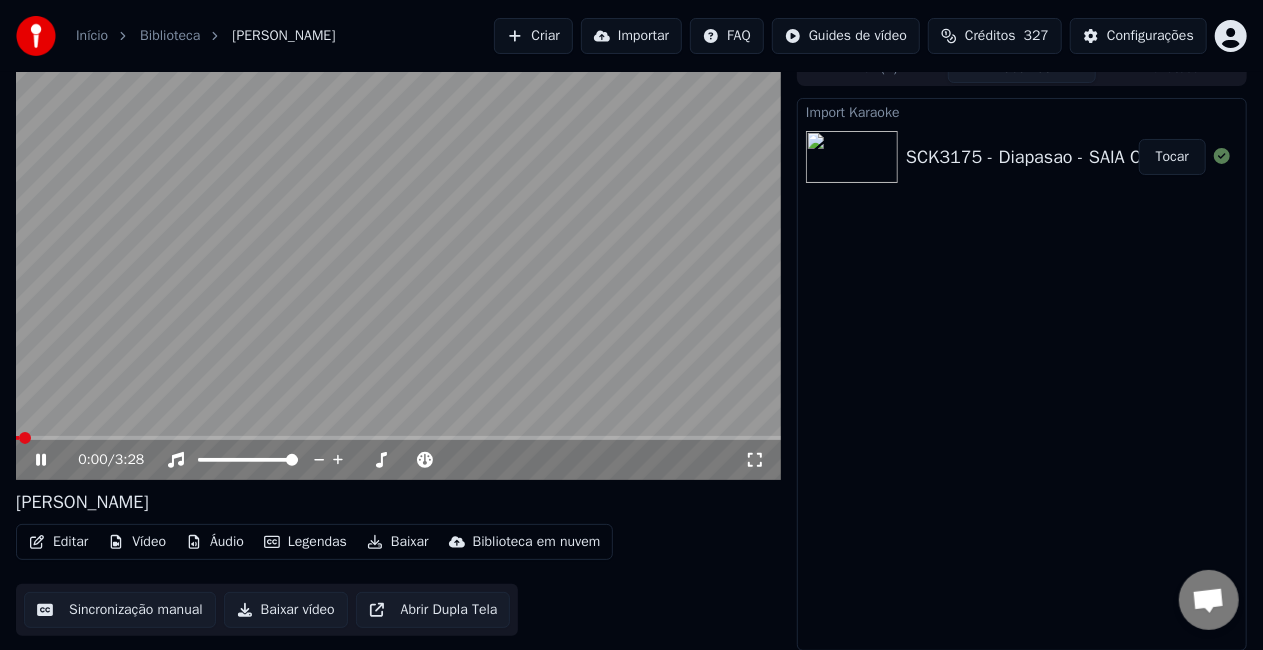 click on "Áudio" at bounding box center (215, 542) 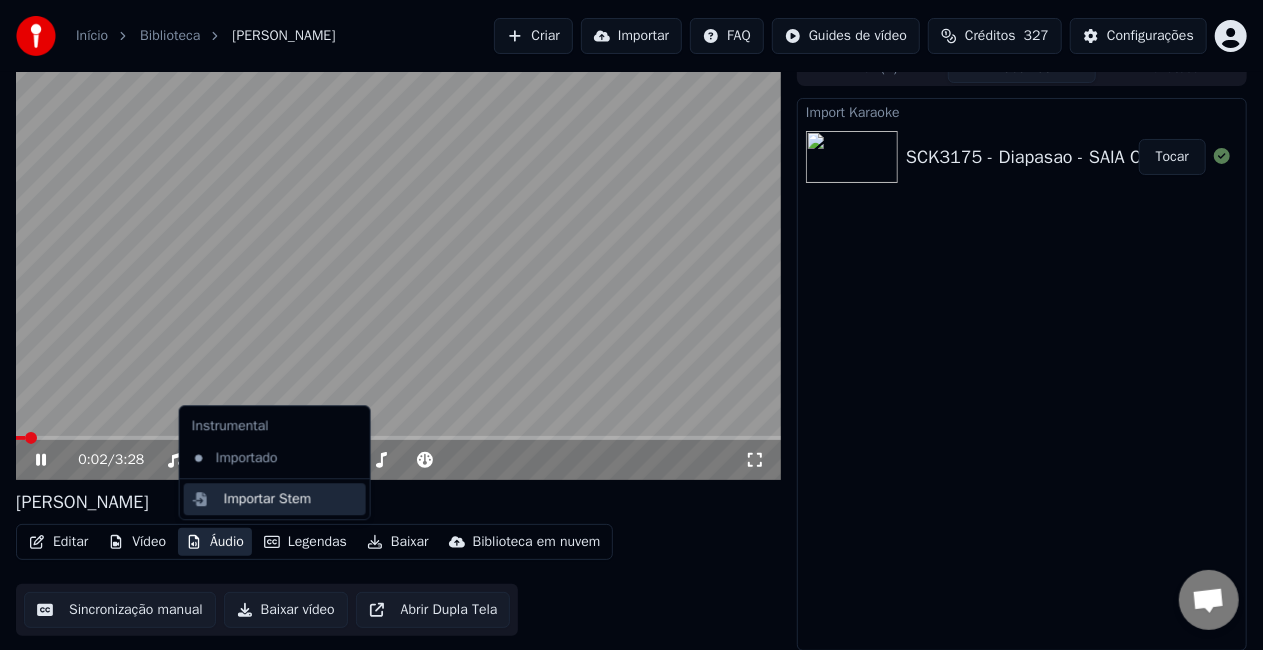 click on "Importar Stem" at bounding box center (268, 499) 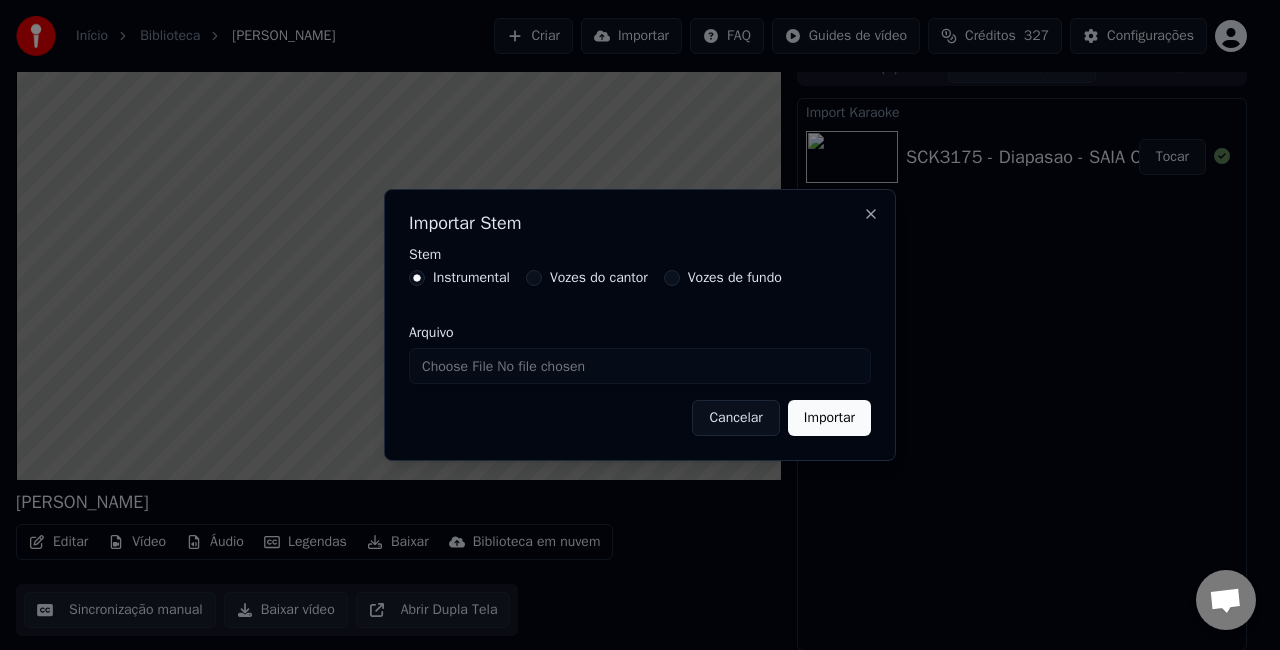 click on "Vozes do cantor" at bounding box center (599, 278) 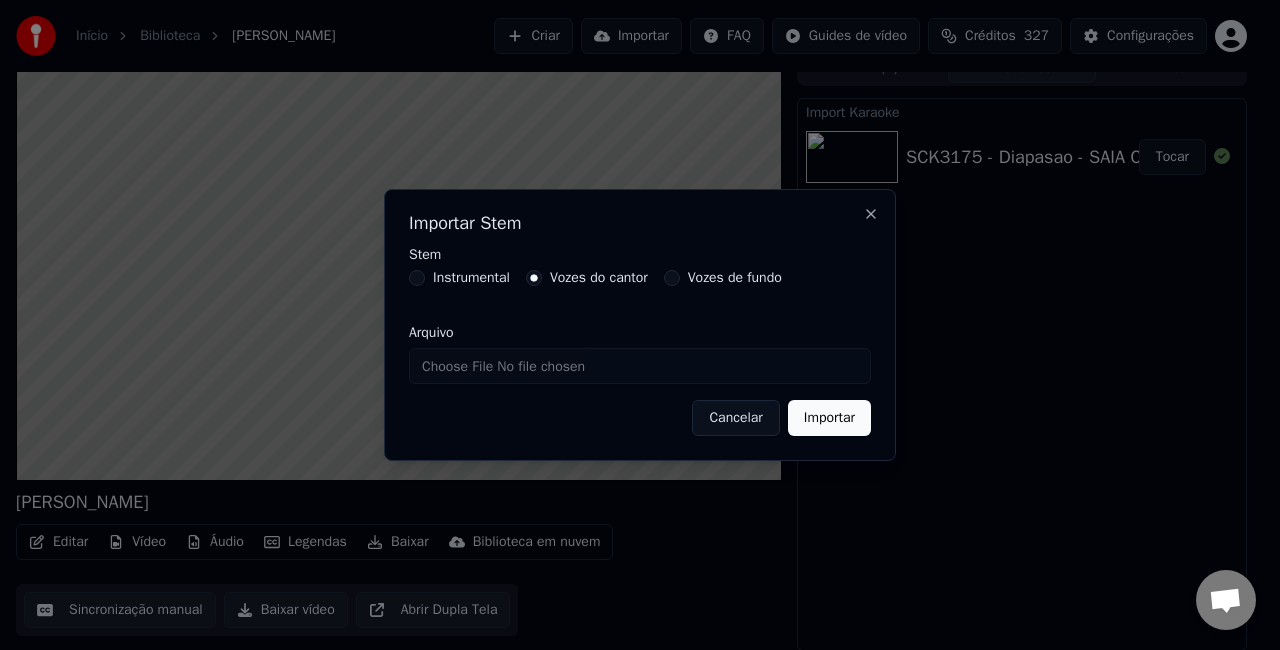 click on "Arquivo" at bounding box center [640, 366] 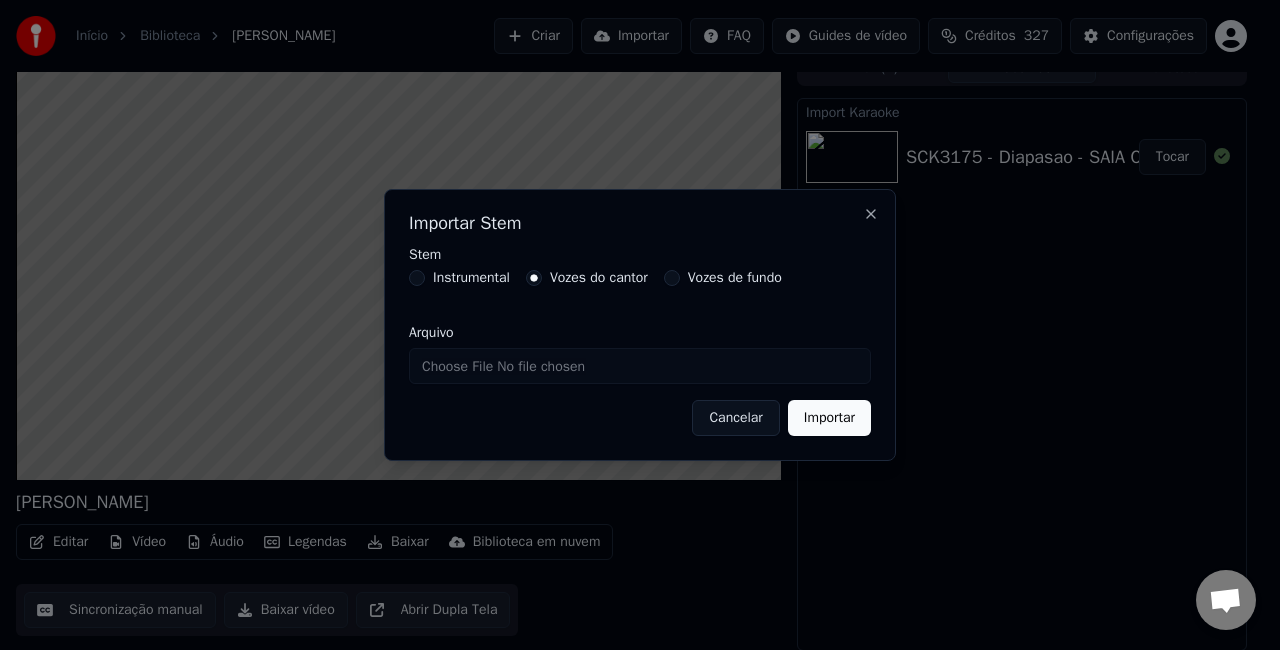 type on "**********" 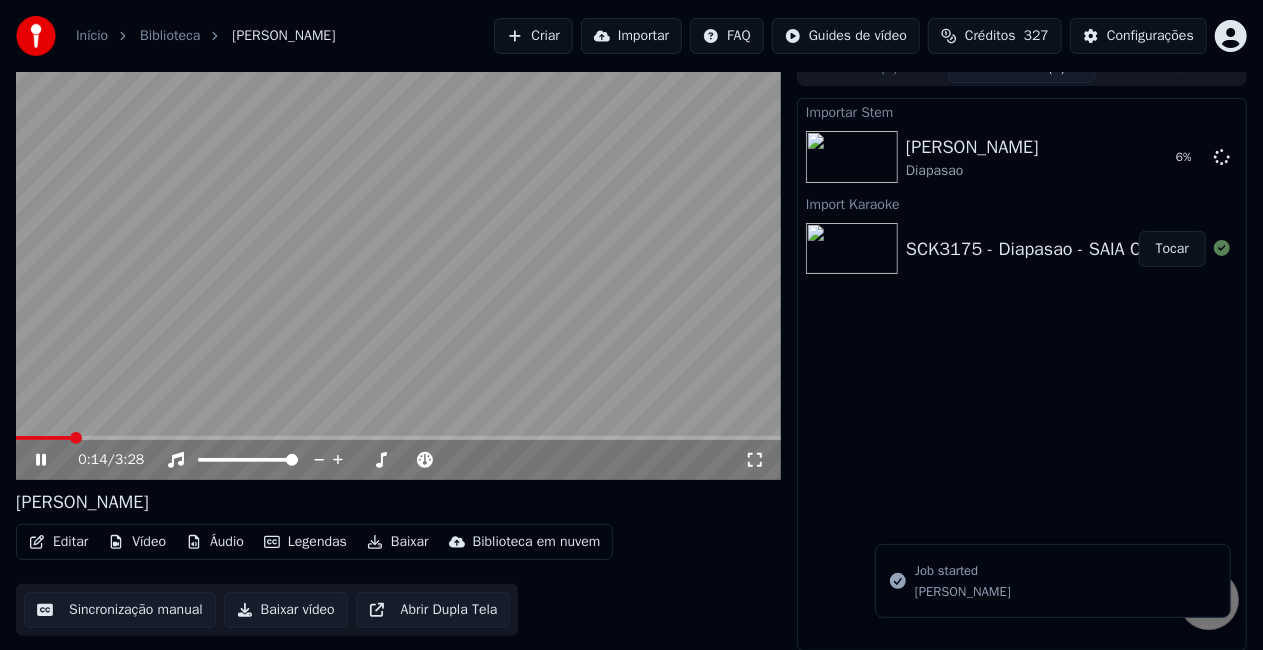 click at bounding box center (398, 265) 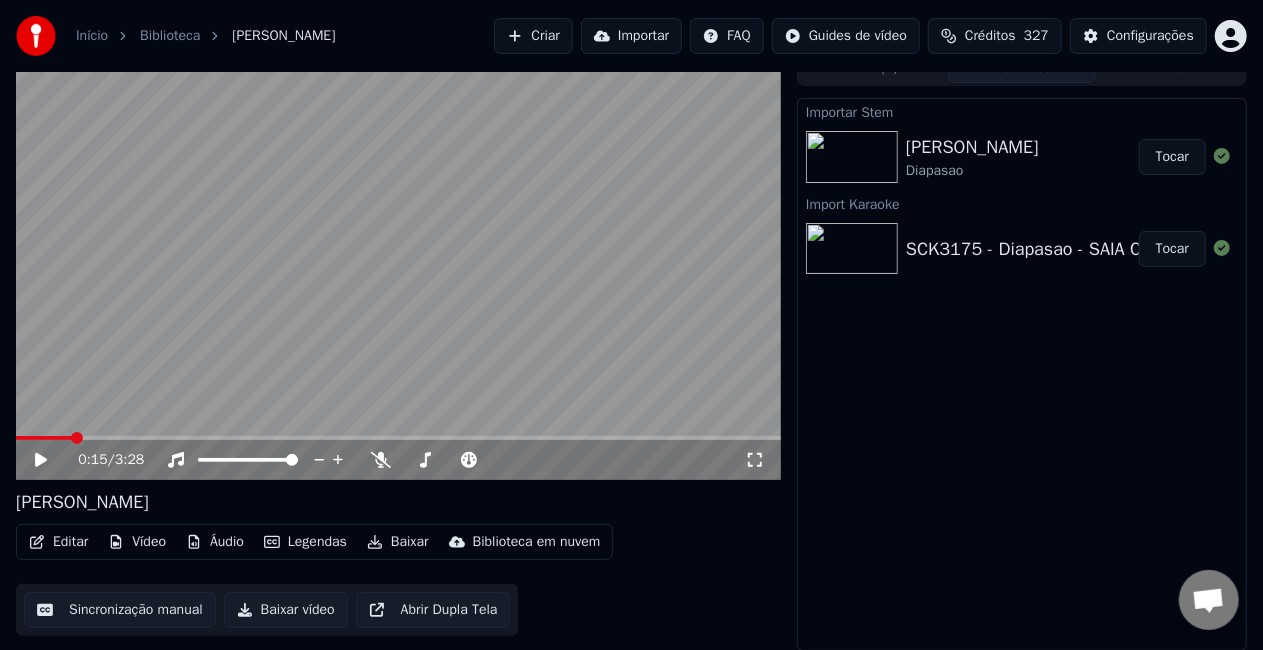 click on "Importar" at bounding box center (631, 36) 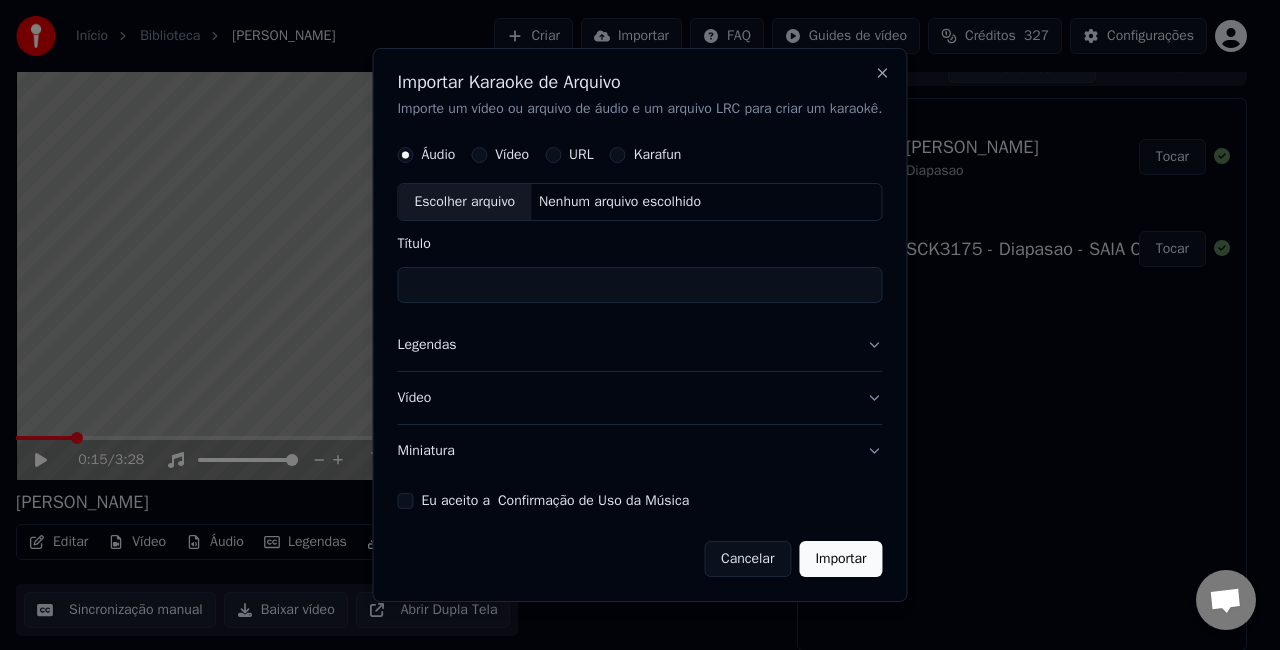 click on "Eu aceito a   Confirmação de Uso da Música" at bounding box center [405, 501] 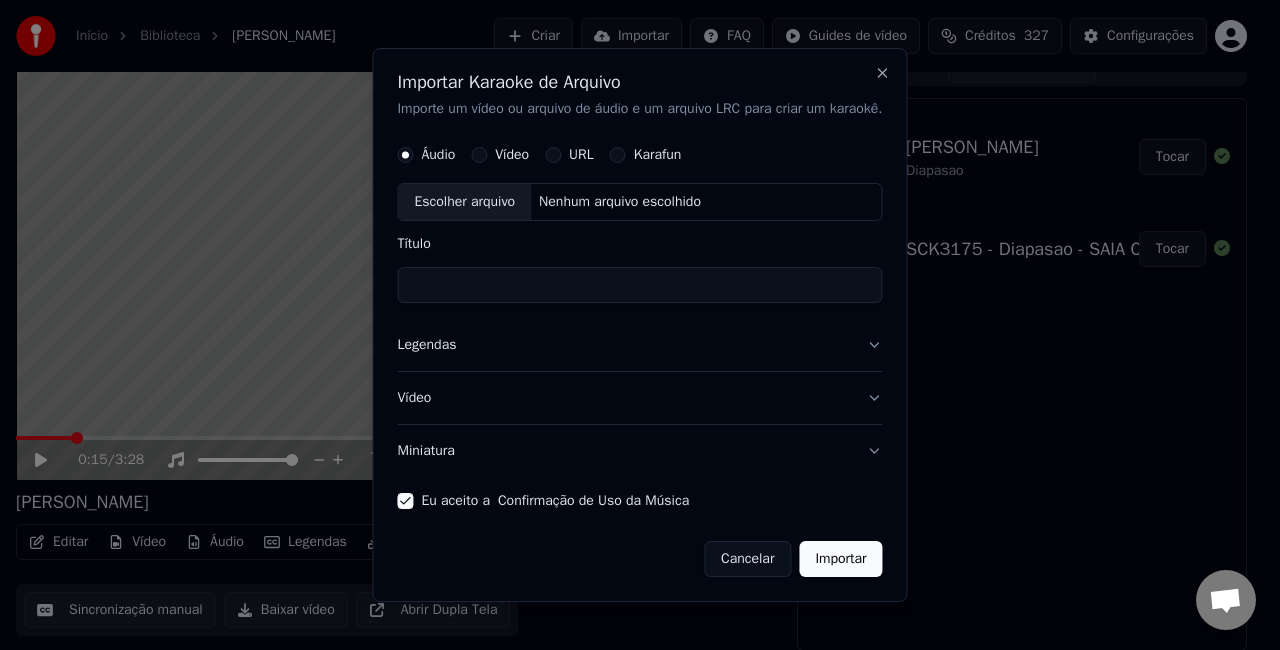click on "Miniatura" at bounding box center [639, 451] 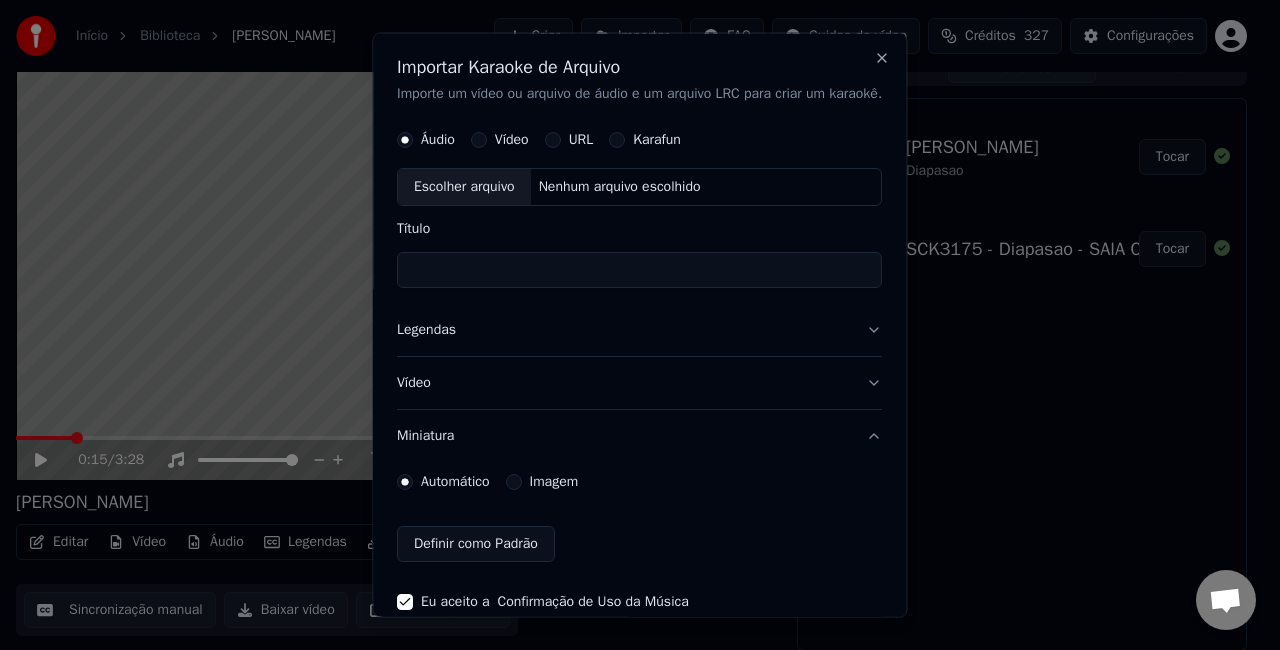 click on "Imagem" at bounding box center (554, 481) 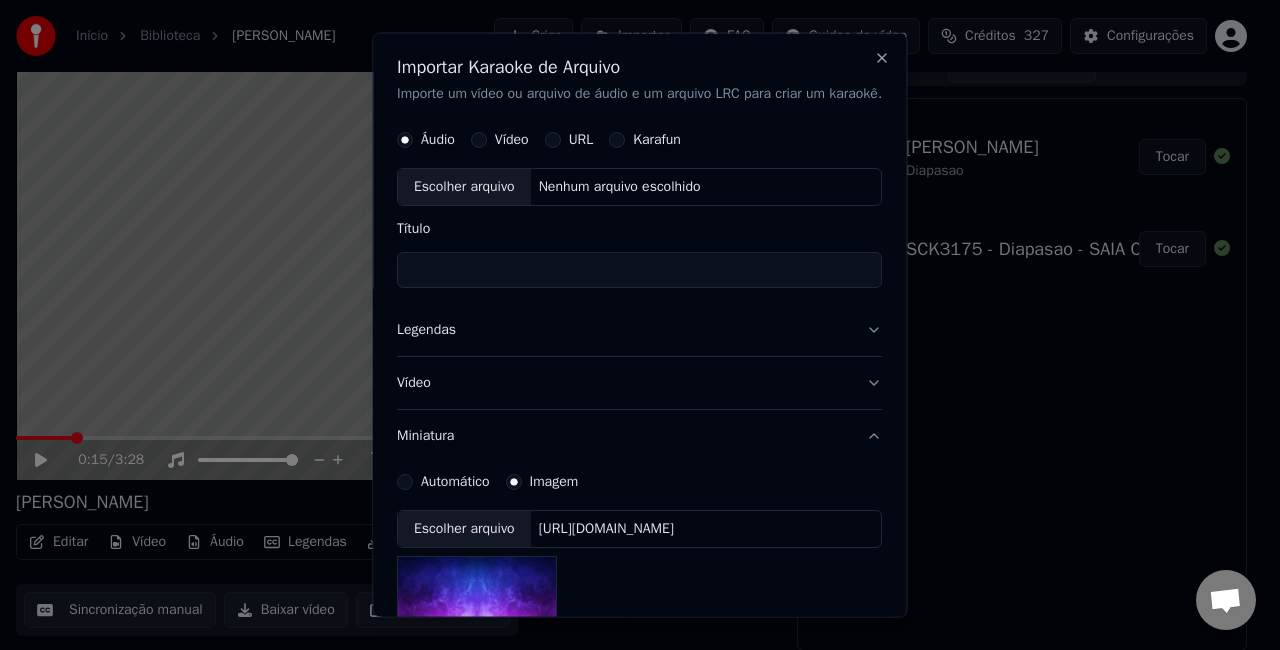click on "[URL][DOMAIN_NAME]" at bounding box center (606, 528) 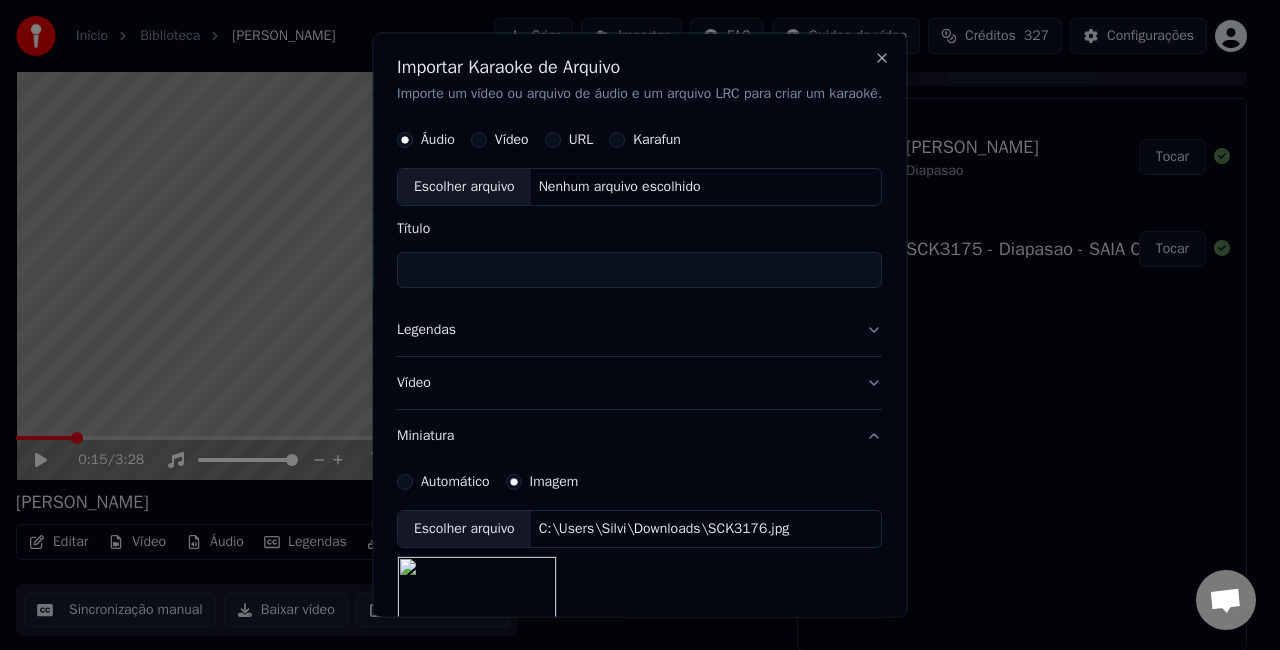 click on "Legendas" at bounding box center (639, 329) 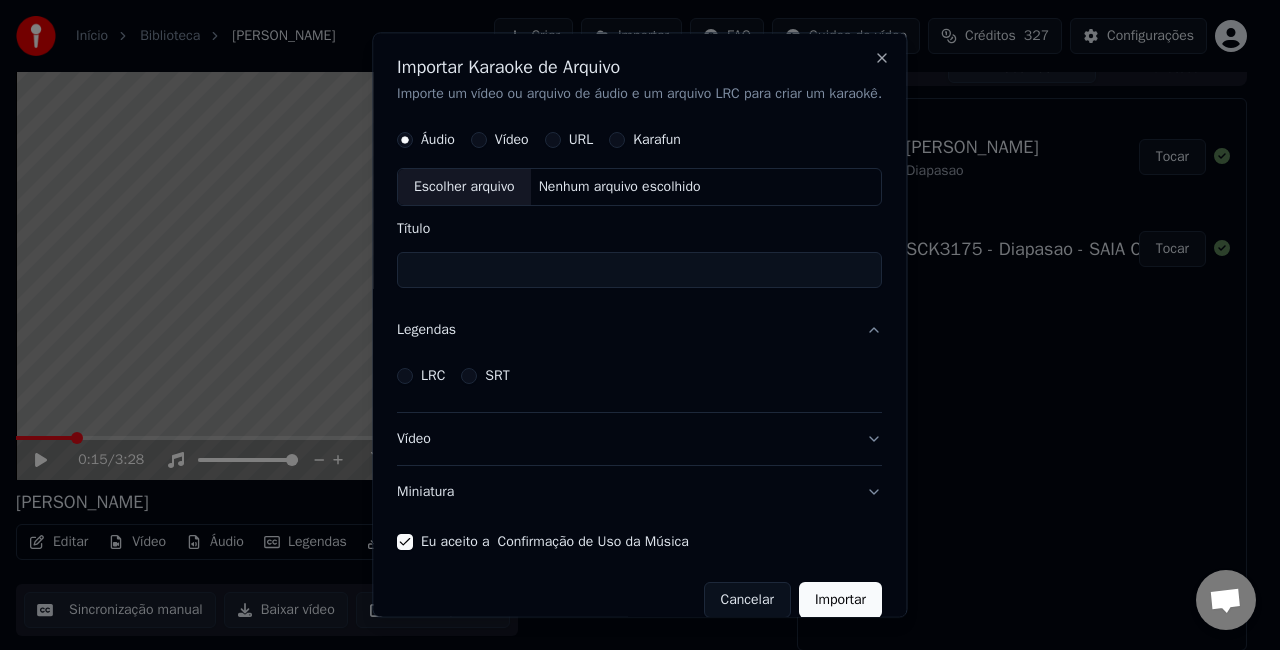 click on "LRC" at bounding box center (433, 375) 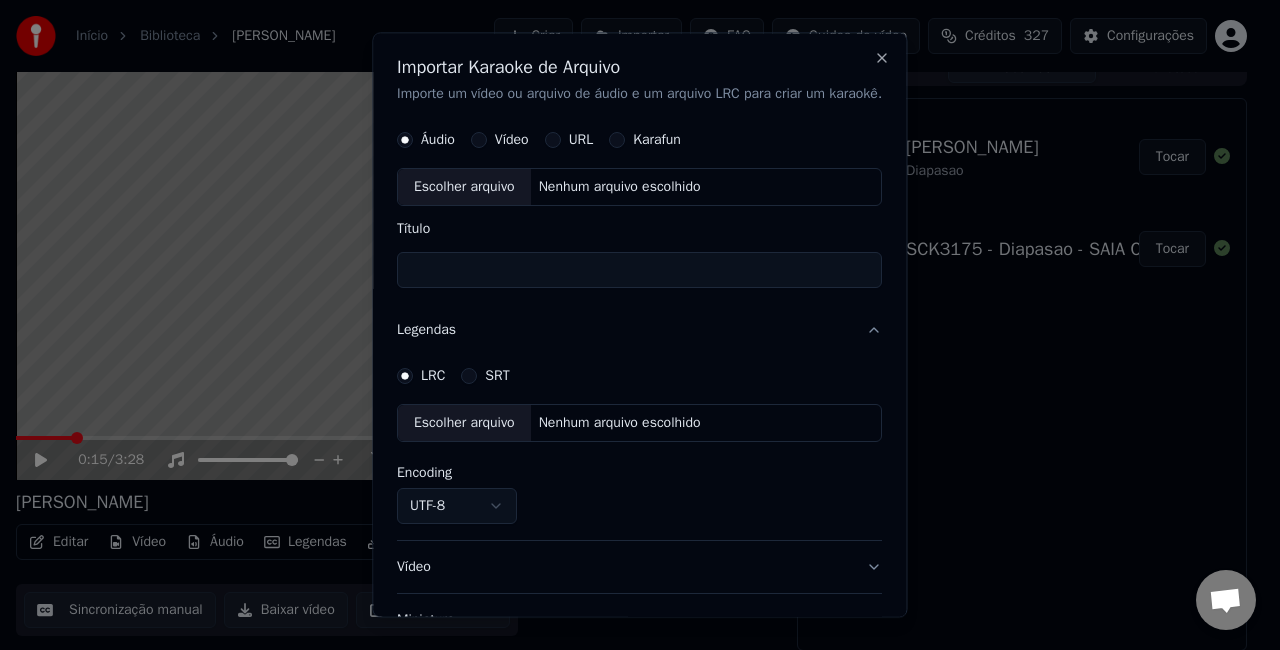 click on "Nenhum arquivo escolhido" at bounding box center [620, 422] 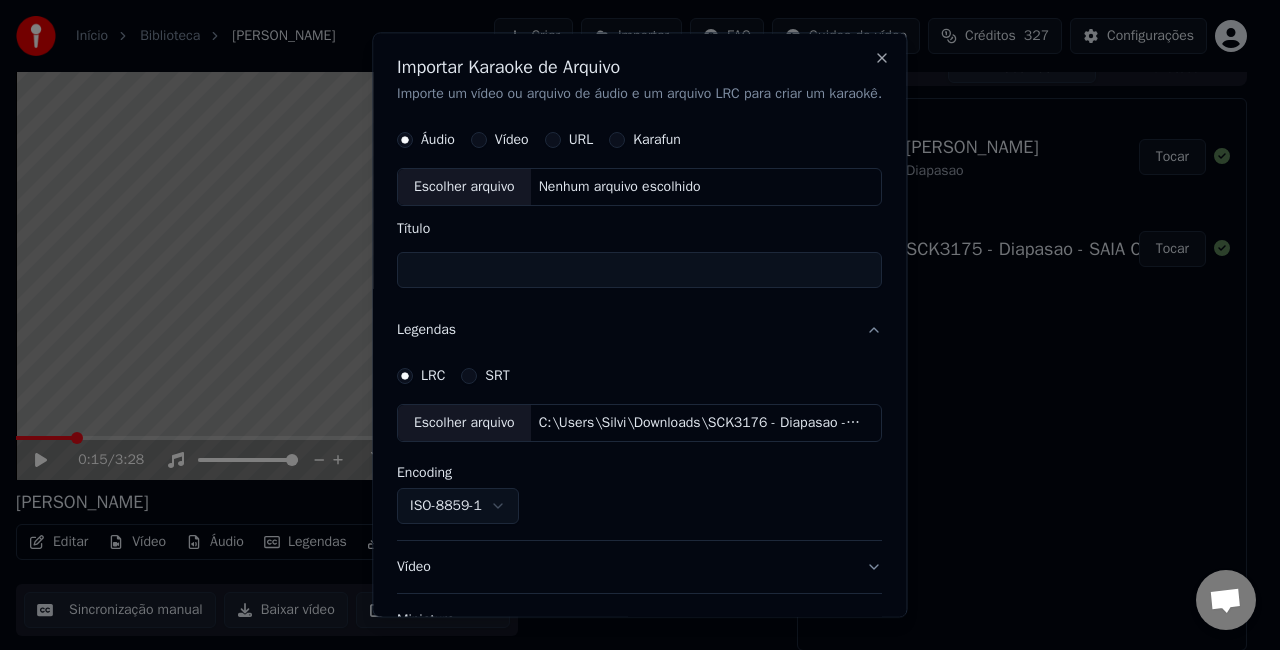 click on "Nenhum arquivo escolhido" at bounding box center (620, 186) 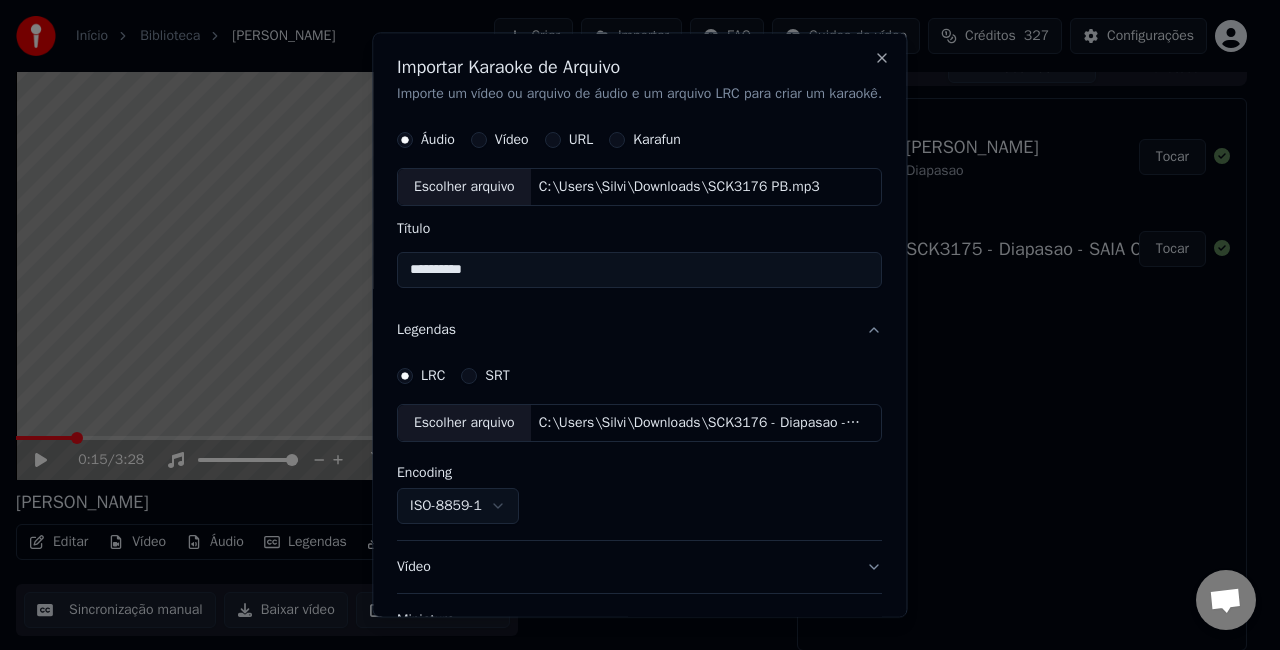 drag, startPoint x: 476, startPoint y: 274, endPoint x: -74, endPoint y: 289, distance: 550.2045 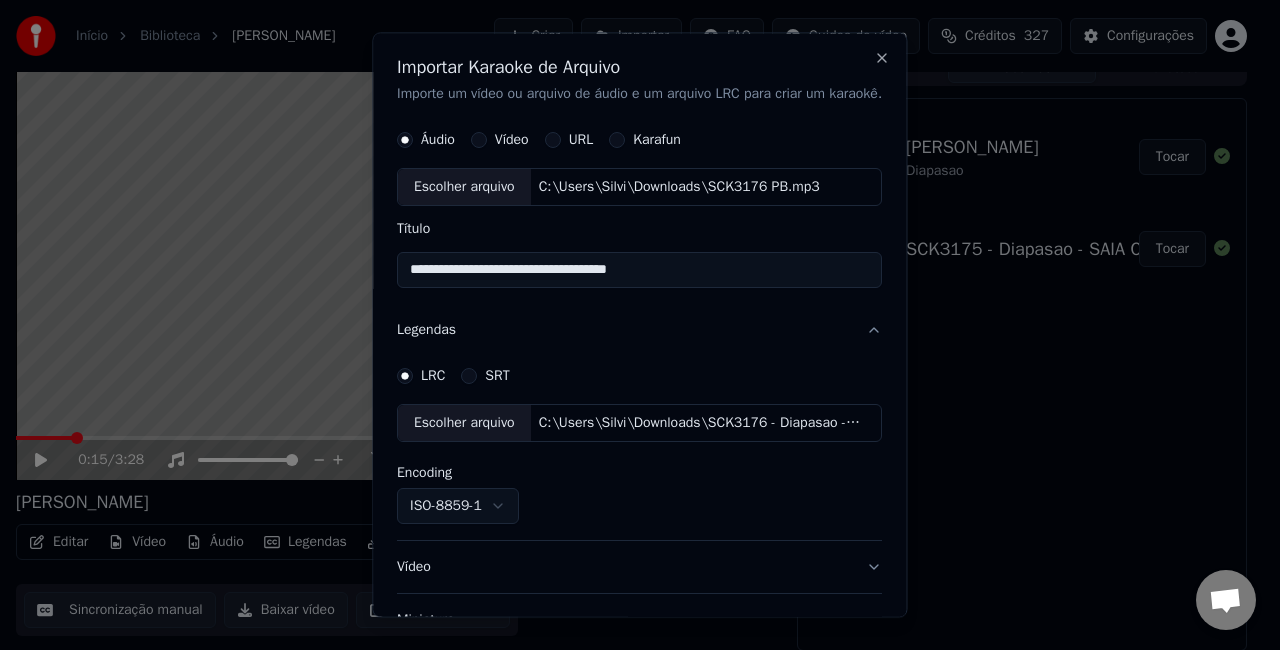 type on "**********" 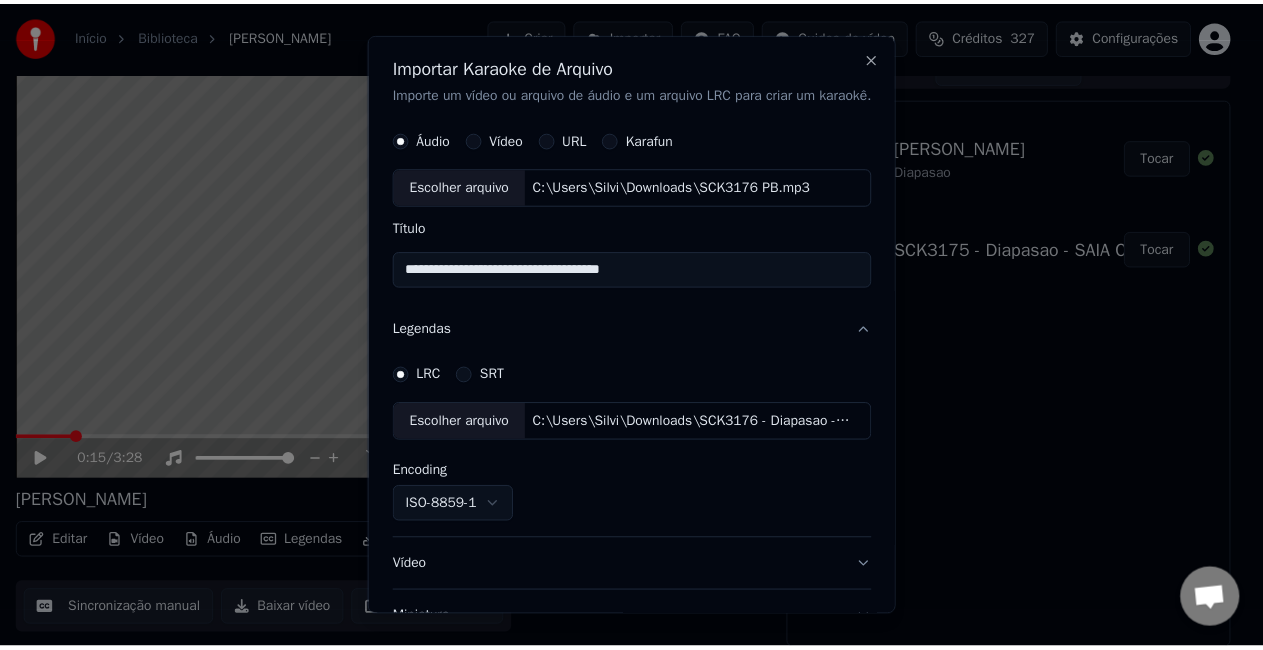 scroll, scrollTop: 150, scrollLeft: 0, axis: vertical 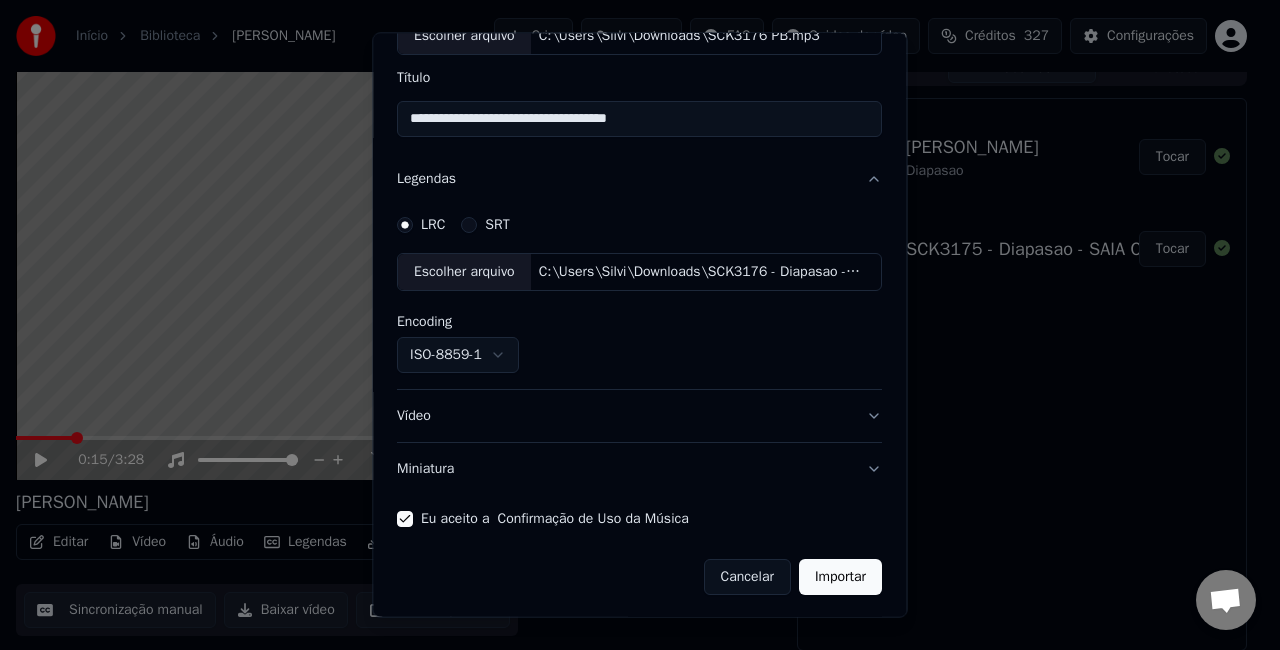 click on "Importar" at bounding box center (840, 577) 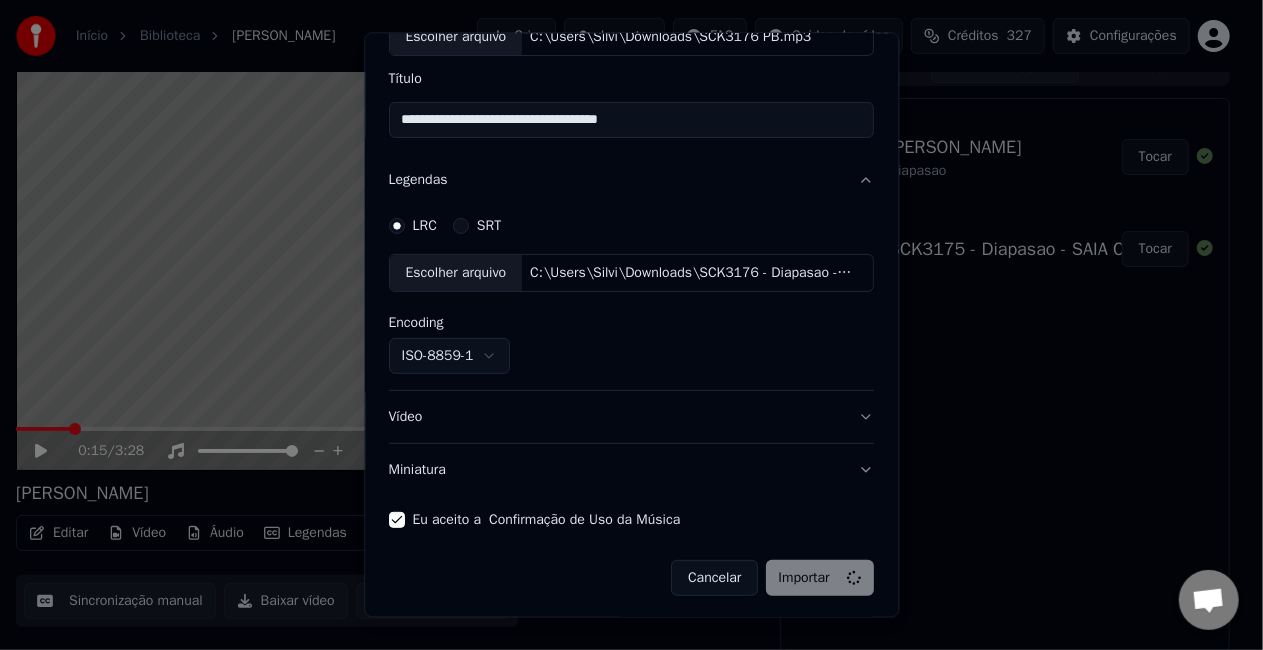 type 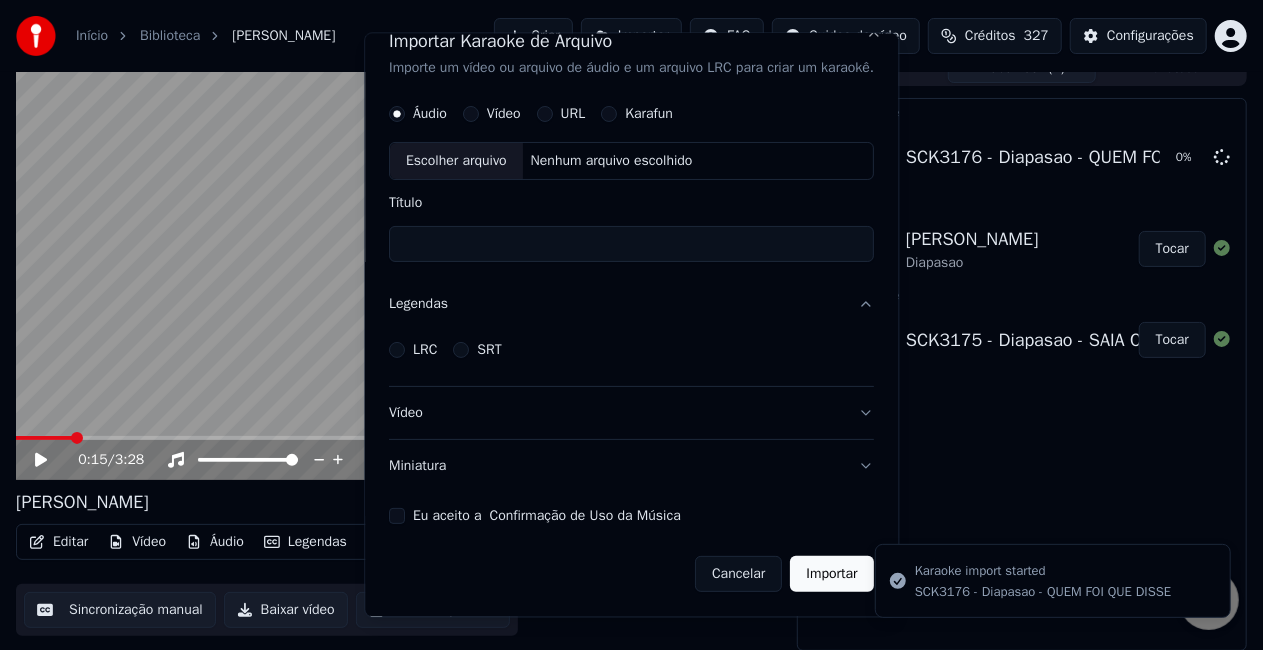 scroll, scrollTop: 22, scrollLeft: 0, axis: vertical 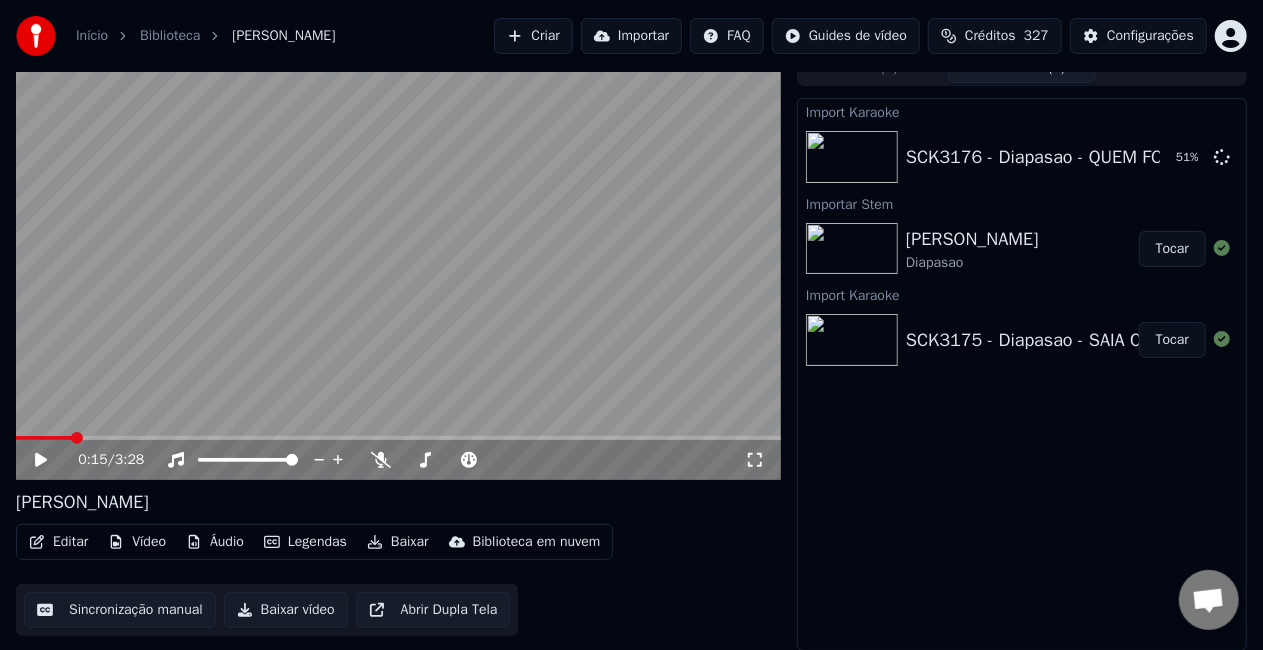 click on "Tocar" at bounding box center (1172, 249) 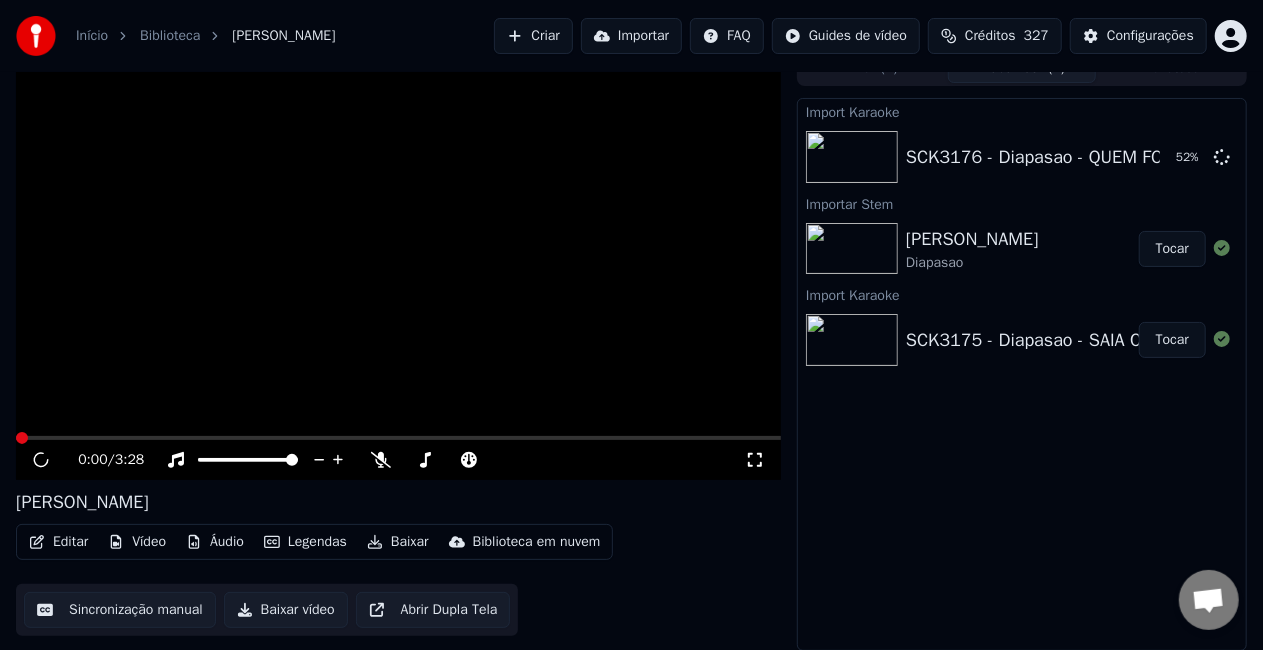 click on "Tocar" at bounding box center (1172, 249) 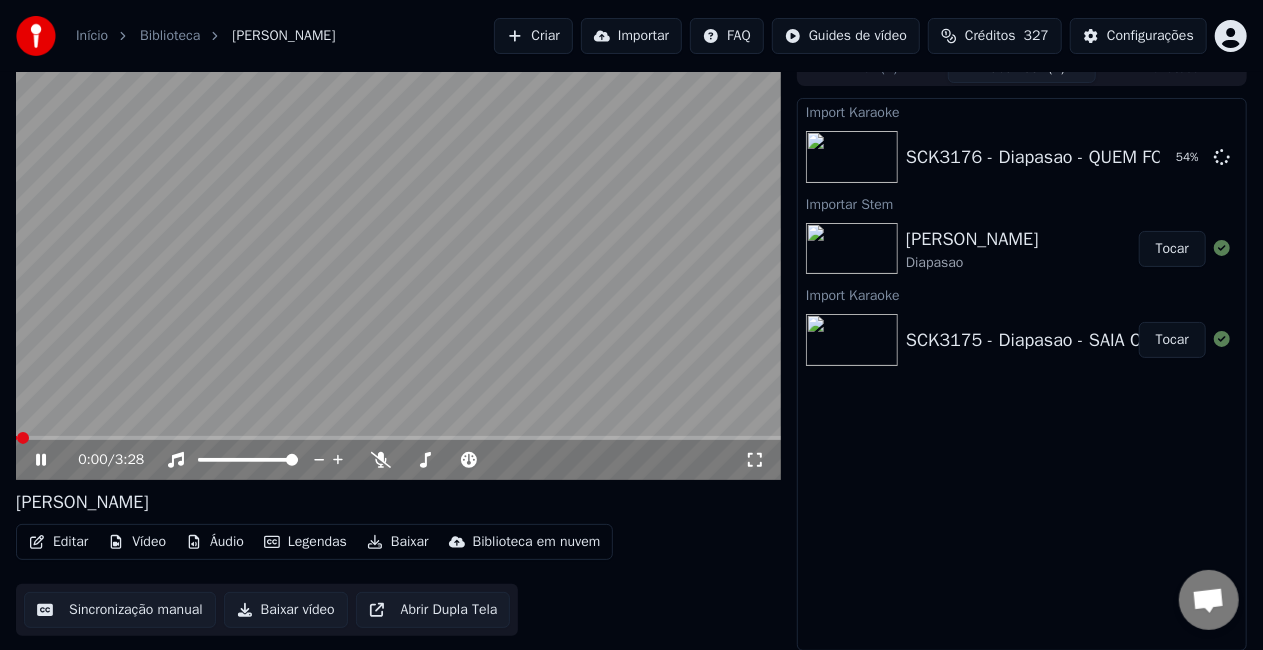 click on "Editar" at bounding box center [58, 542] 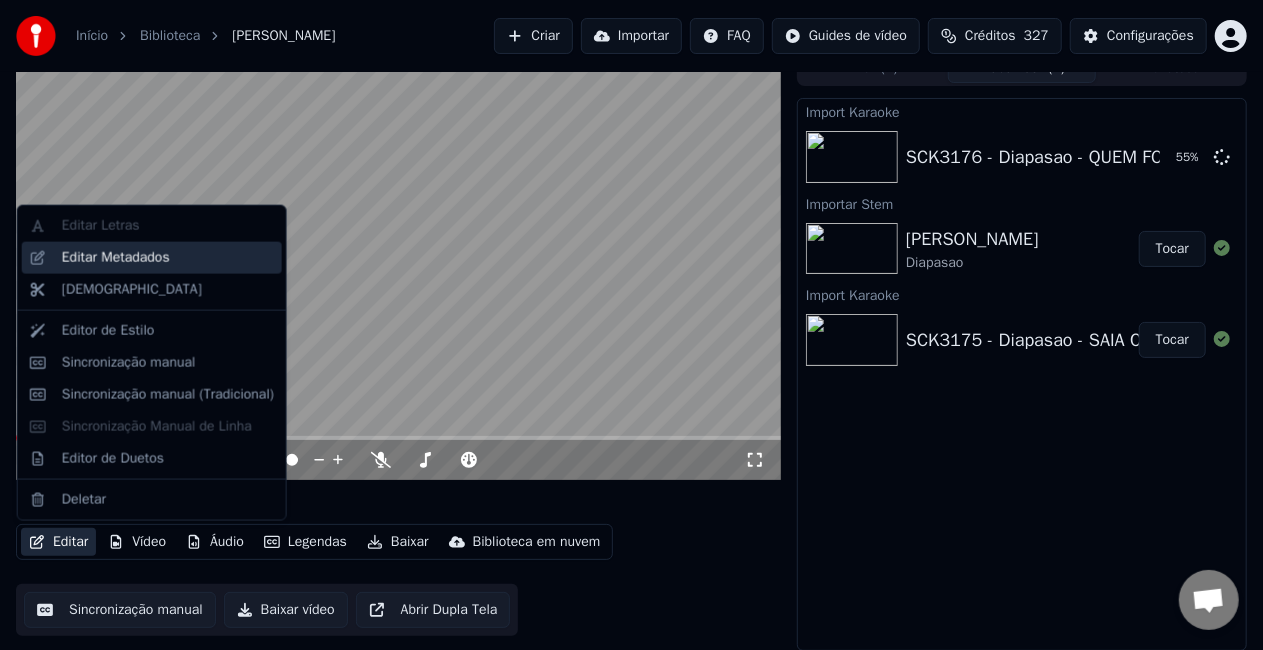 click on "Editar Metadados" at bounding box center [116, 258] 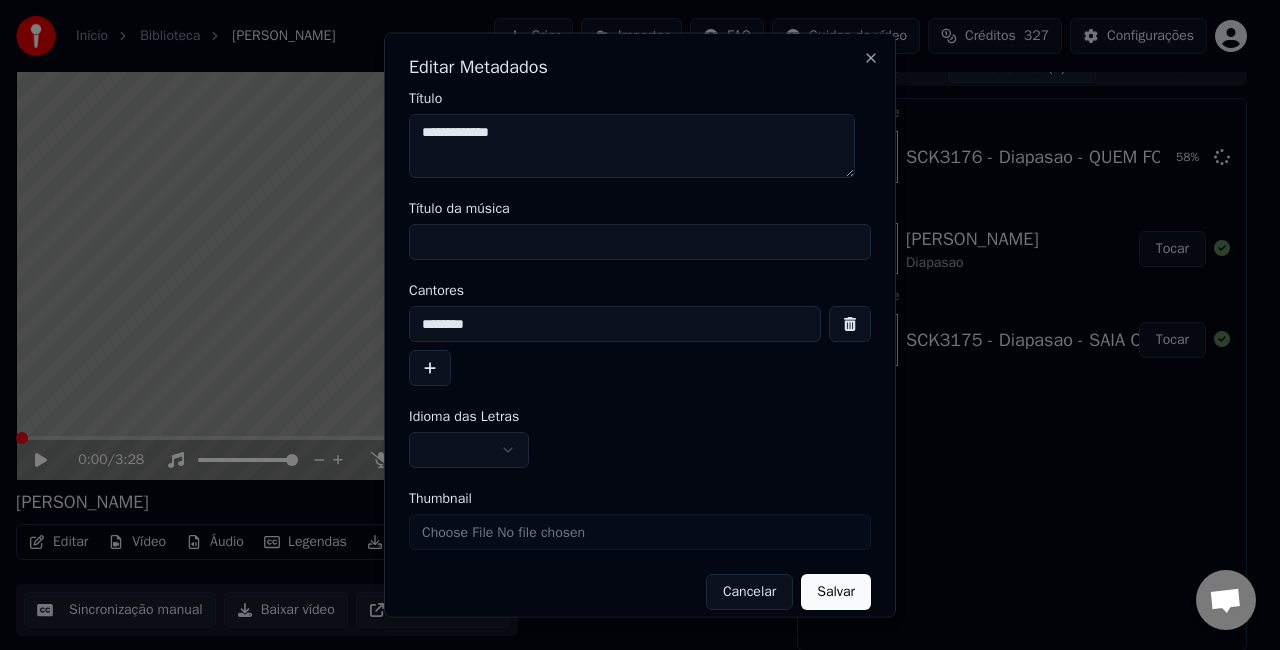 drag, startPoint x: 554, startPoint y: 138, endPoint x: 73, endPoint y: 152, distance: 481.2037 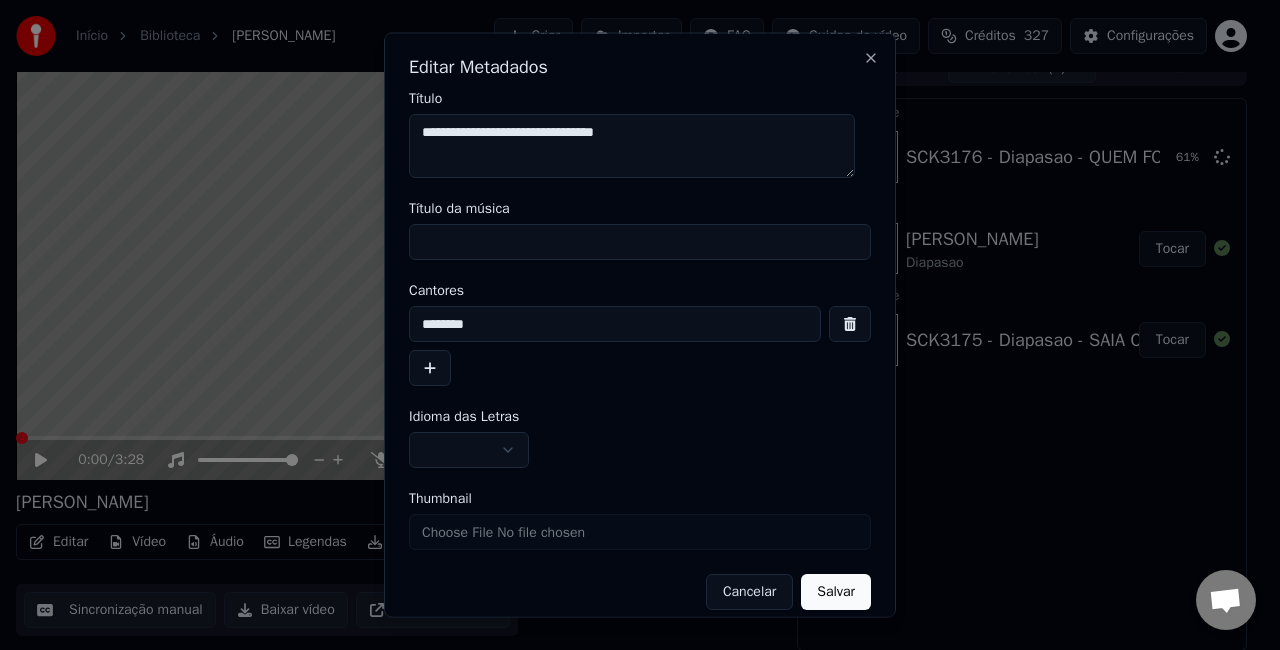 type on "**********" 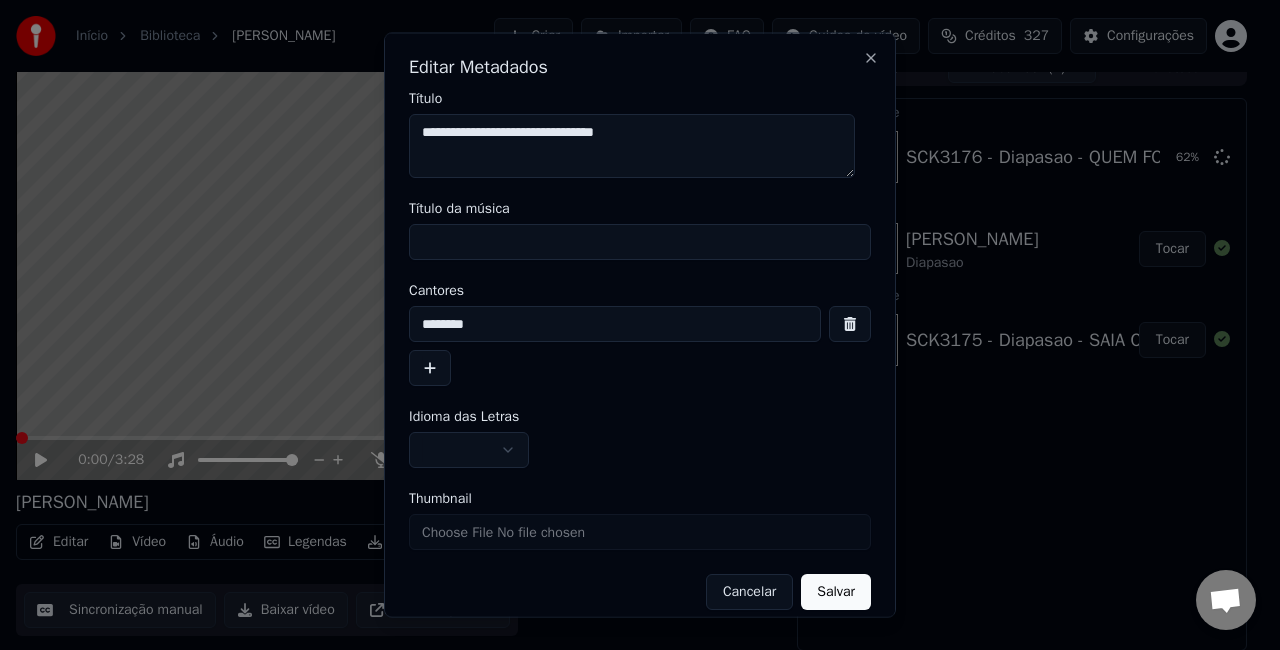 paste on "**********" 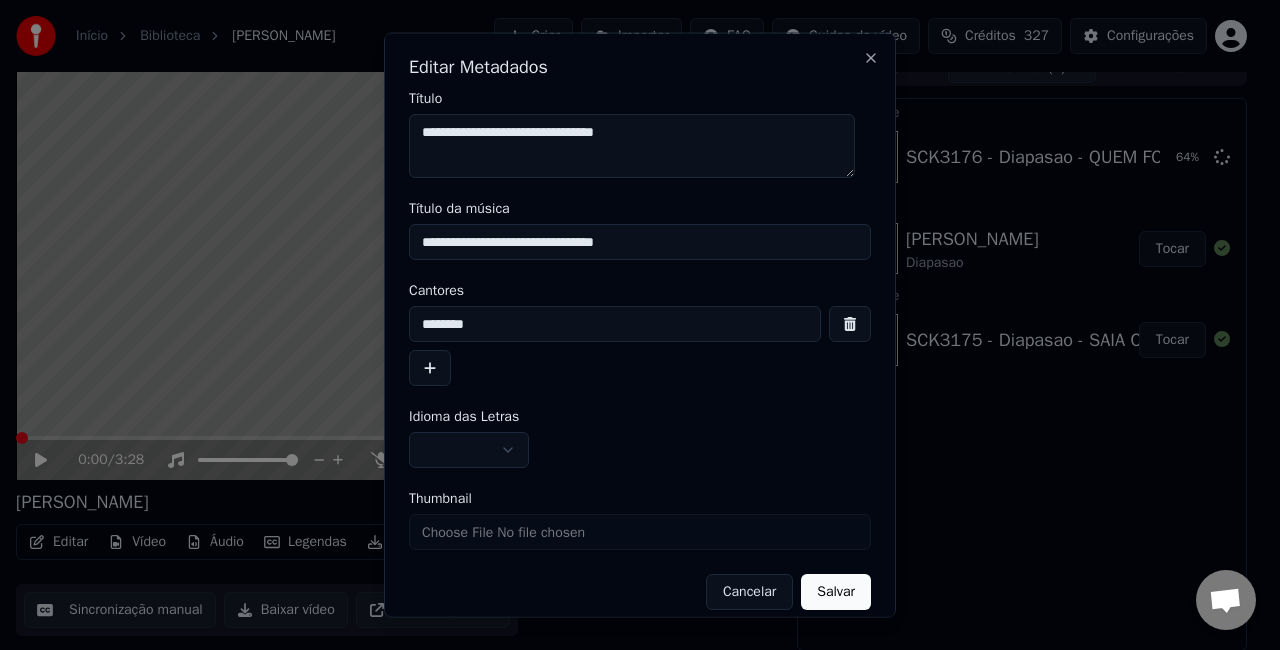 type on "**********" 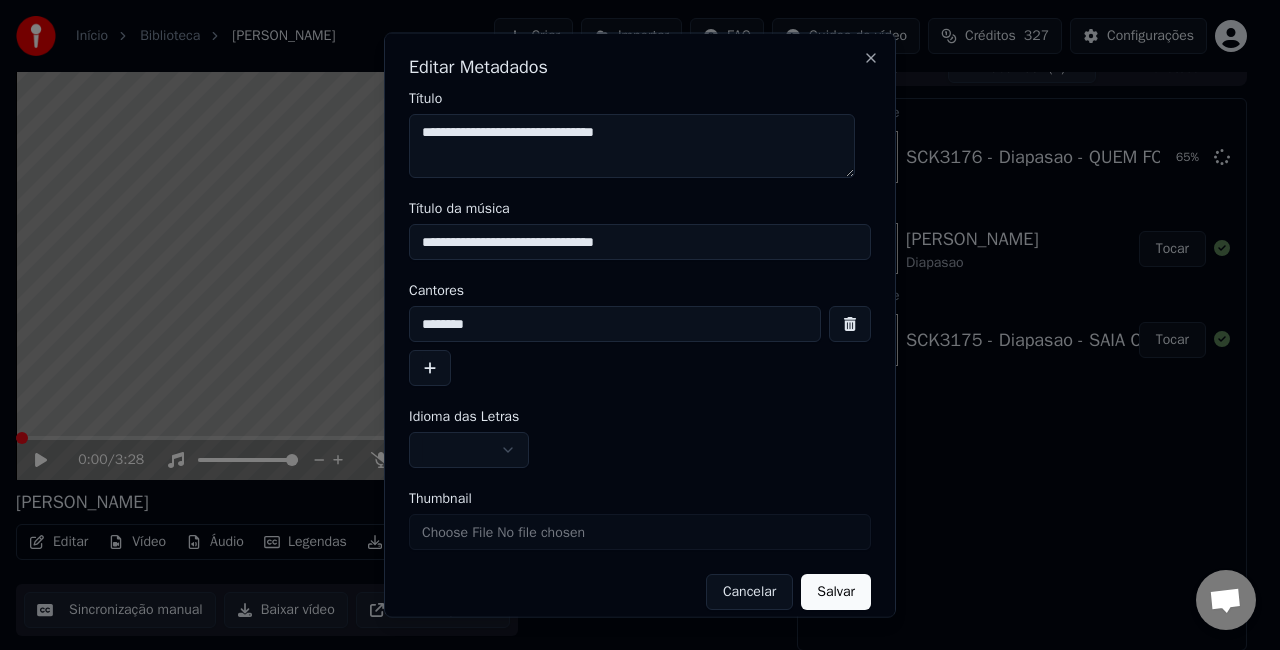 drag, startPoint x: 502, startPoint y: 326, endPoint x: 487, endPoint y: 338, distance: 19.209373 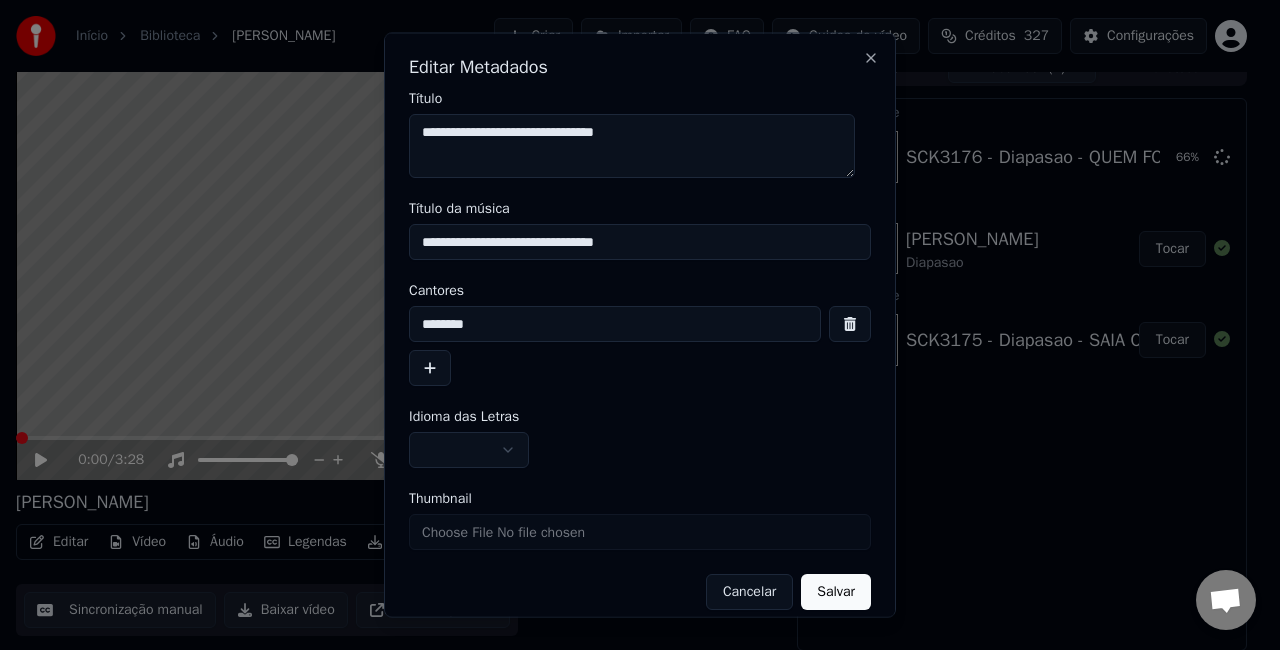 click at bounding box center (469, 450) 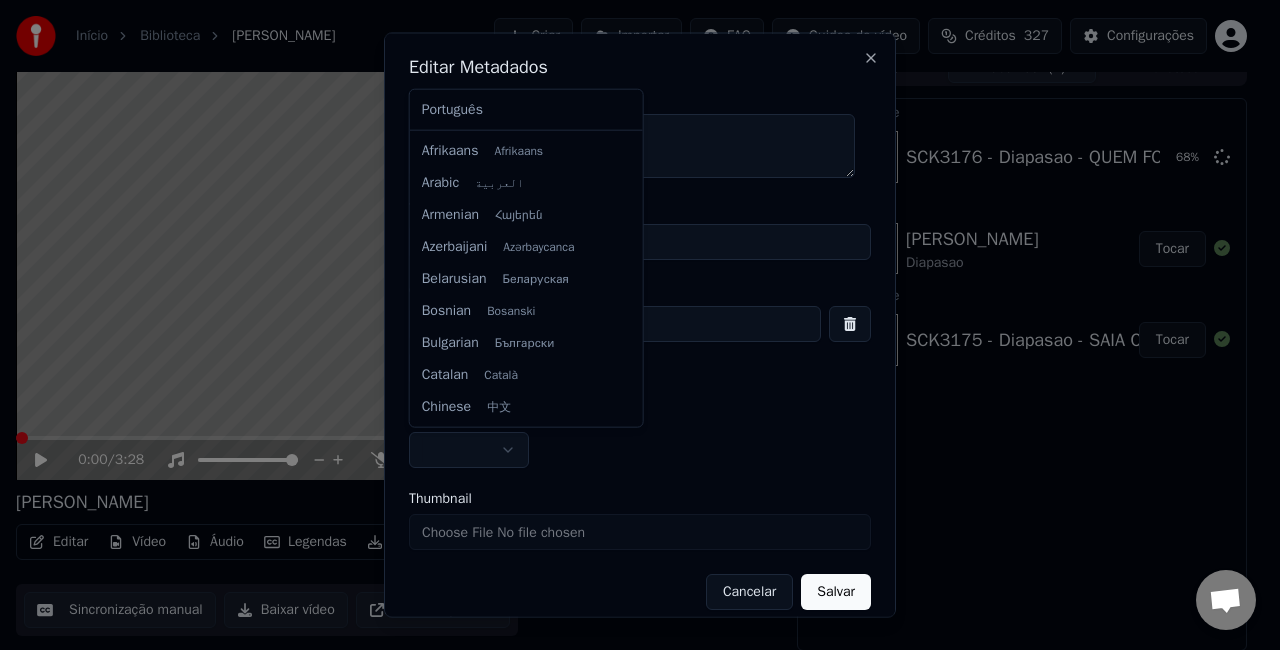 select on "**" 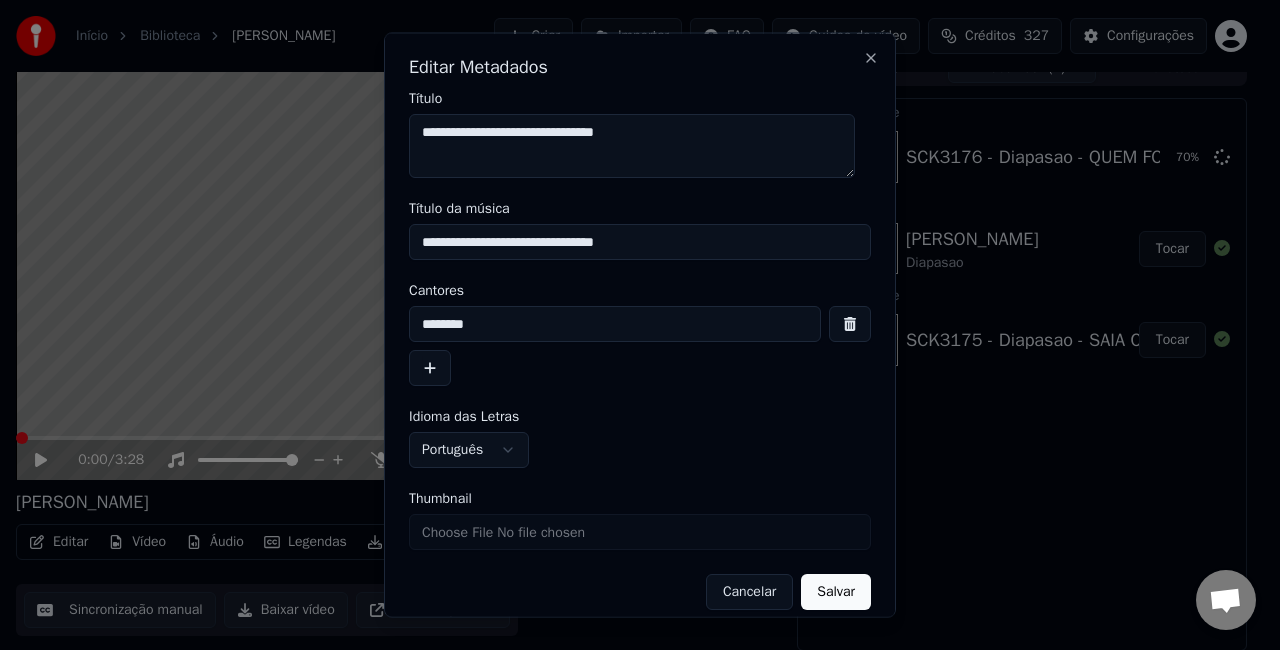 drag, startPoint x: 560, startPoint y: 242, endPoint x: 110, endPoint y: 292, distance: 452.76926 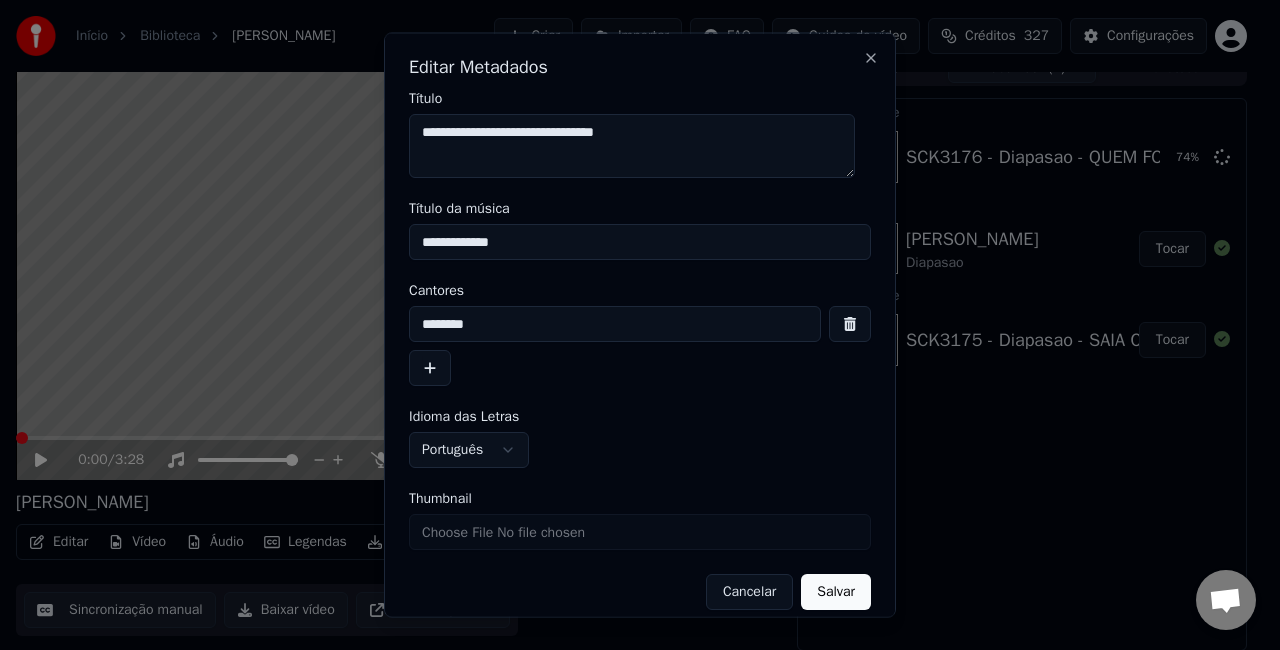 type on "**********" 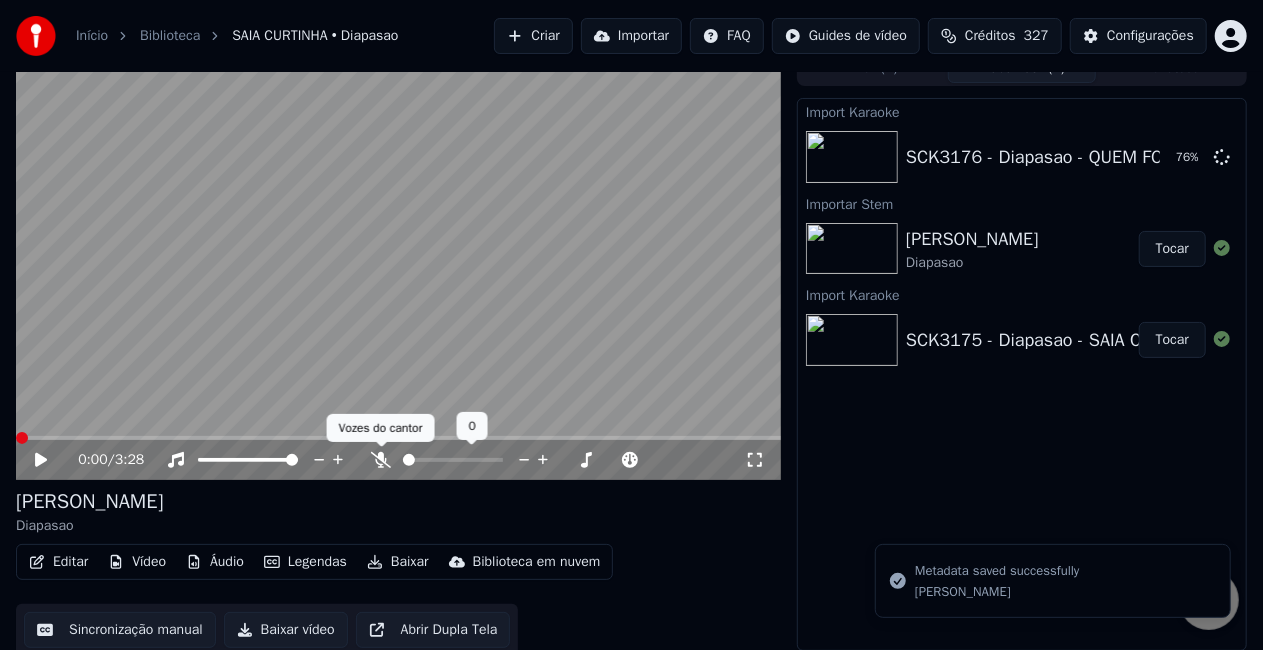 scroll, scrollTop: 28, scrollLeft: 0, axis: vertical 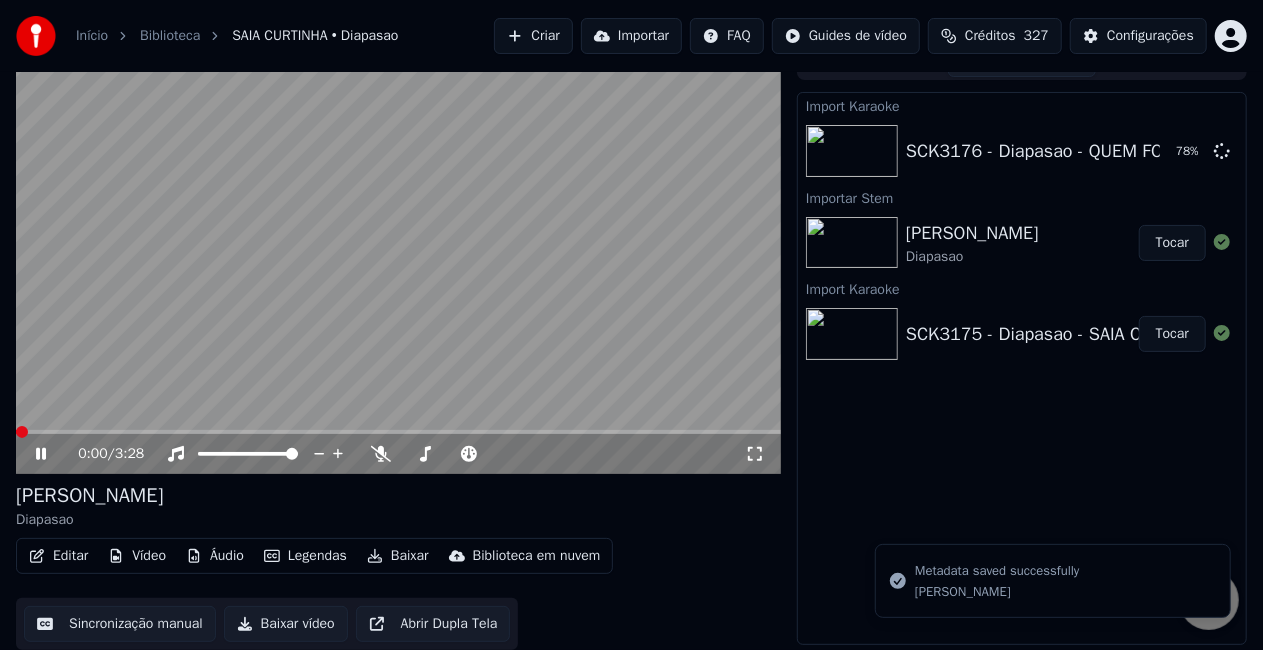 click on "Baixar vídeo" at bounding box center [286, 624] 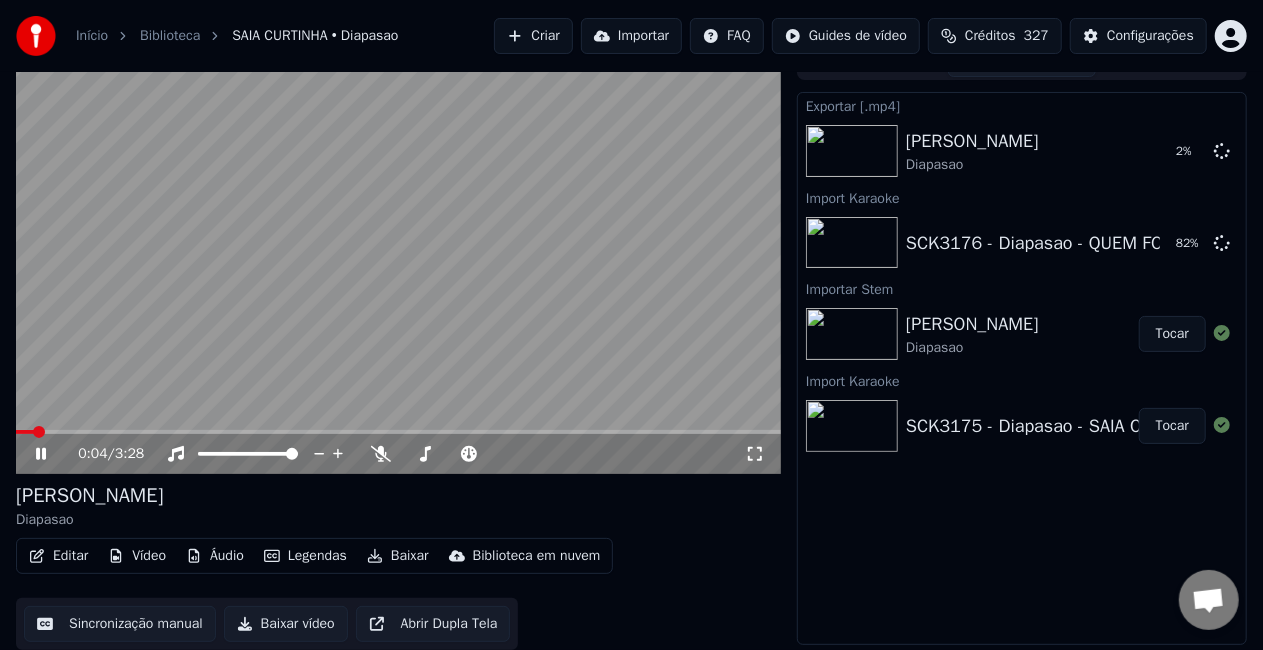 click at bounding box center (398, 259) 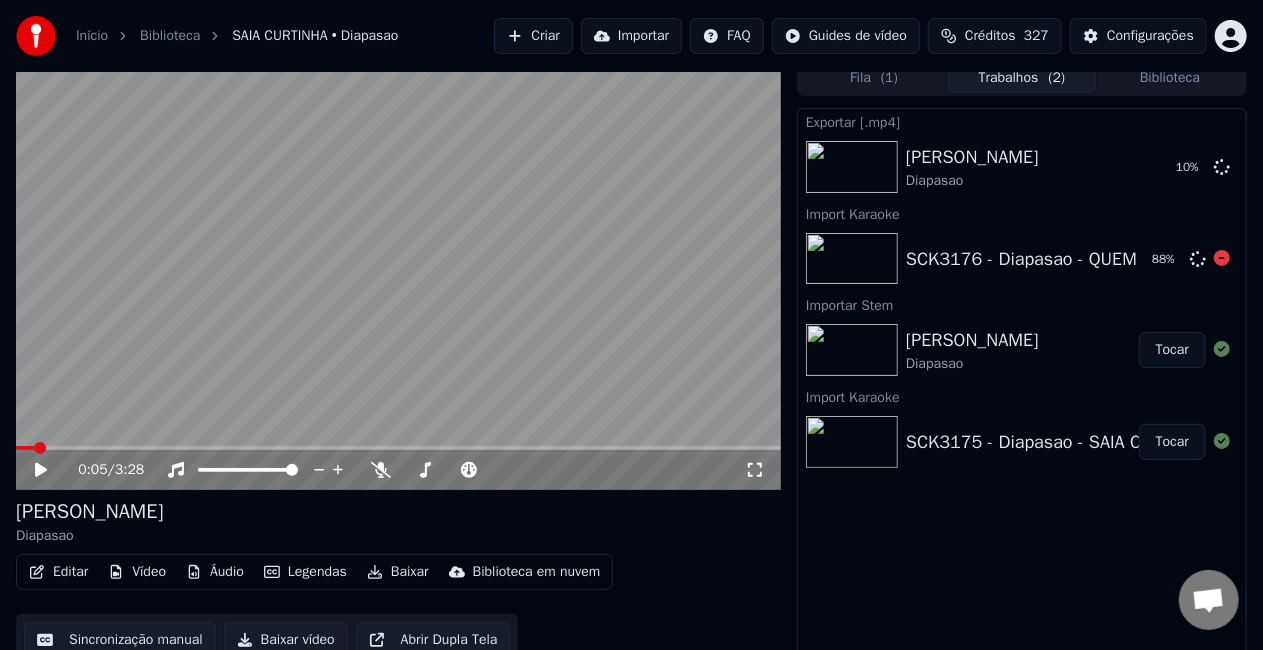 scroll, scrollTop: 0, scrollLeft: 0, axis: both 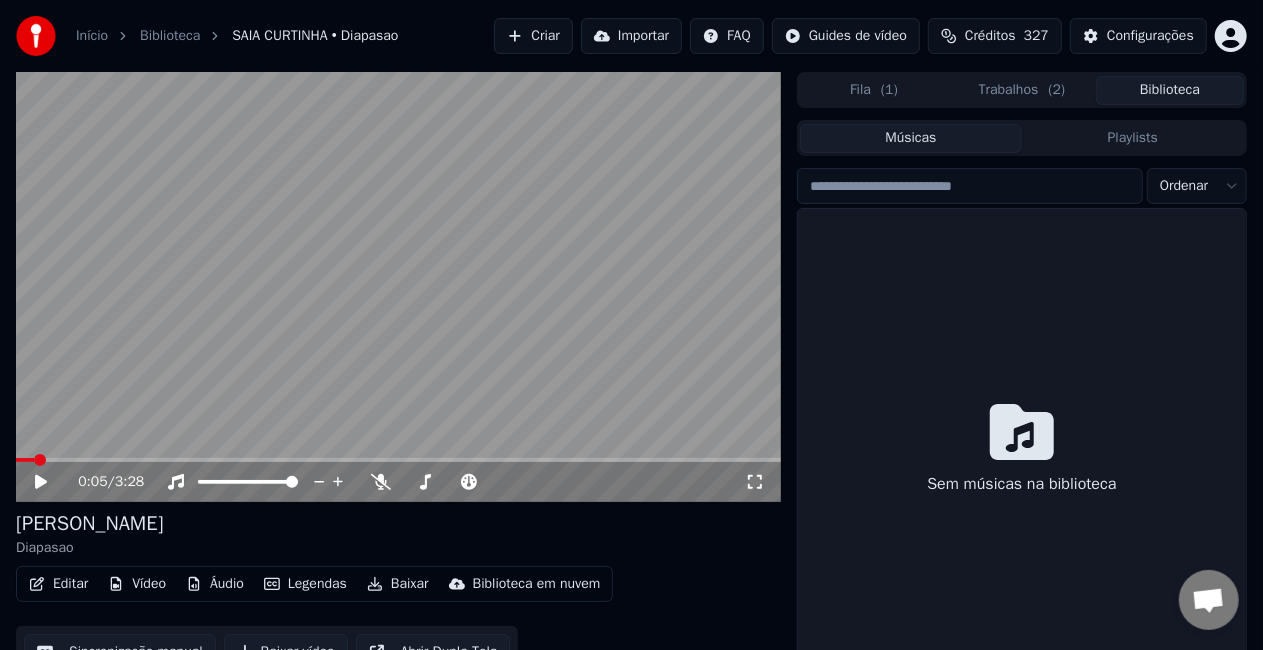 click on "Biblioteca" at bounding box center (1170, 90) 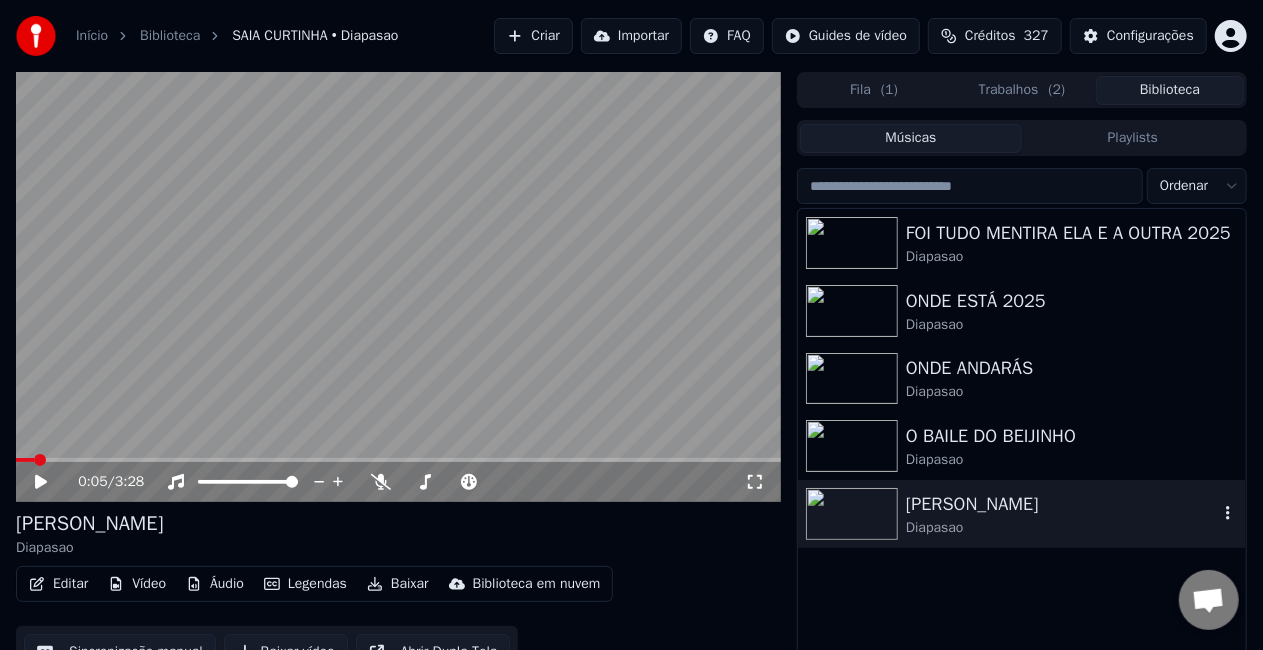 click 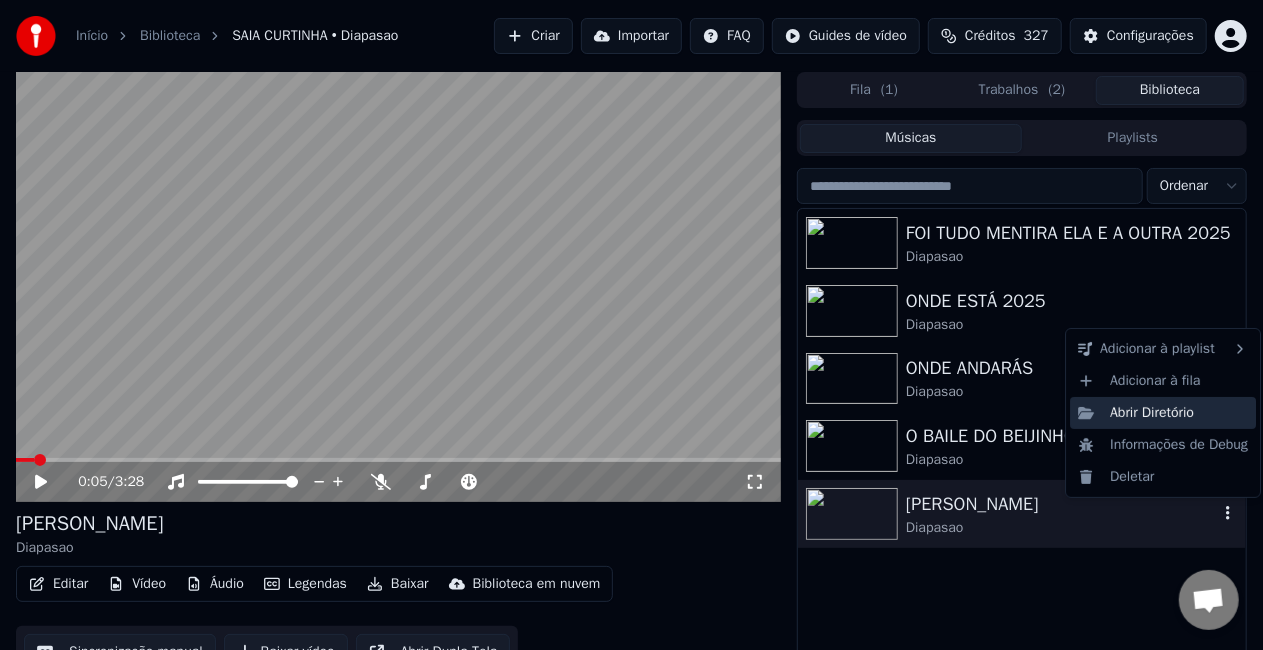 click on "Abrir Diretório" at bounding box center (1163, 413) 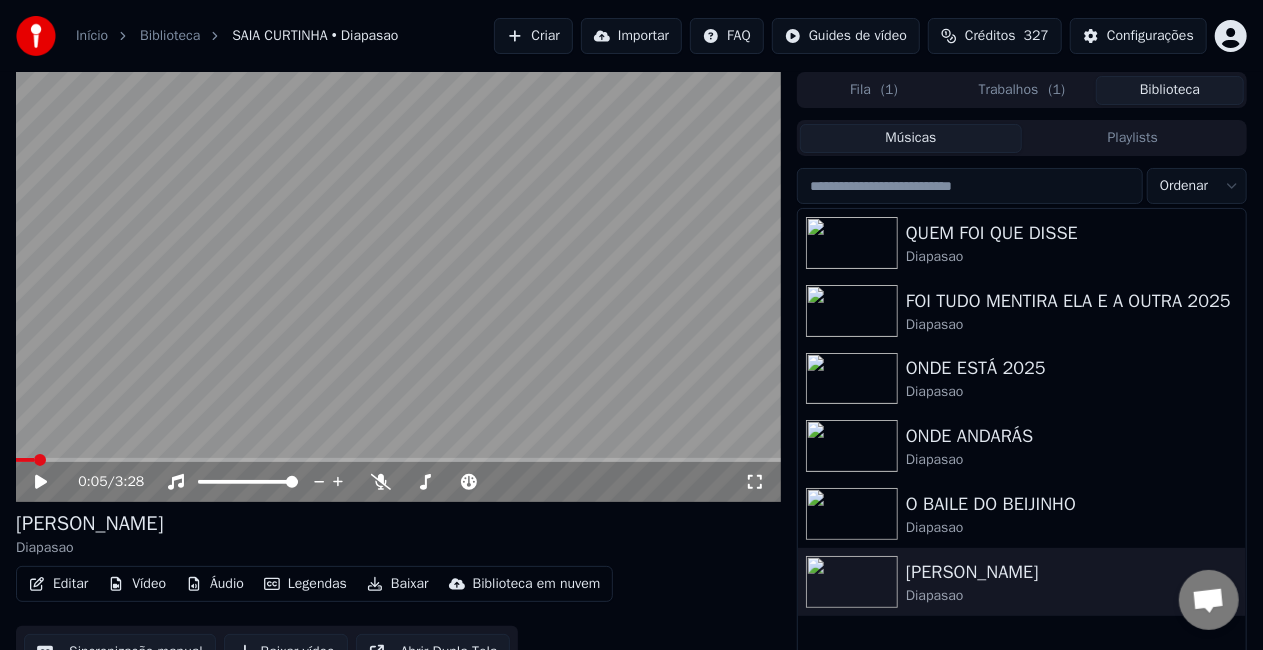click on "Trabalhos ( 1 )" at bounding box center (1022, 90) 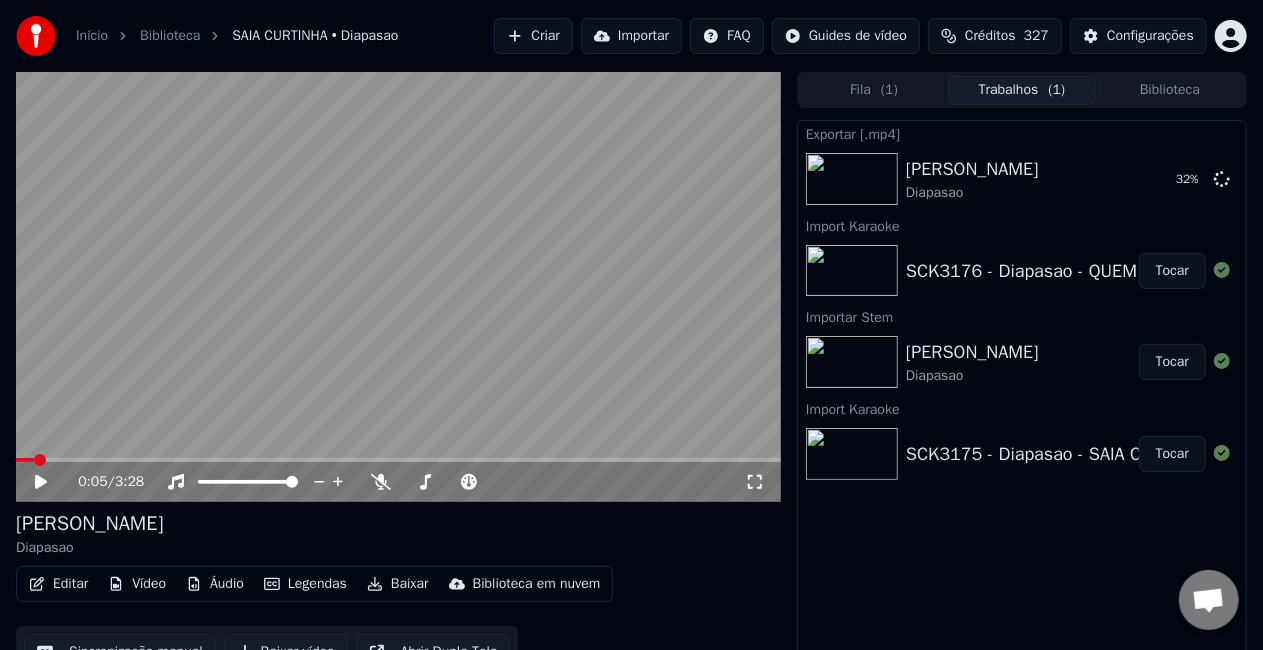 click on "Tocar" at bounding box center (1172, 271) 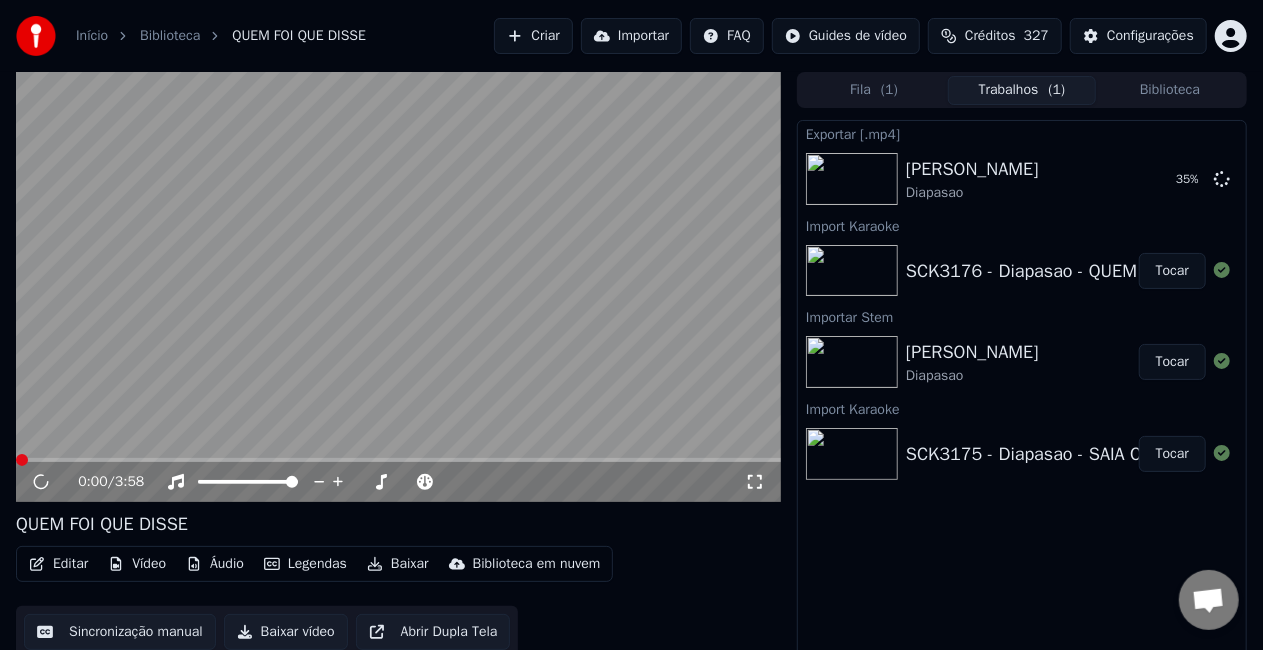 click on "Editar" at bounding box center (58, 564) 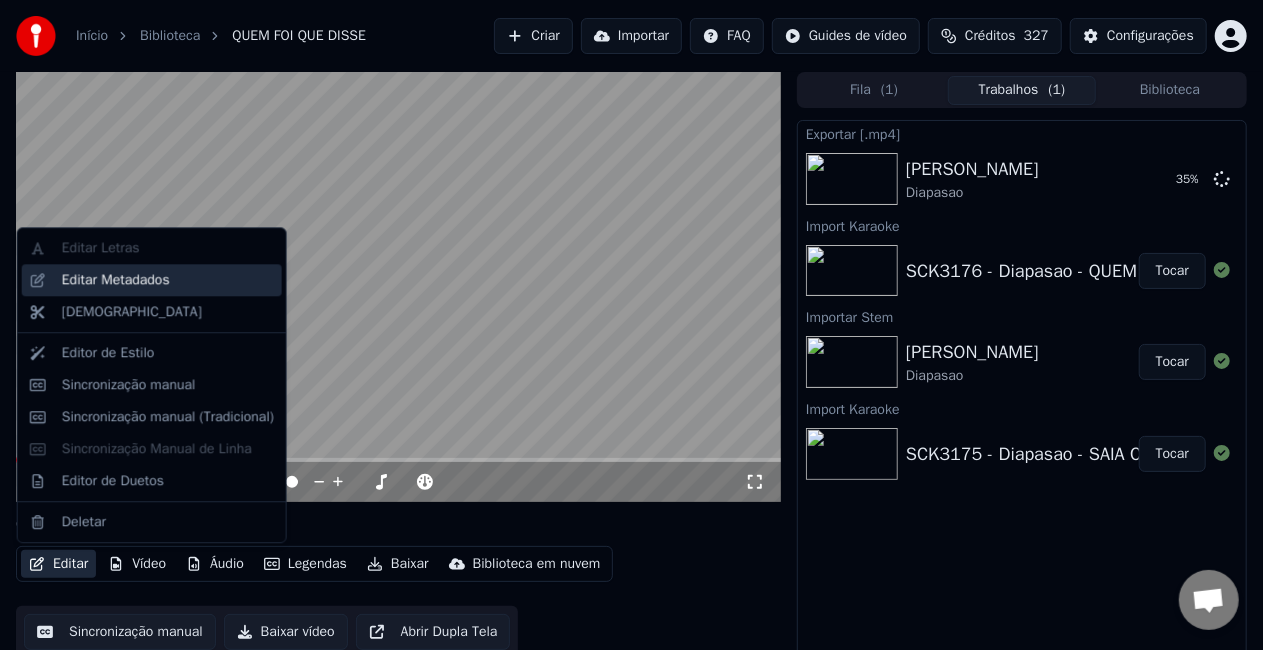 click on "Editar Metadados" at bounding box center [168, 280] 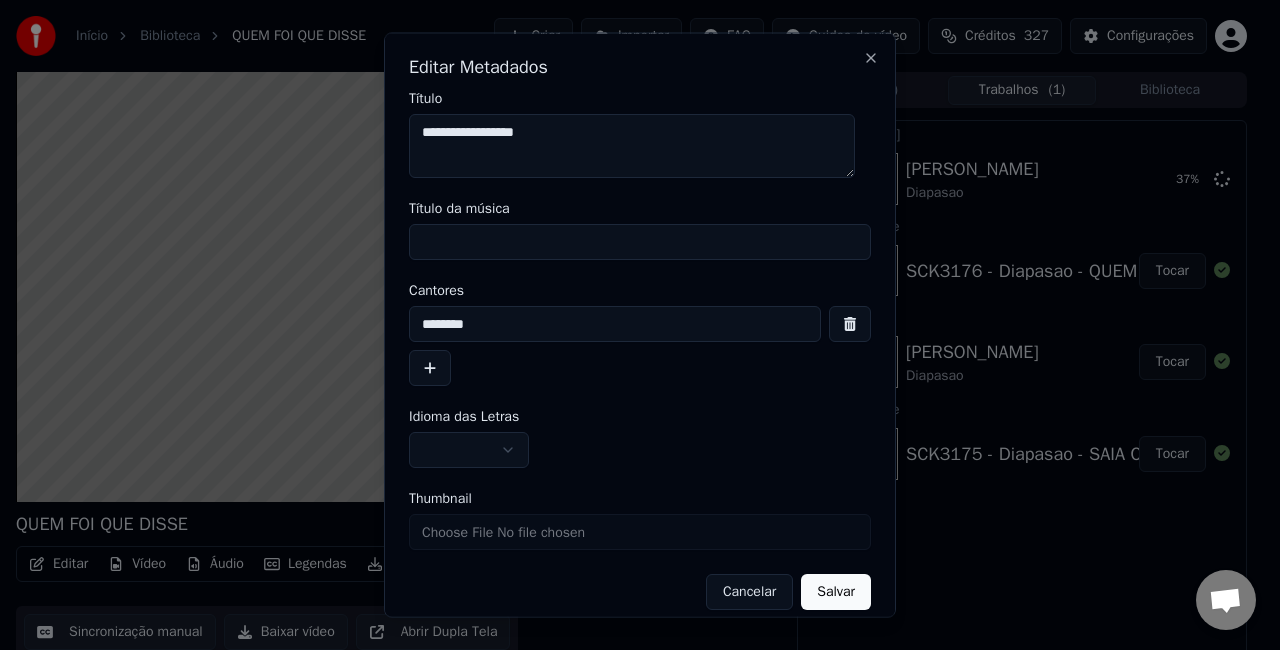drag, startPoint x: 575, startPoint y: 122, endPoint x: 101, endPoint y: 138, distance: 474.26996 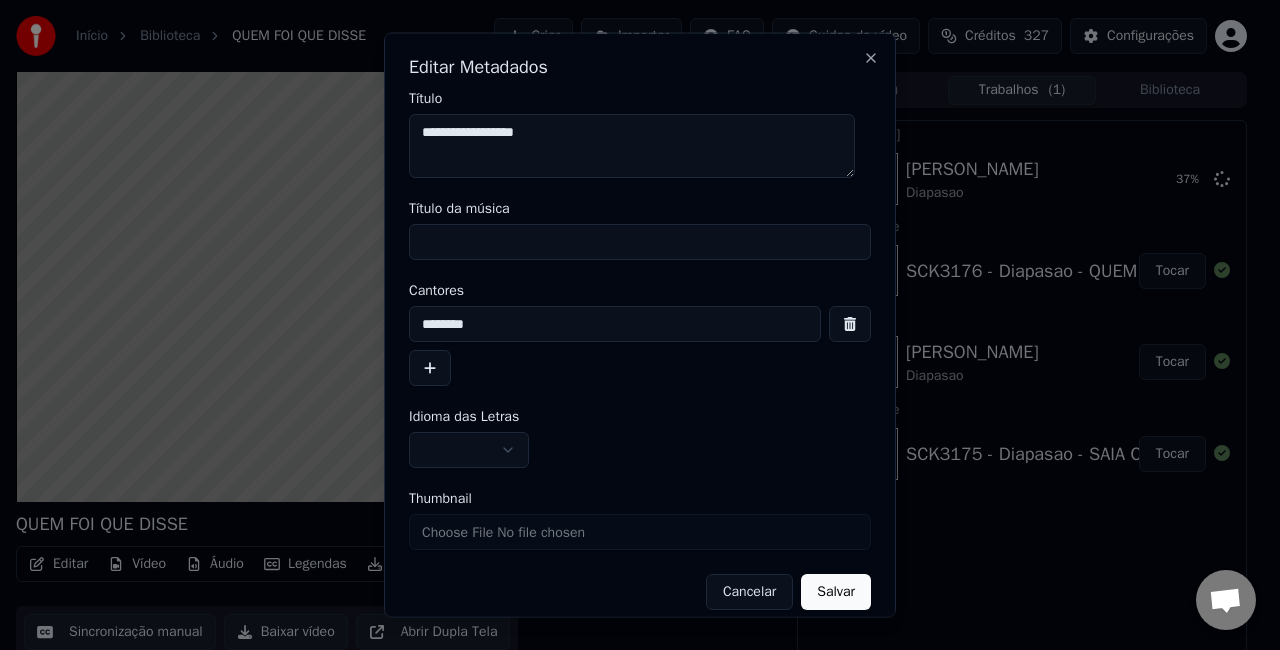 click on "Início Biblioteca QUEM FOI QUE DISSE Criar Importar FAQ Guides de vídeo Créditos 327 Configurações QUEM FOI QUE DISSE Editar Vídeo Áudio Legendas Baixar Biblioteca em nuvem Sincronização manual Baixar vídeo Abrir Dupla Tela Fila ( 1 ) Trabalhos ( 1 ) Biblioteca Exportar [.mp4] SAIA CURTINHA Diapasao 37 % Import Karaoke SCK3176 - Diapasao - QUEM FOI QUE DISSE Tocar Importar Stem SAIA CURTINHA Diapasao Tocar Import Karaoke SCK3175 - Diapasao - SAIA CURTINHA Tocar Chat [PERSON_NAME] from Youka Desktop More channels Continue on Email Network offline. Reconnecting... No messages can be received or sent for now. Youka Desktop Hello! How can I help you?  [DATE] hi why every time i open youka asks to acept the terms and conditions and need to reset the settings [DATE] i uninstall and reeintal and the problem still there for 3 weeks now [DATE] is cause of windows updates? [DATE] [DATE] hi good morning [DATE] what do i need to do to fix [PERSON_NAME]? [DATE] [PERSON_NAME] [DATE] [DATE]" at bounding box center (631, 325) 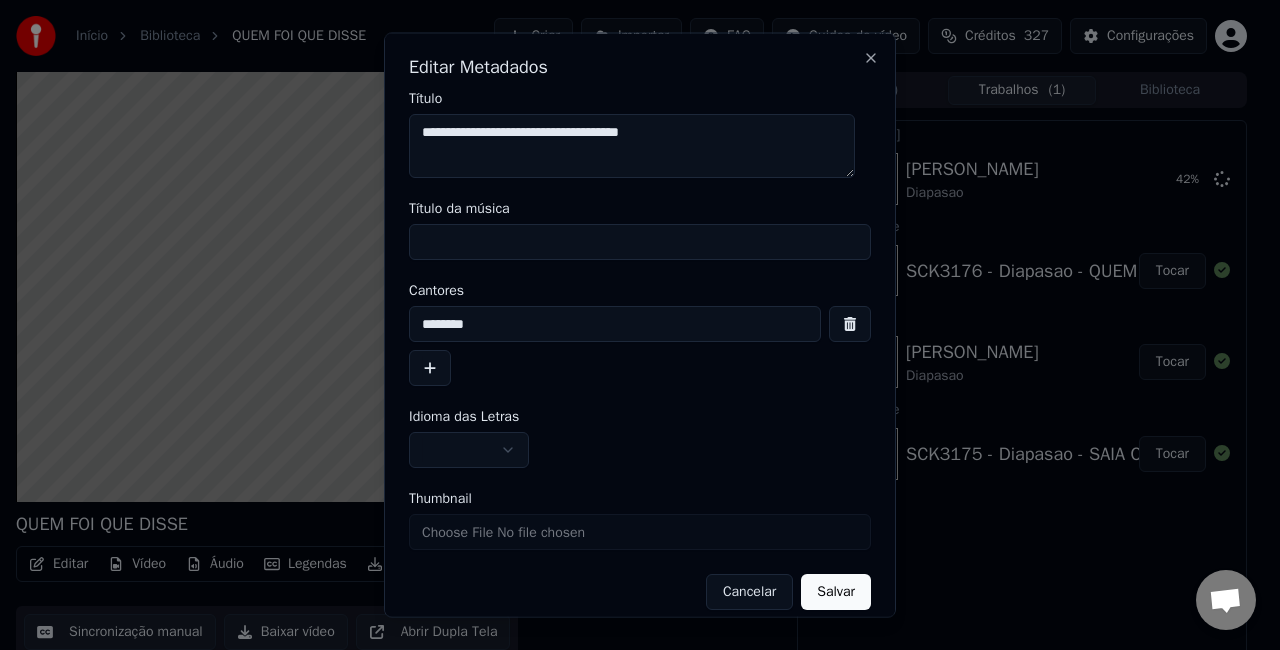 type on "**********" 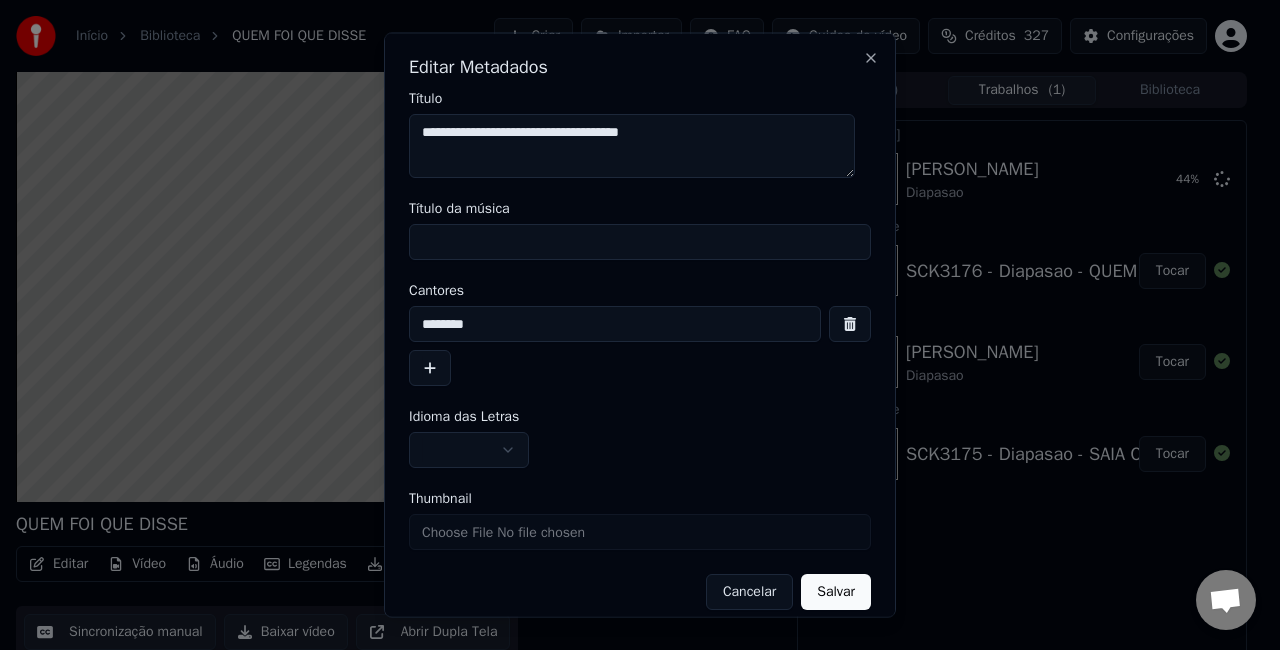 paste on "**********" 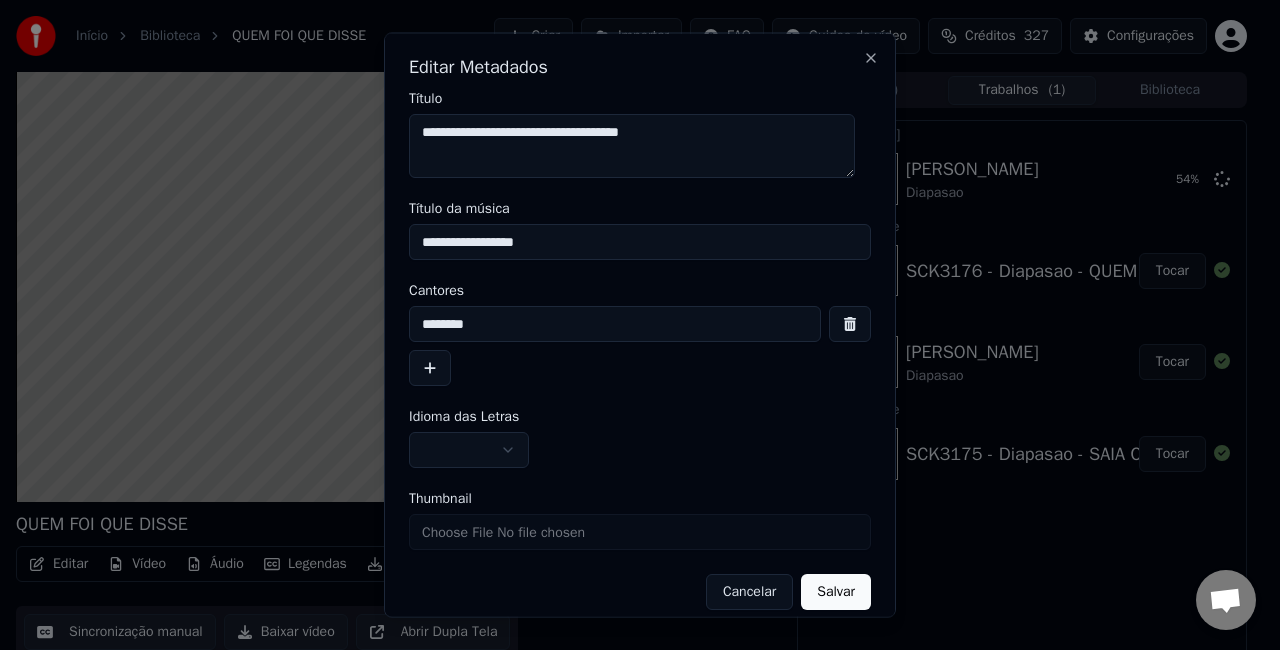 type on "**********" 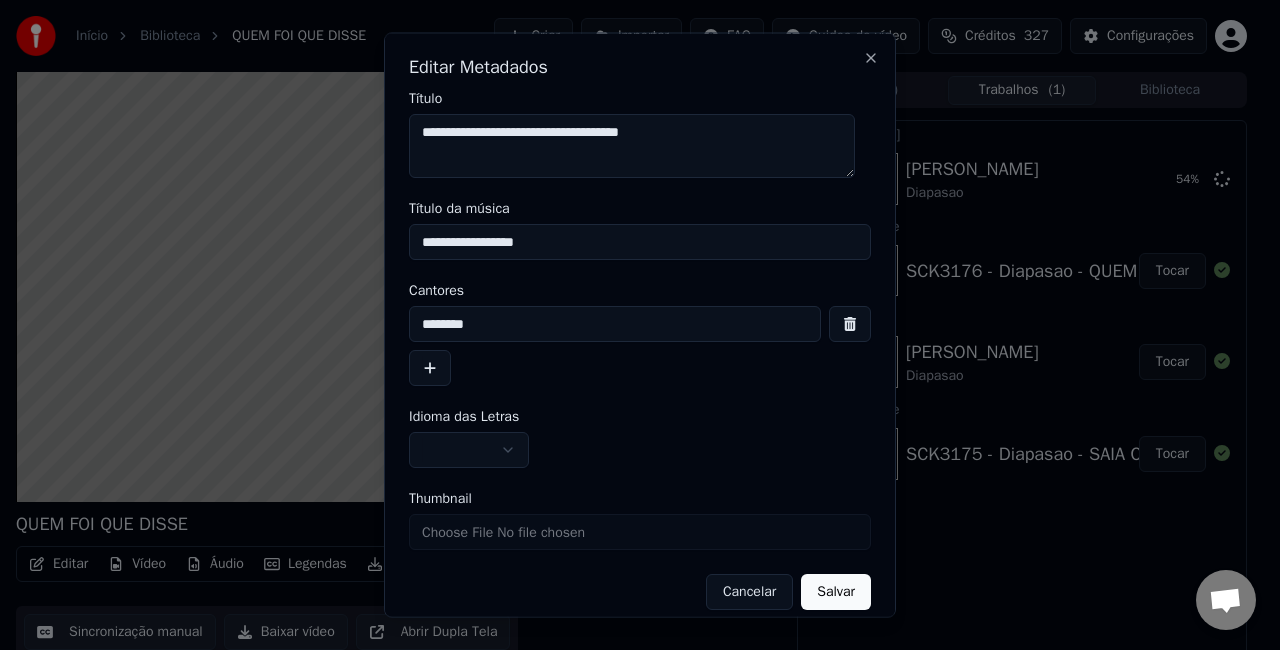 click at bounding box center (469, 450) 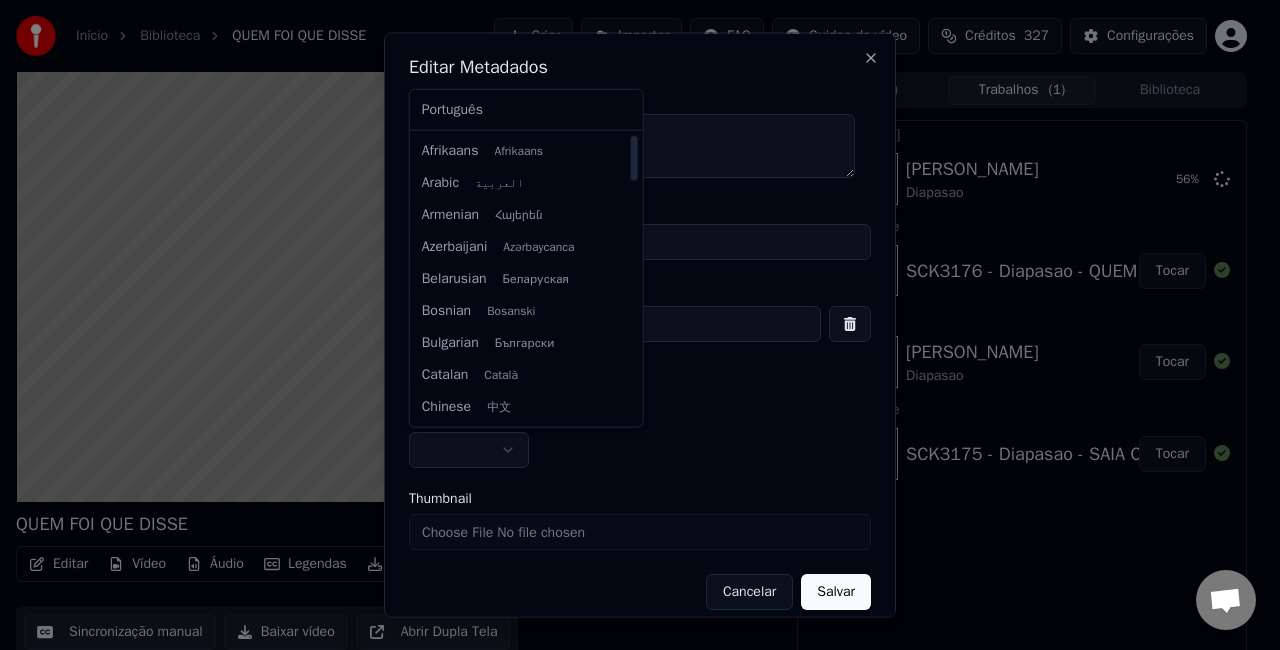 select on "**" 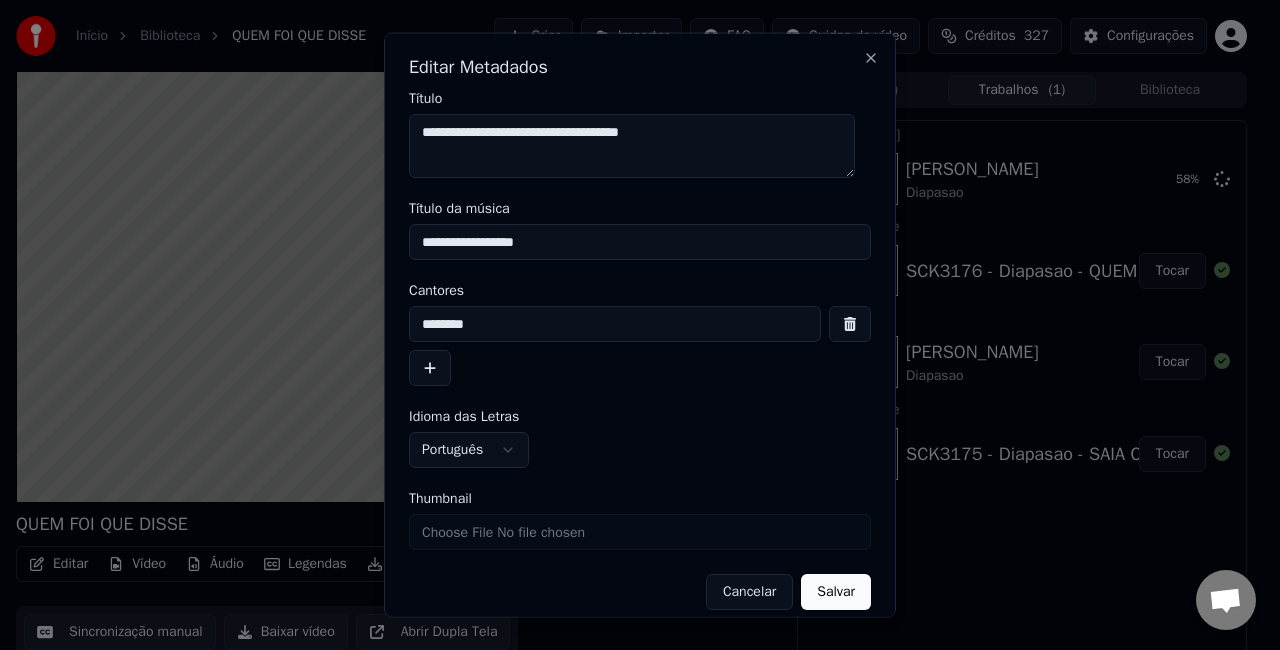 click on "Salvar" at bounding box center (836, 592) 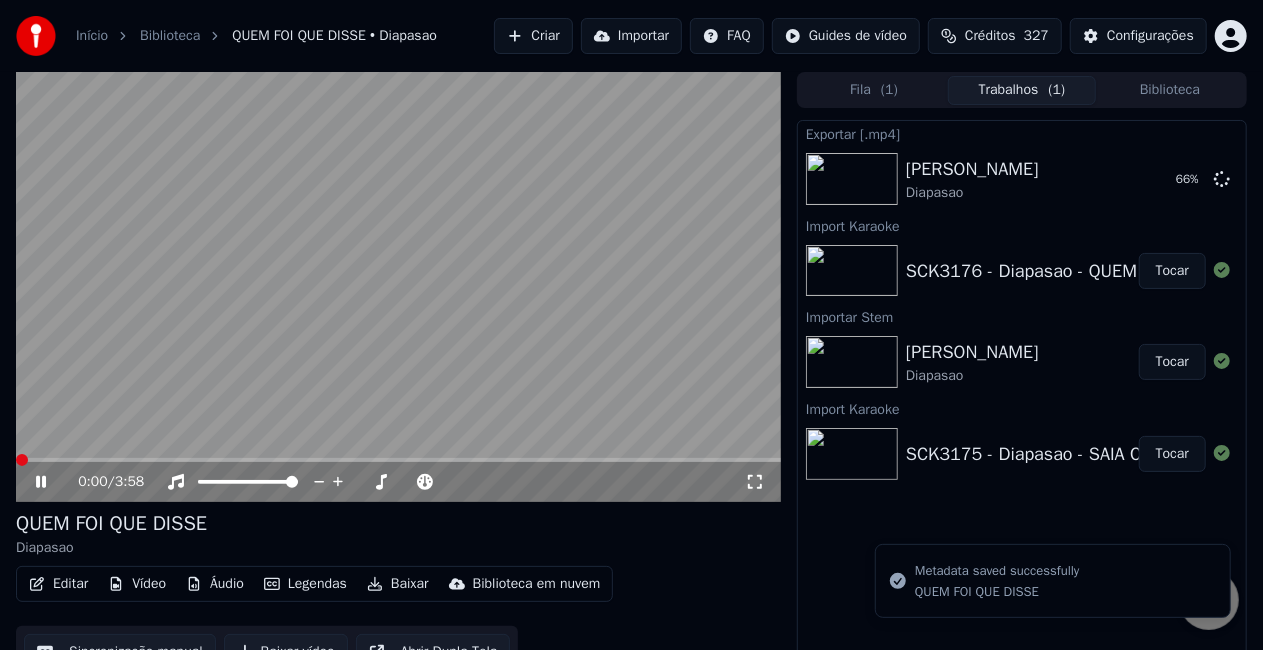 click on "Áudio" at bounding box center [215, 584] 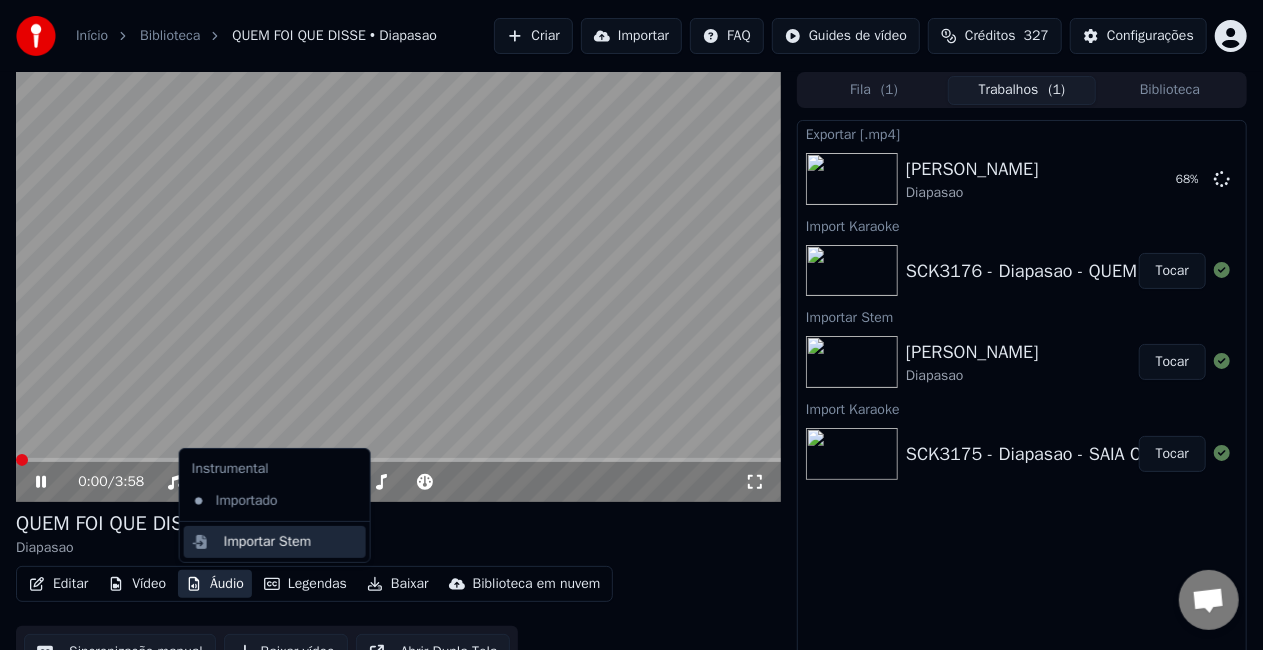 click on "Importar Stem" at bounding box center [268, 542] 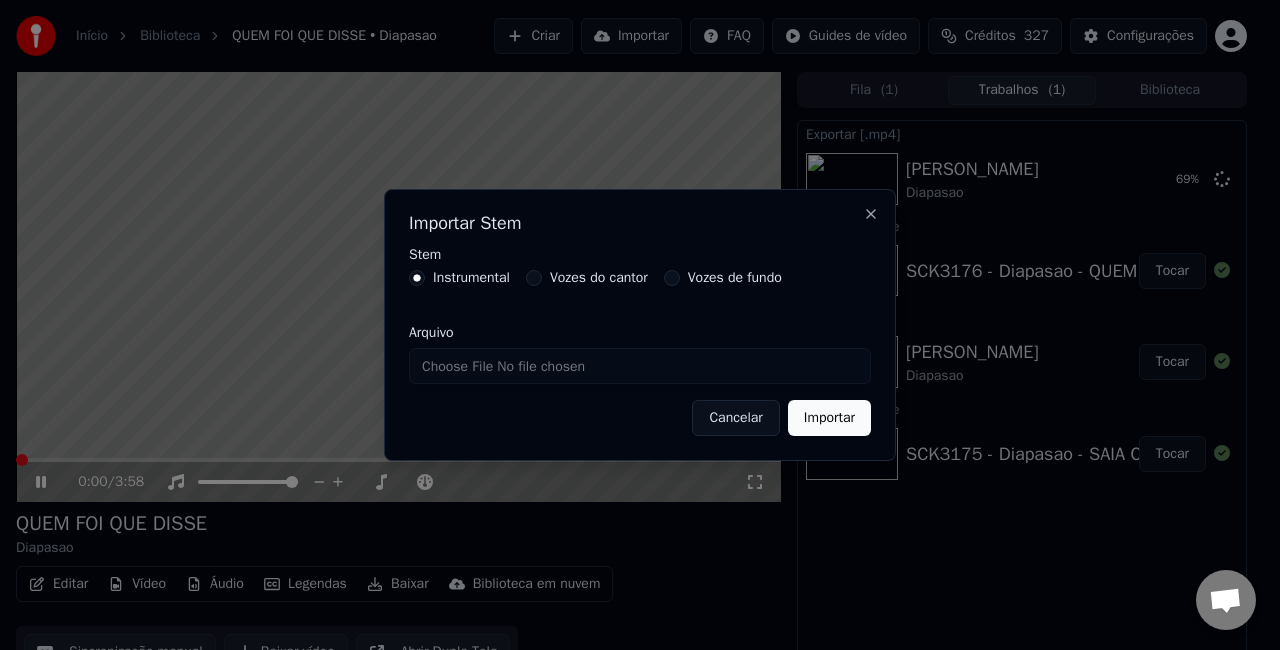 click on "Vozes do cantor" at bounding box center (599, 278) 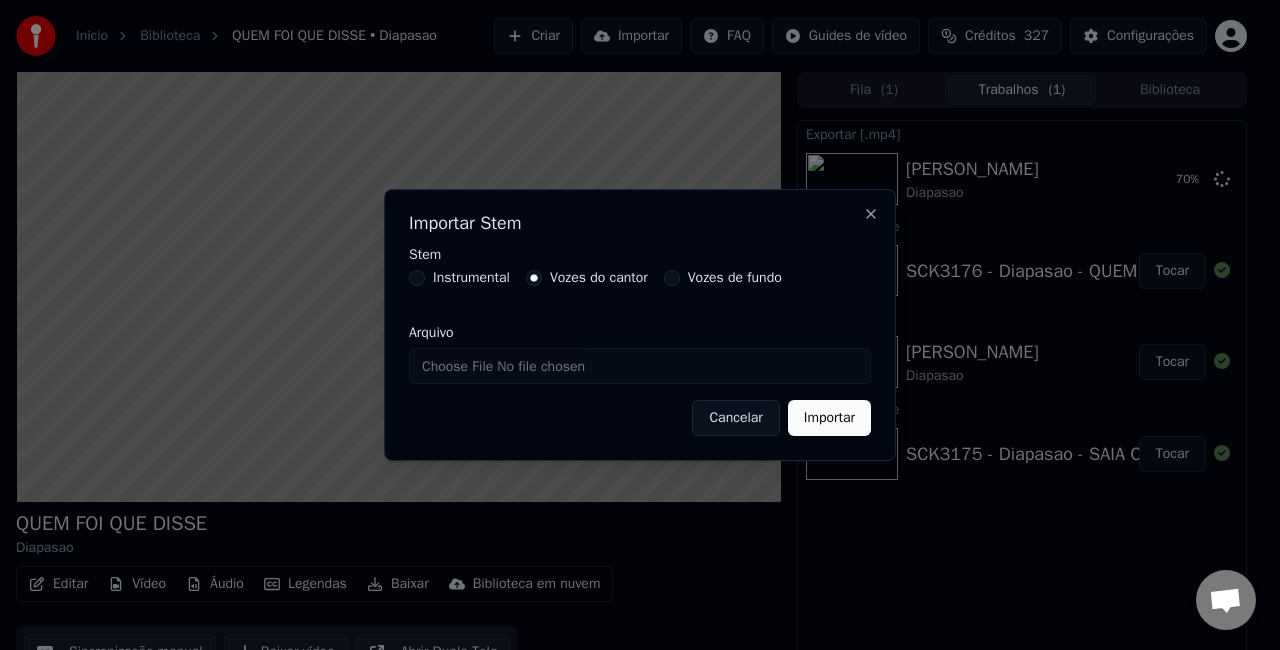 click on "Arquivo" at bounding box center (640, 366) 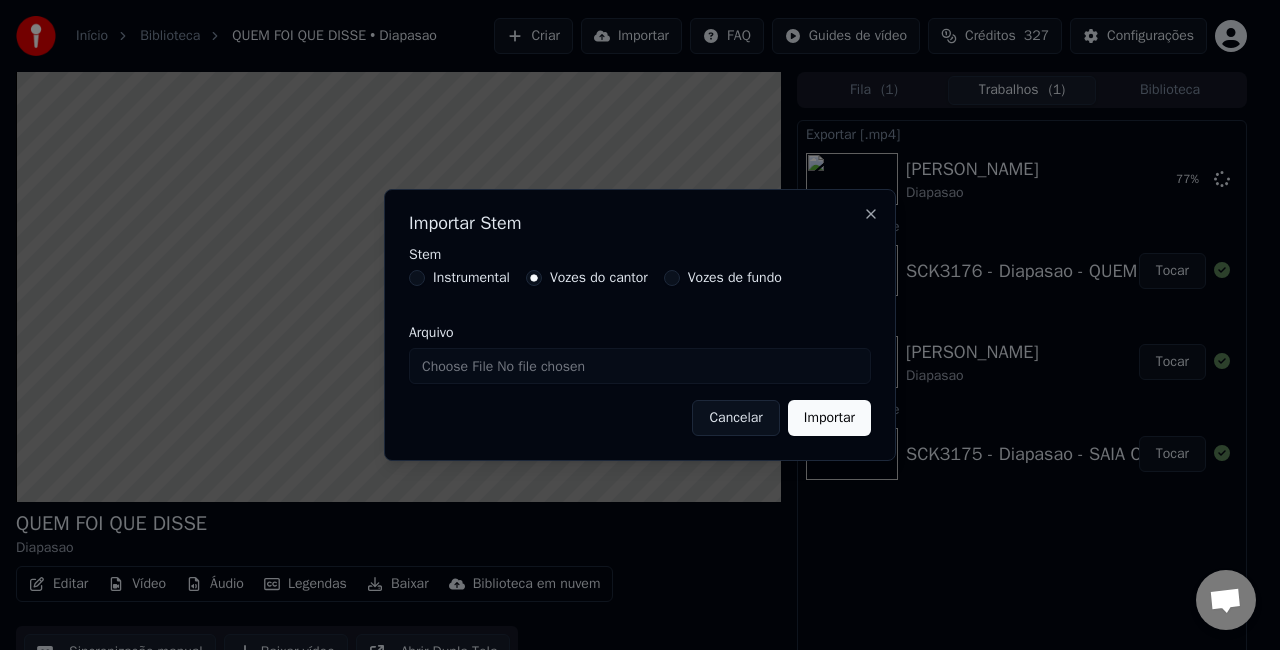 type on "**********" 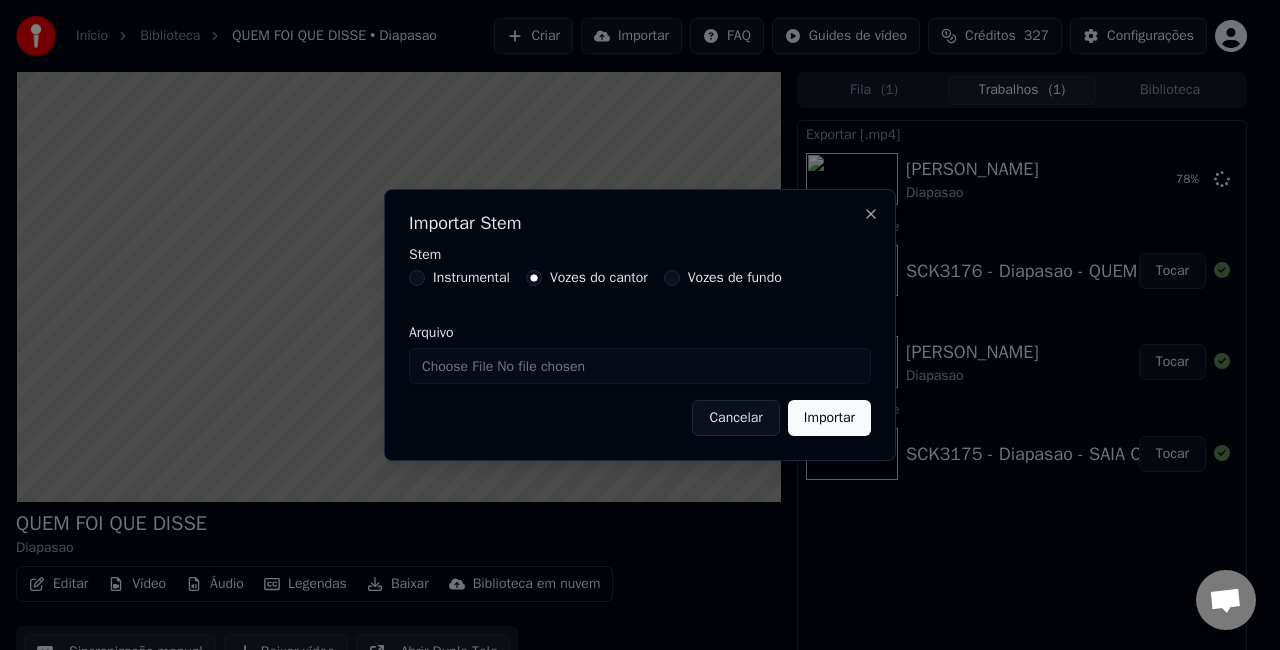 click on "Importar" at bounding box center (829, 418) 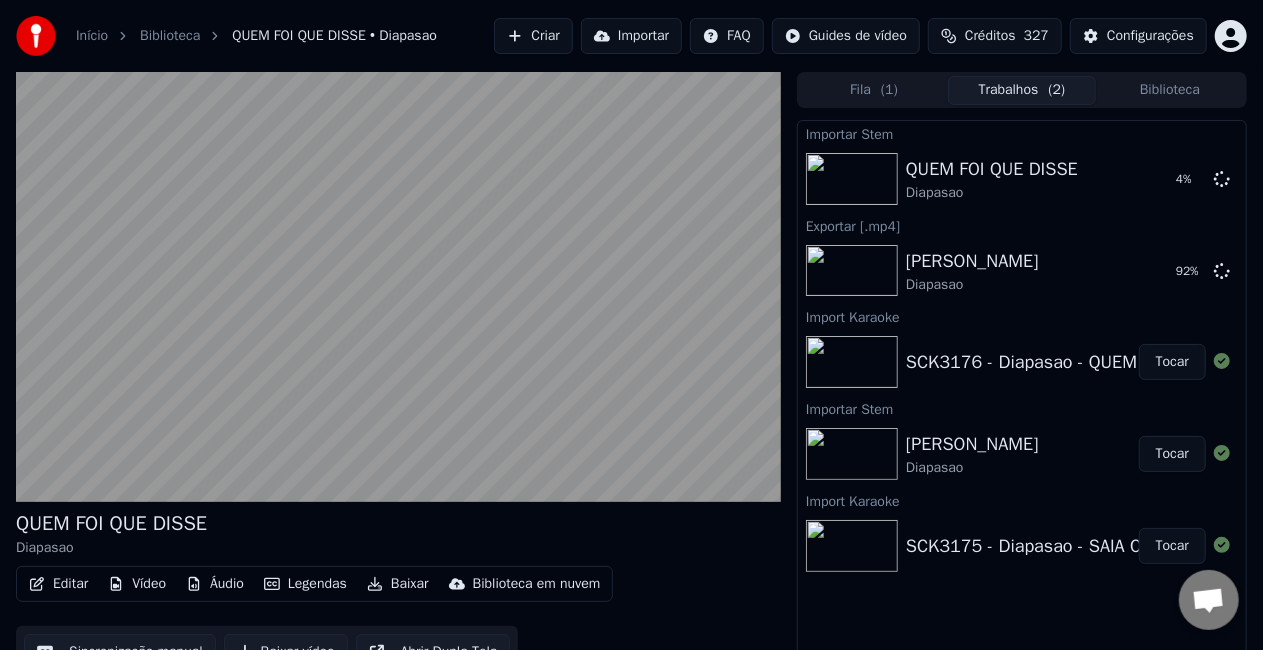 click on "Biblioteca" at bounding box center (1170, 90) 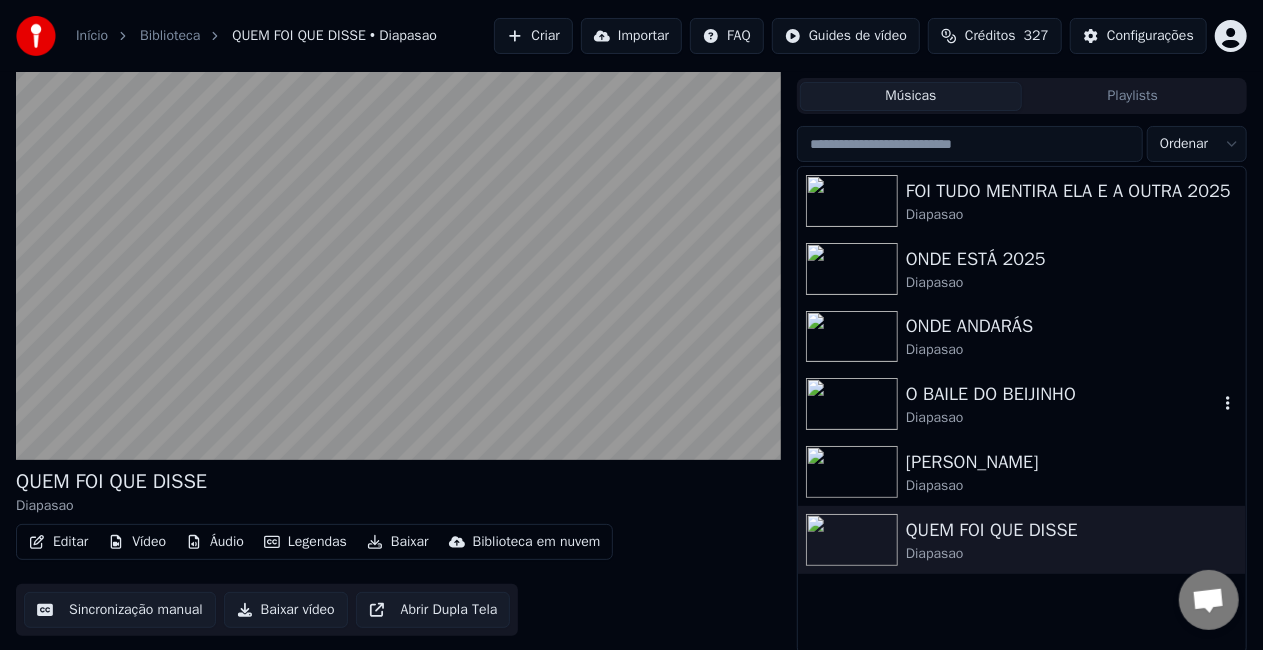 scroll, scrollTop: 45, scrollLeft: 0, axis: vertical 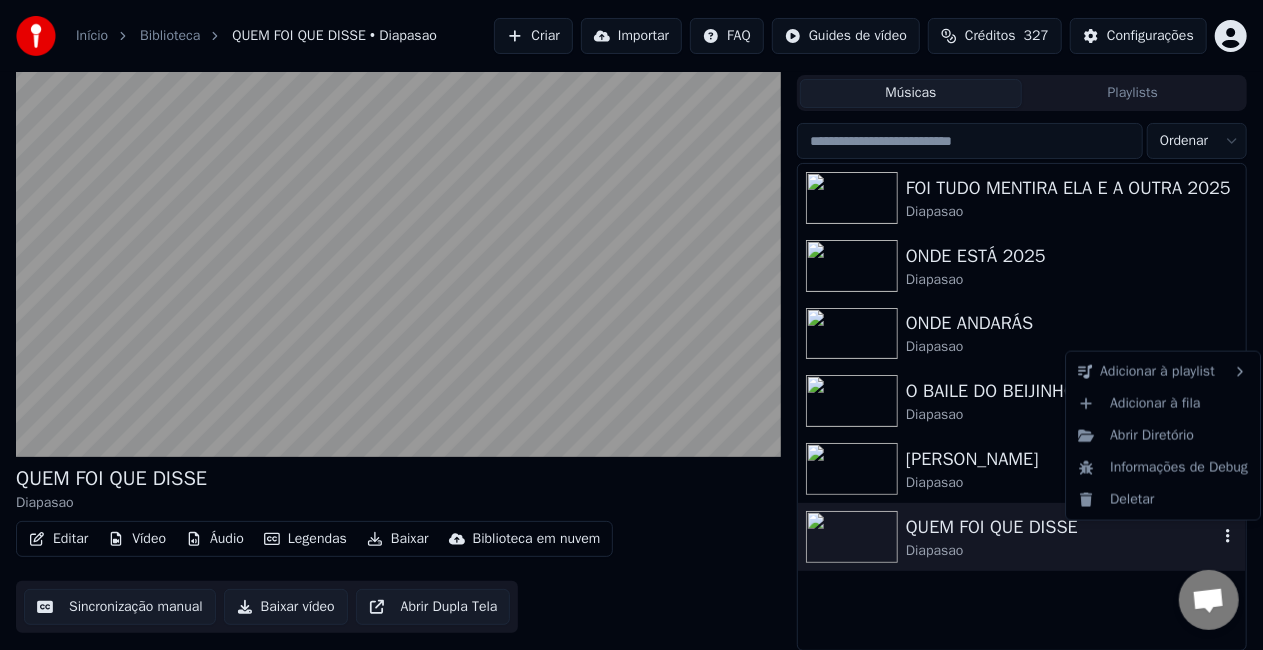 click 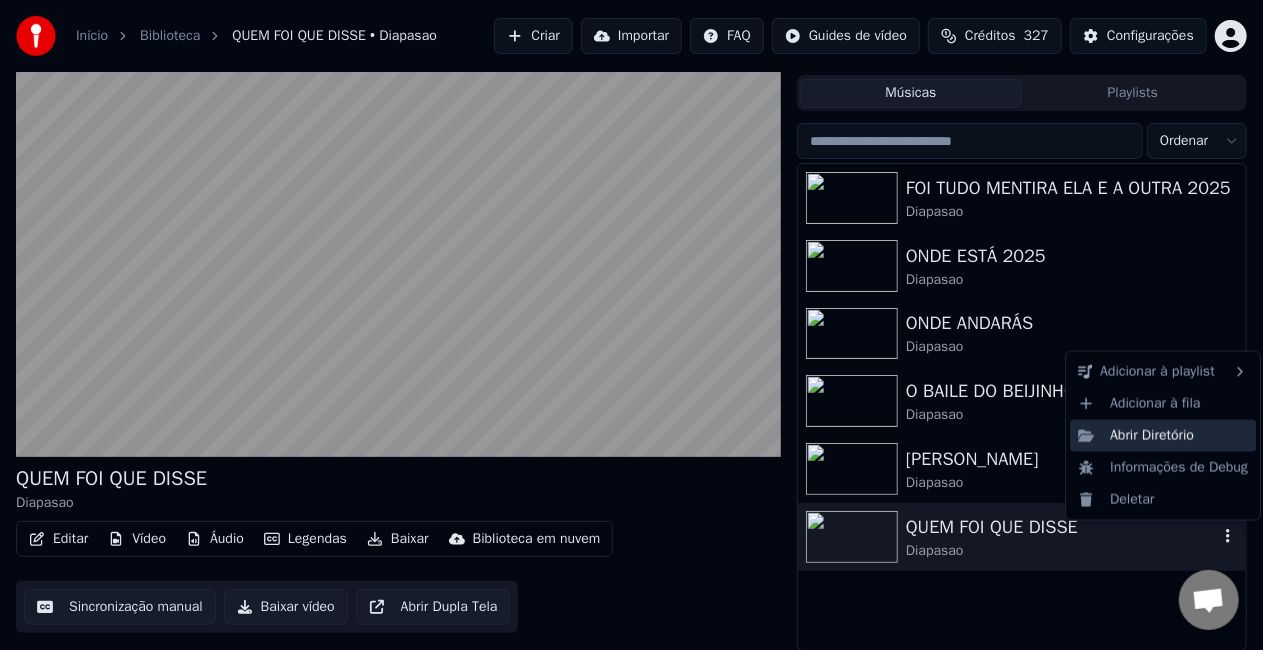 click on "Abrir Diretório" at bounding box center [1163, 436] 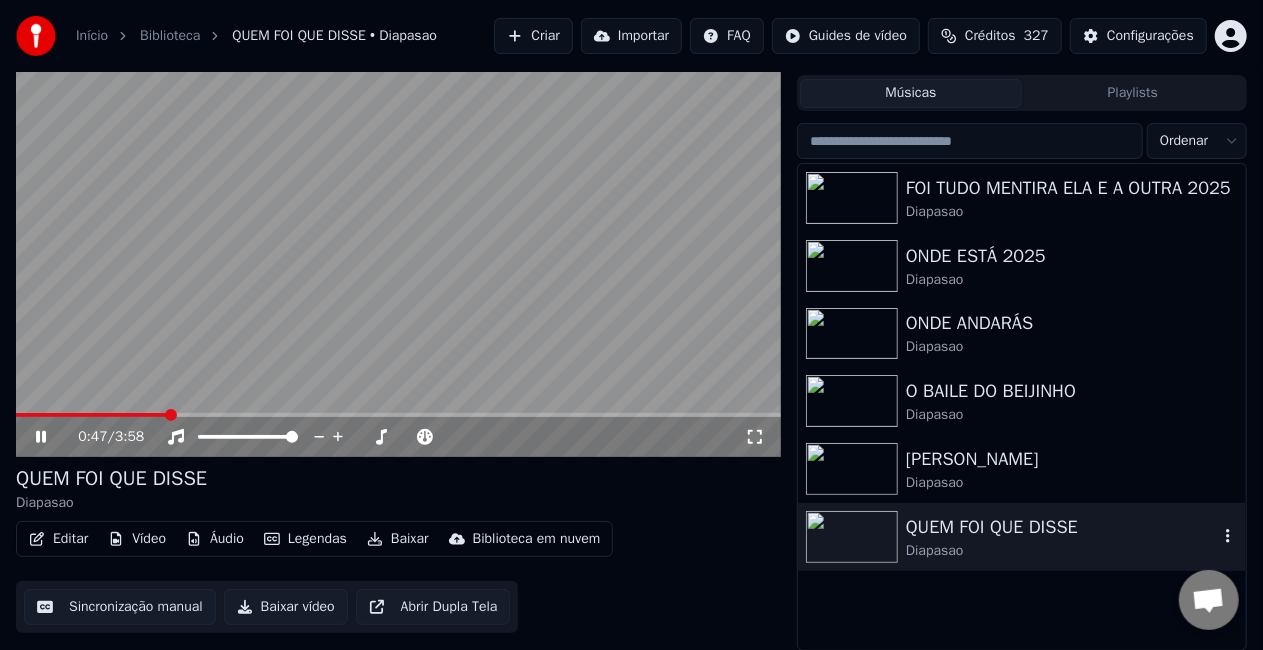 click at bounding box center (398, 242) 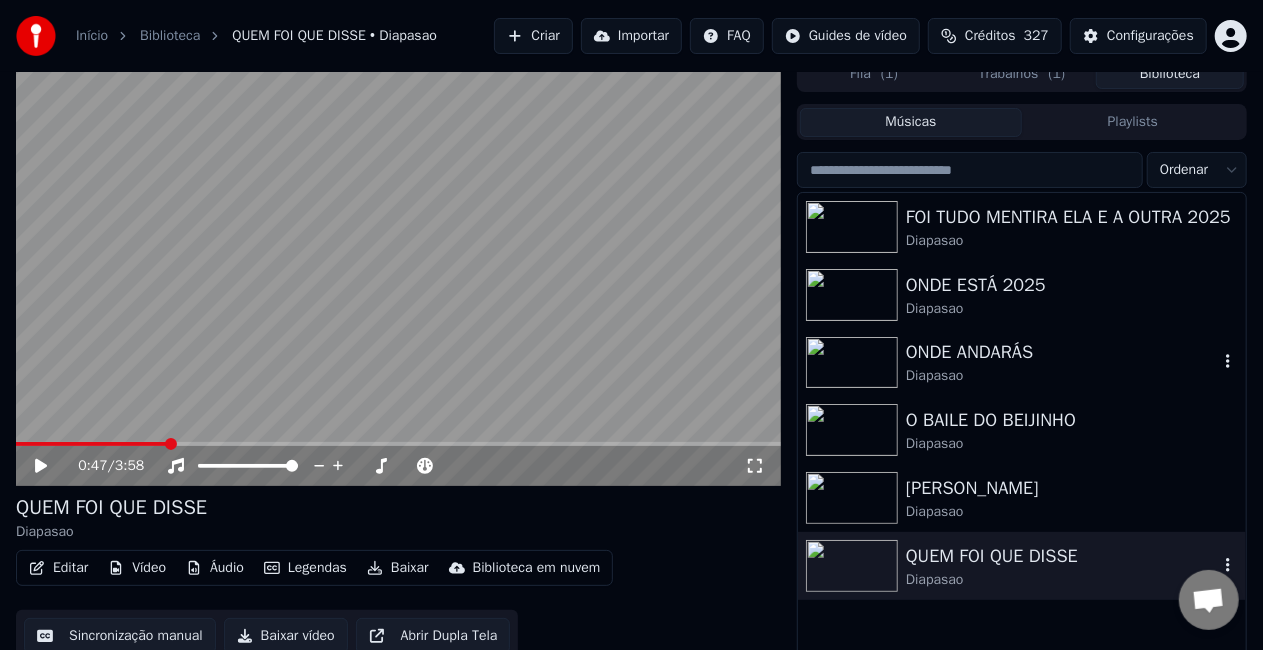 scroll, scrollTop: 0, scrollLeft: 0, axis: both 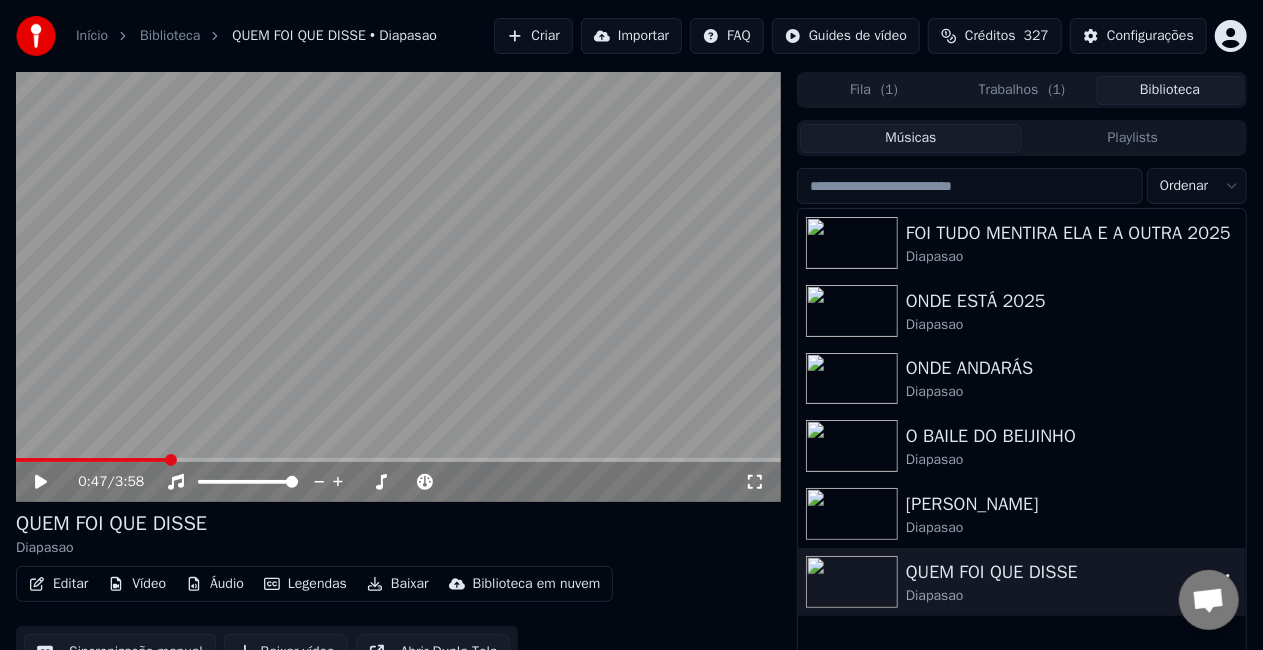 click on "QUEM FOI QUE DISSE" at bounding box center (1062, 572) 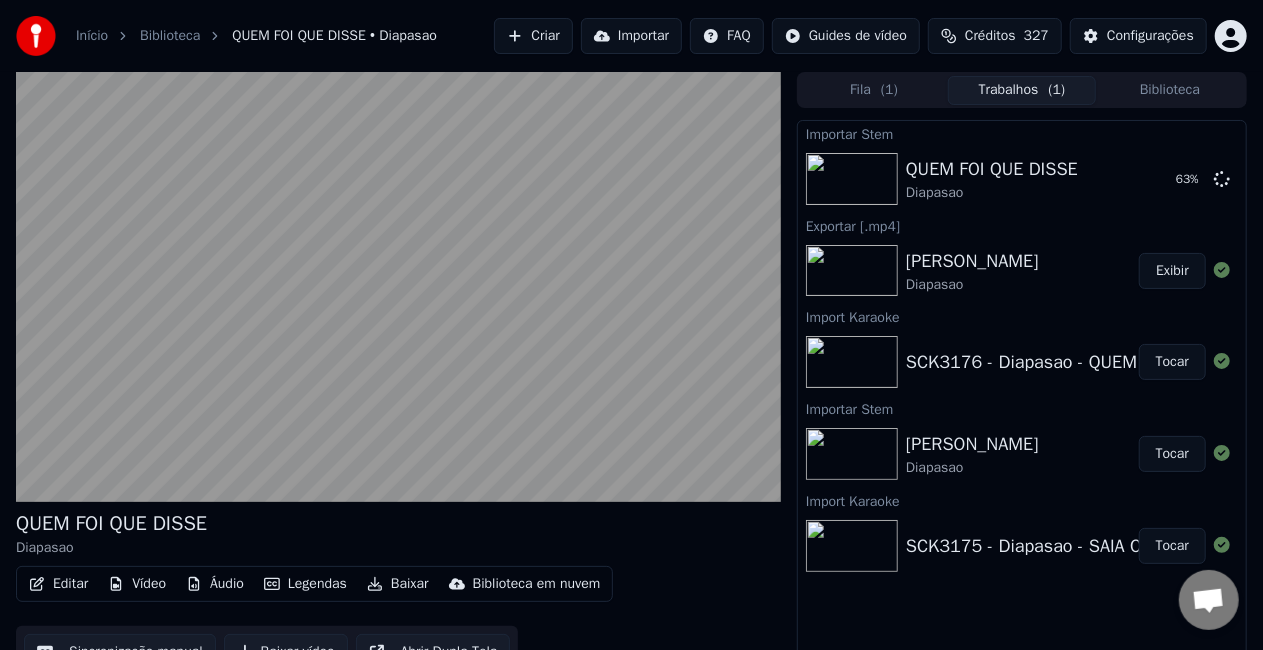 click on "Trabalhos ( 1 )" at bounding box center (1022, 90) 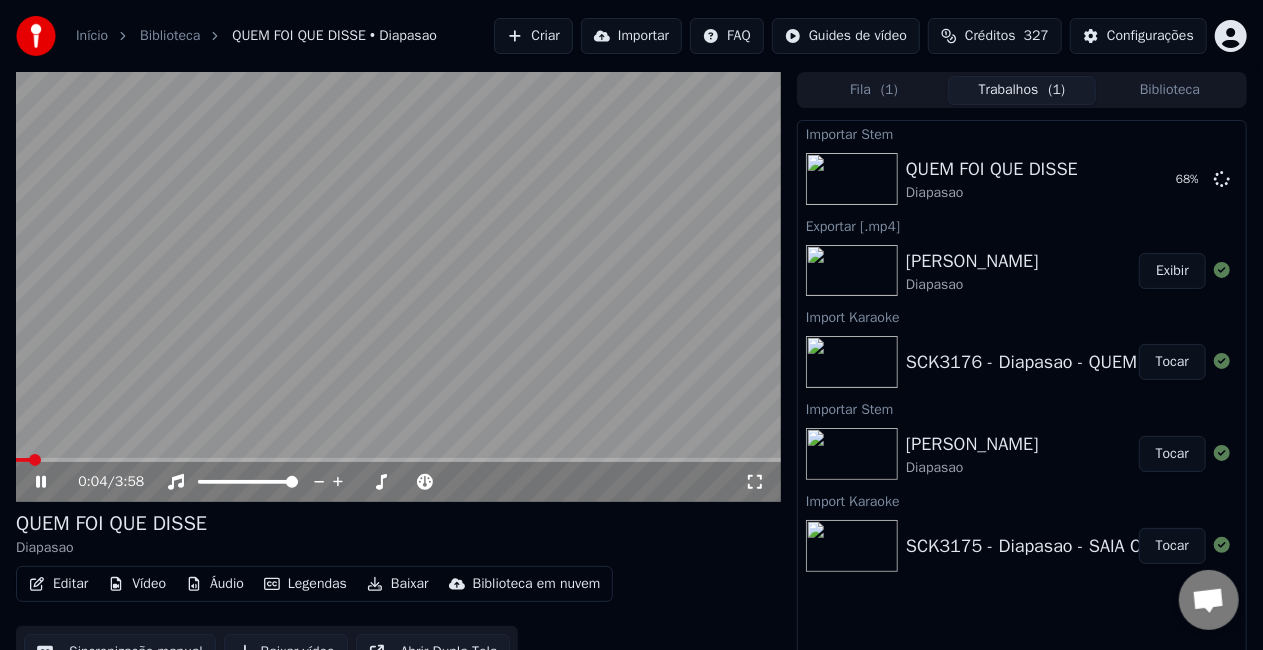 scroll, scrollTop: 28, scrollLeft: 0, axis: vertical 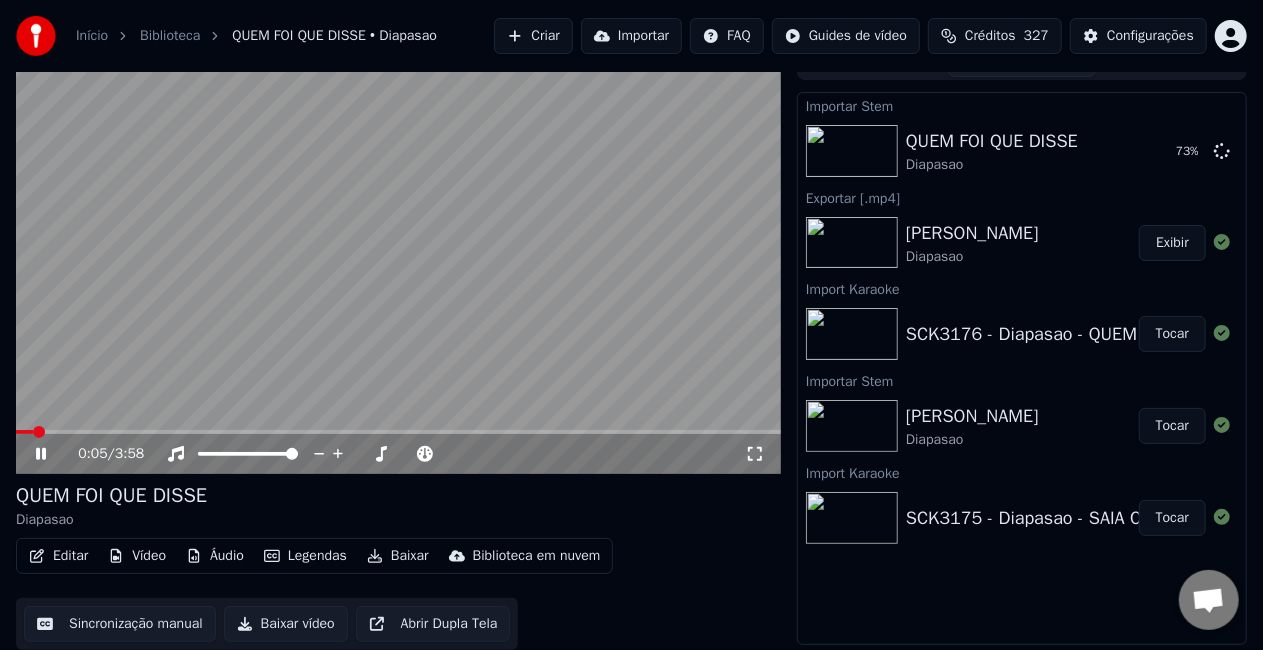 click on "Baixar vídeo" at bounding box center [286, 624] 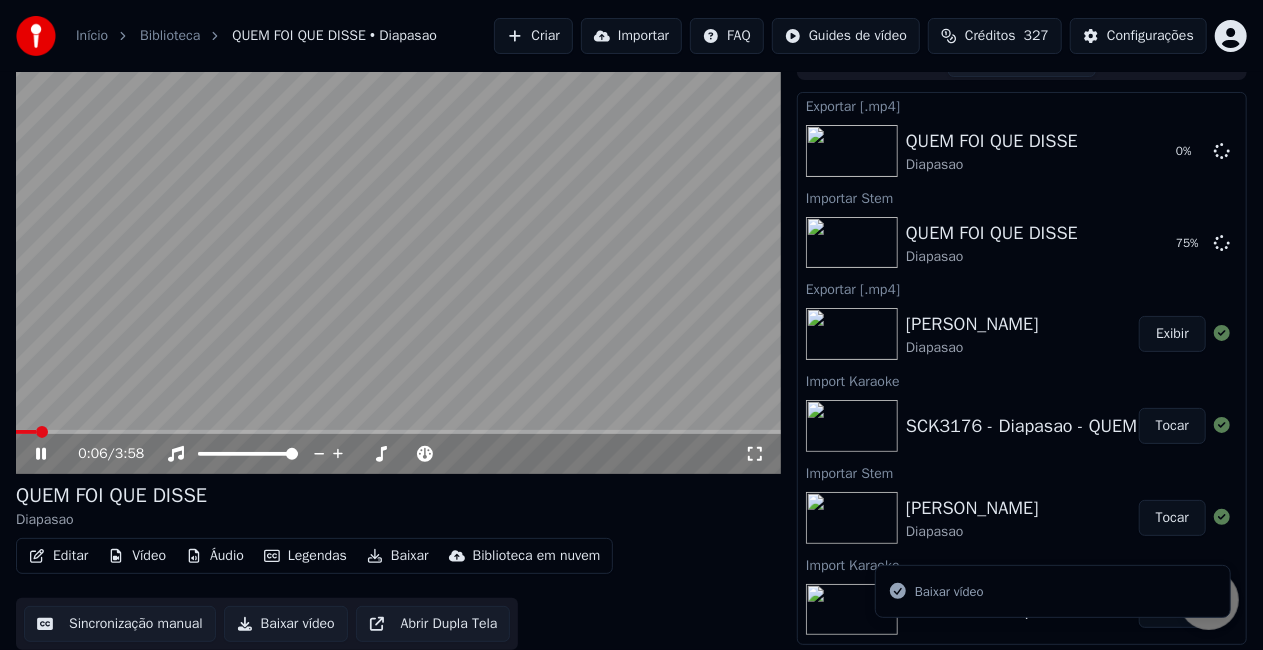 click at bounding box center [398, 259] 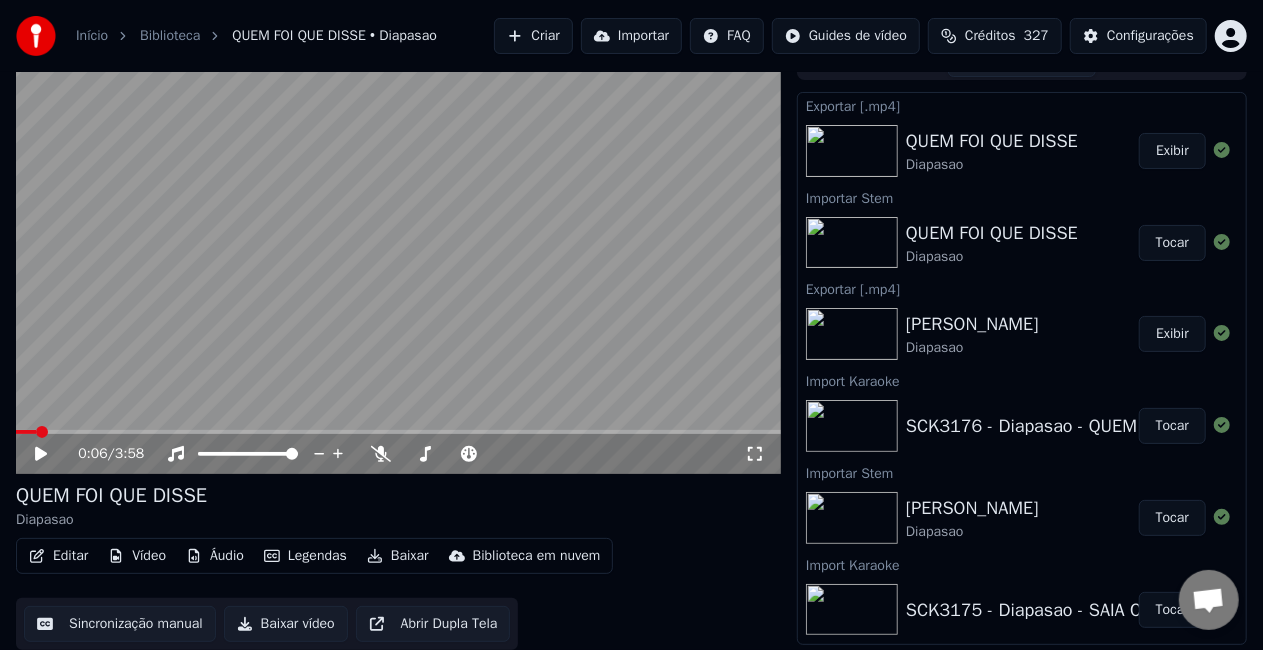 click on "Importar" at bounding box center [631, 36] 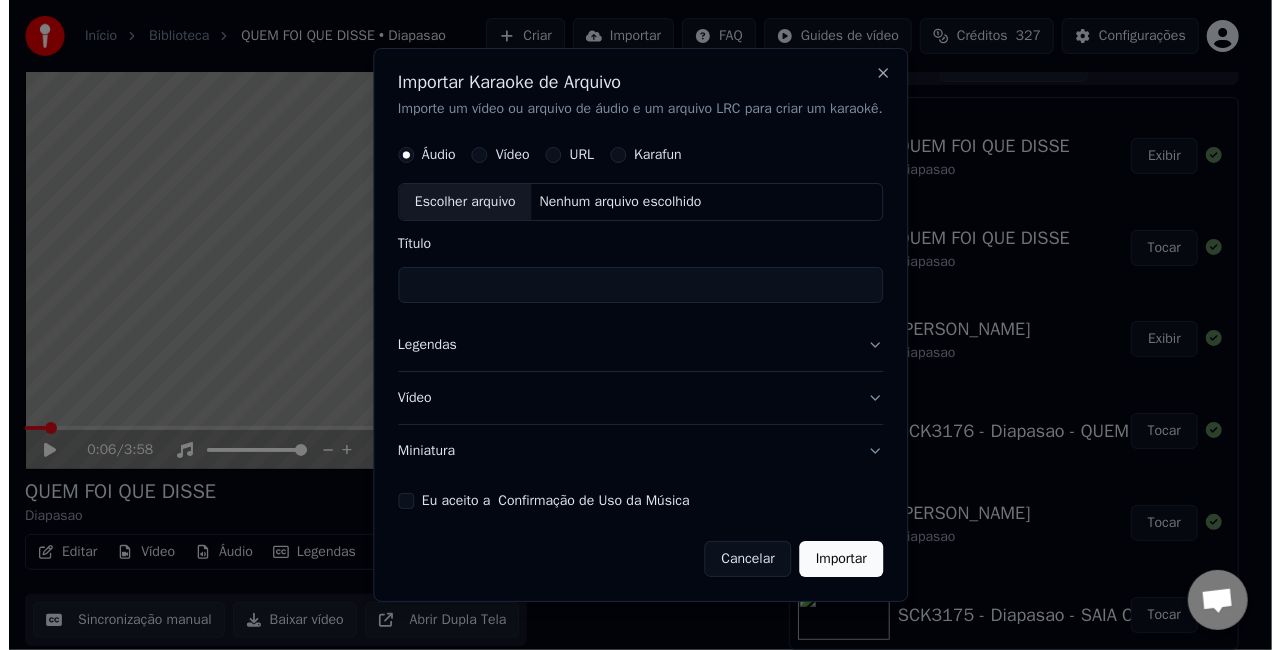 scroll, scrollTop: 28, scrollLeft: 0, axis: vertical 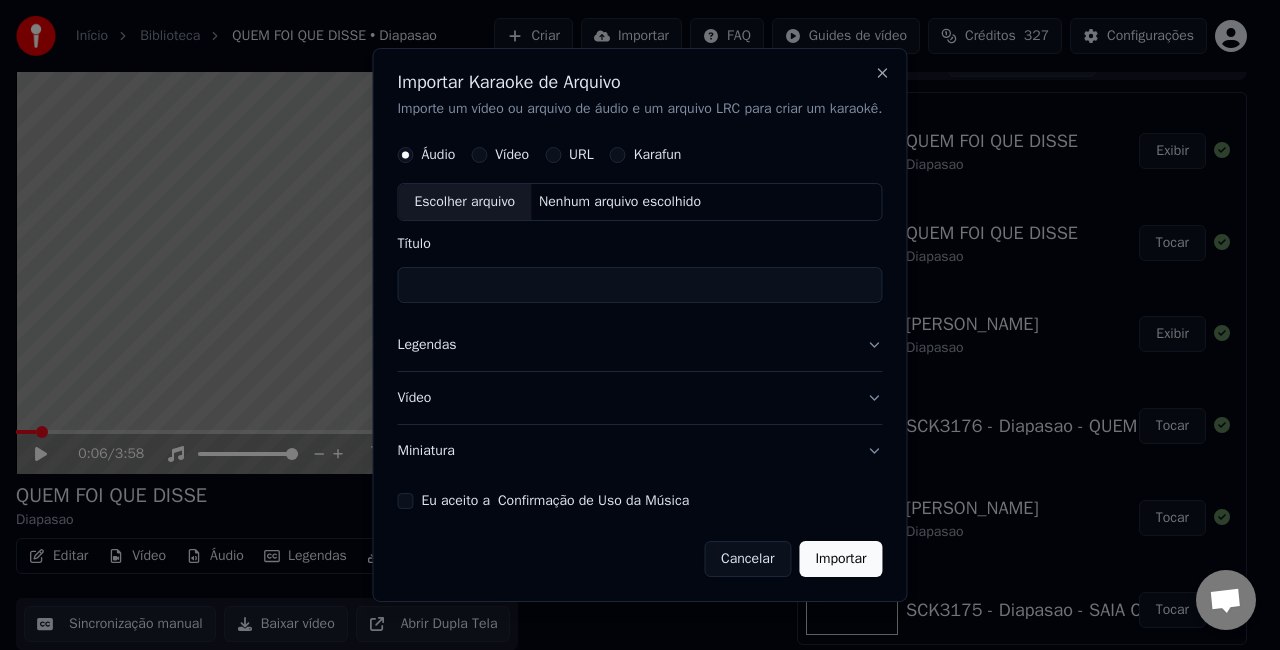 drag, startPoint x: 408, startPoint y: 500, endPoint x: 420, endPoint y: 490, distance: 15.6205 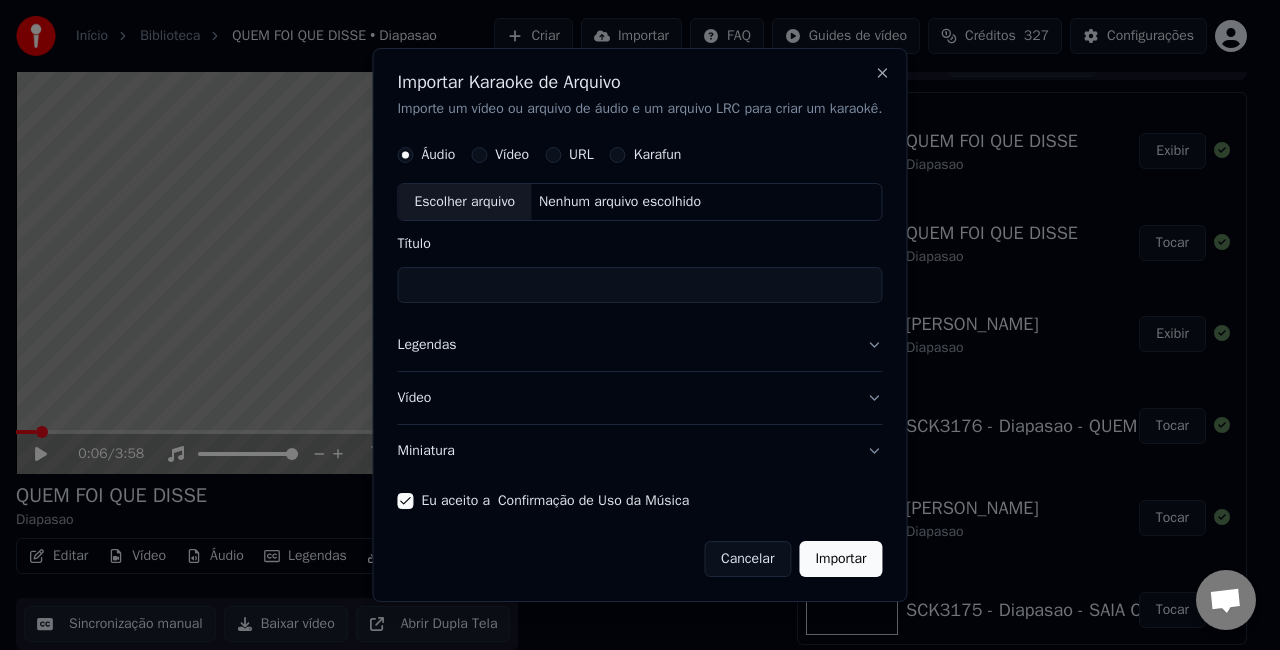 click on "Miniatura" at bounding box center (639, 451) 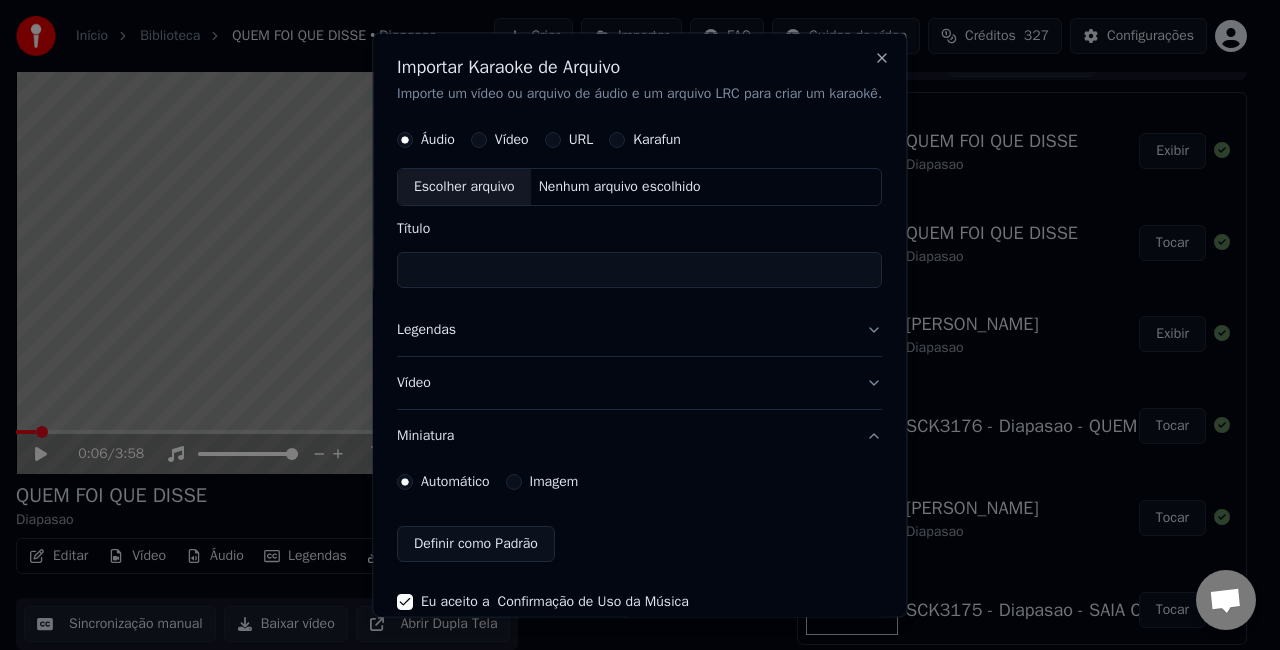 click on "Imagem" at bounding box center [554, 481] 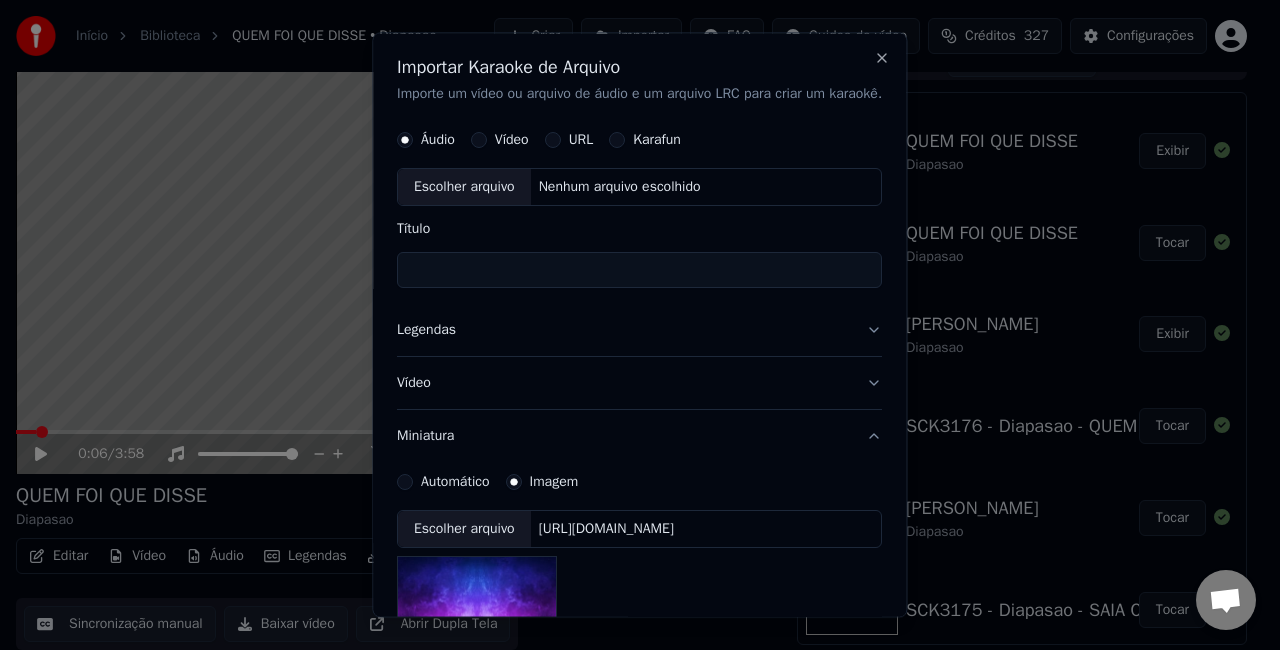 click on "[URL][DOMAIN_NAME]" at bounding box center [606, 528] 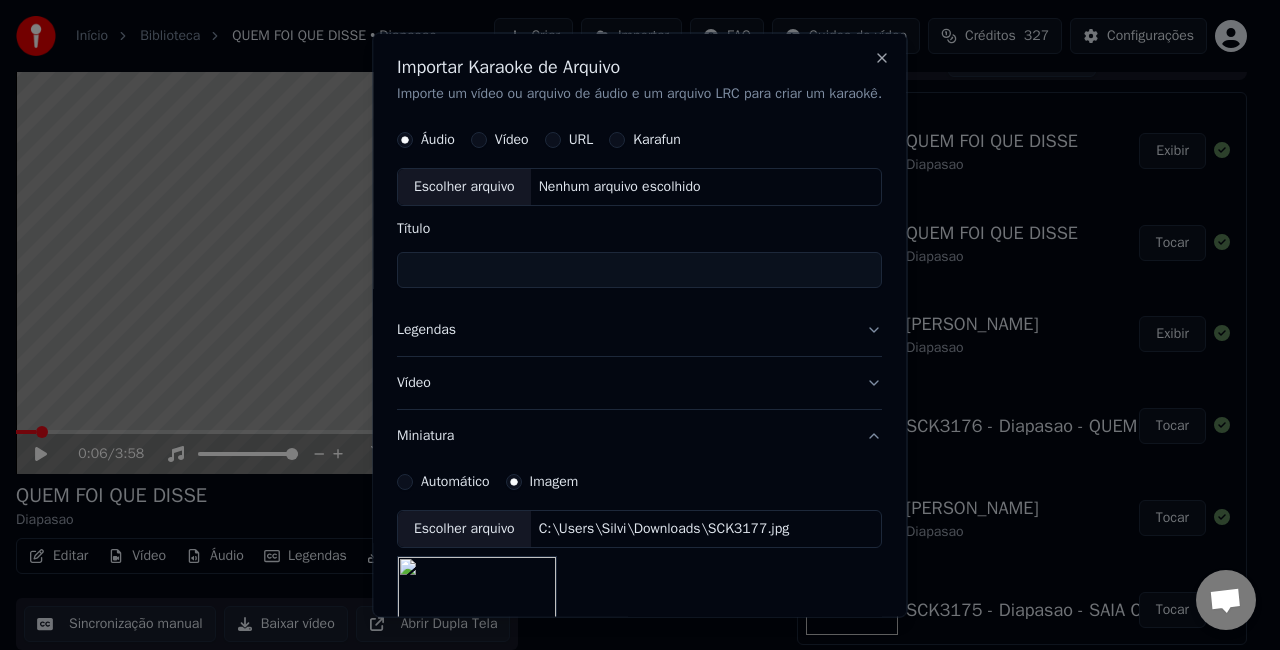 click on "Legendas" at bounding box center (639, 329) 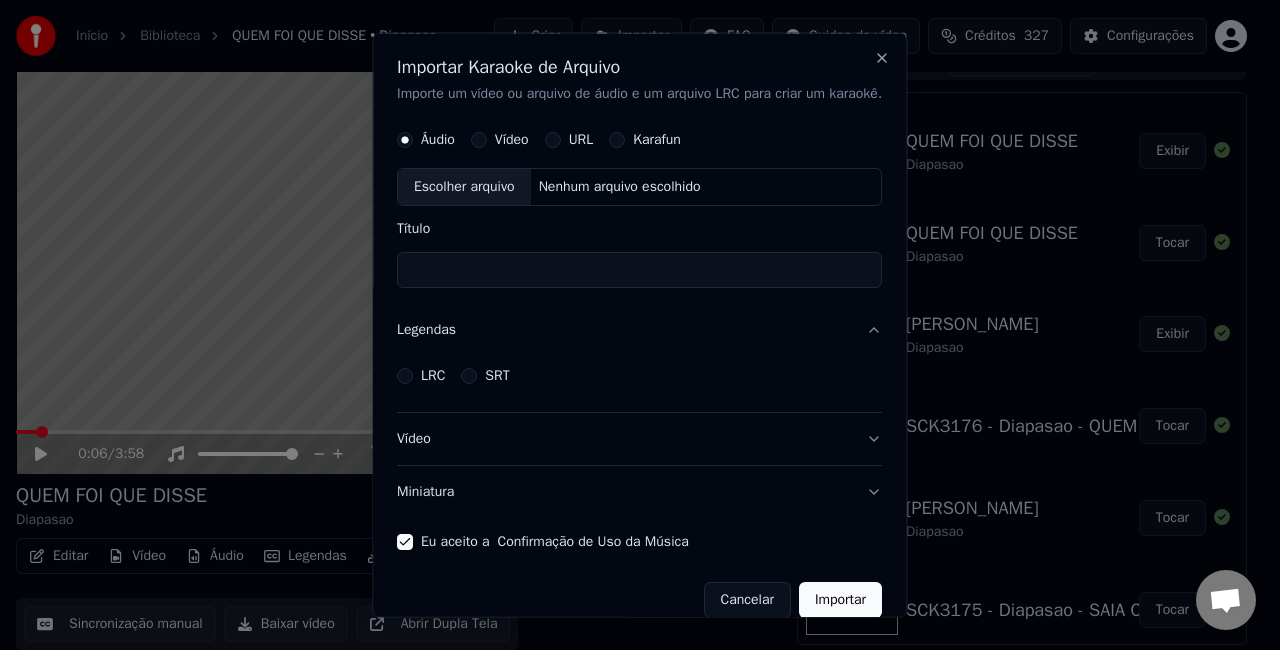 click on "LRC" at bounding box center (433, 375) 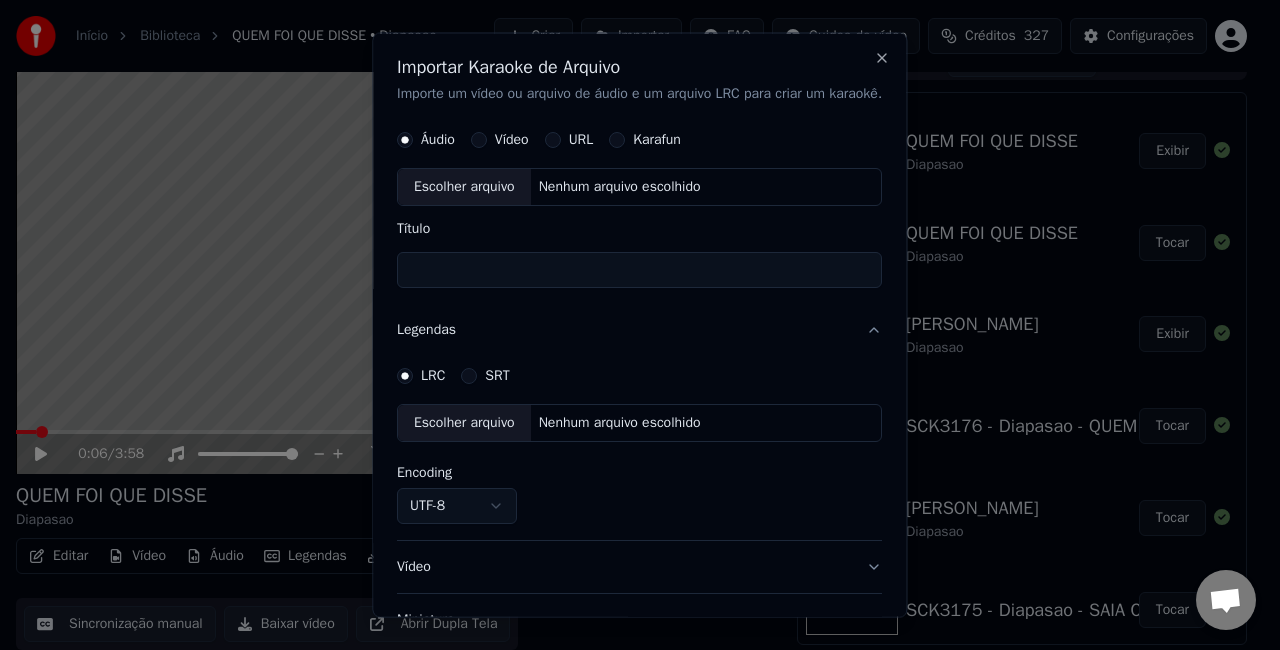 click on "Nenhum arquivo escolhido" at bounding box center (620, 422) 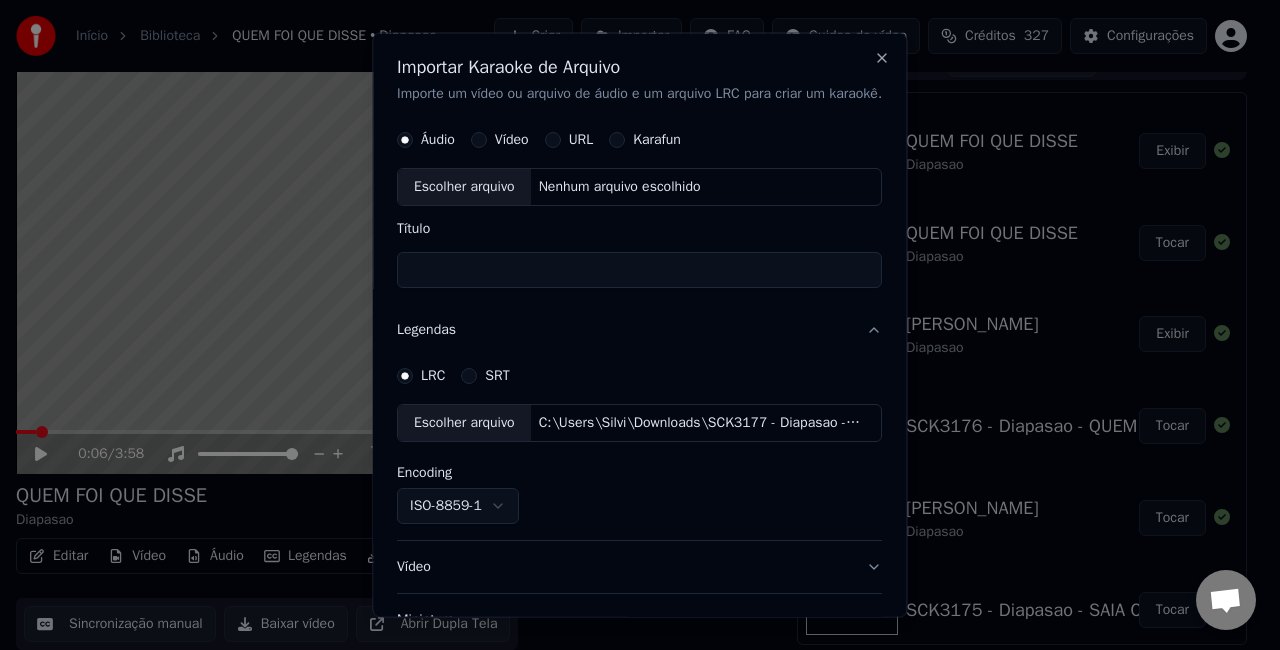click on "Nenhum arquivo escolhido" at bounding box center (620, 186) 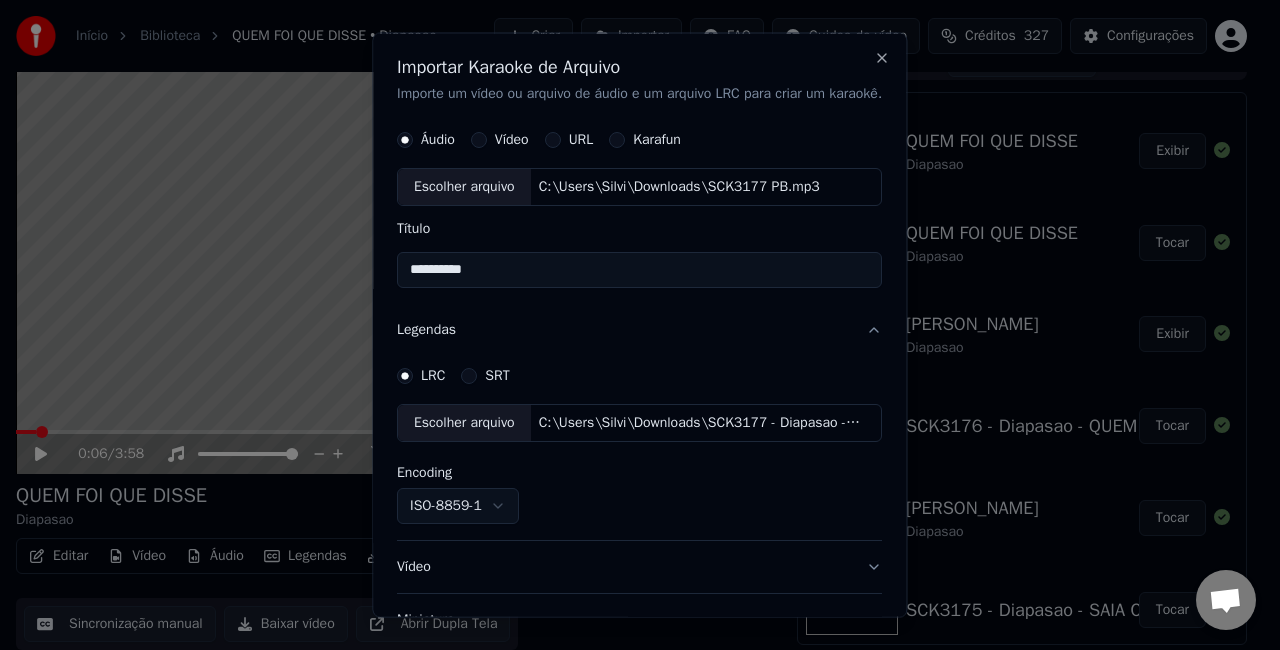 drag, startPoint x: 500, startPoint y: 267, endPoint x: 6, endPoint y: 229, distance: 495.45938 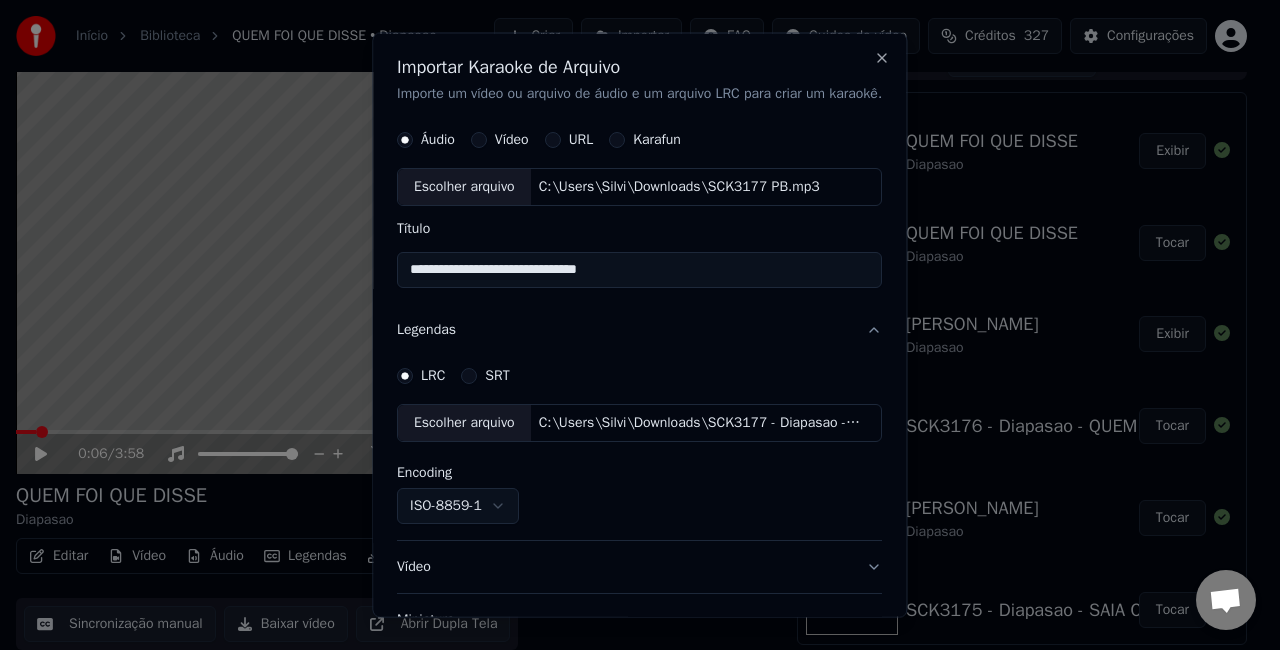 type on "**********" 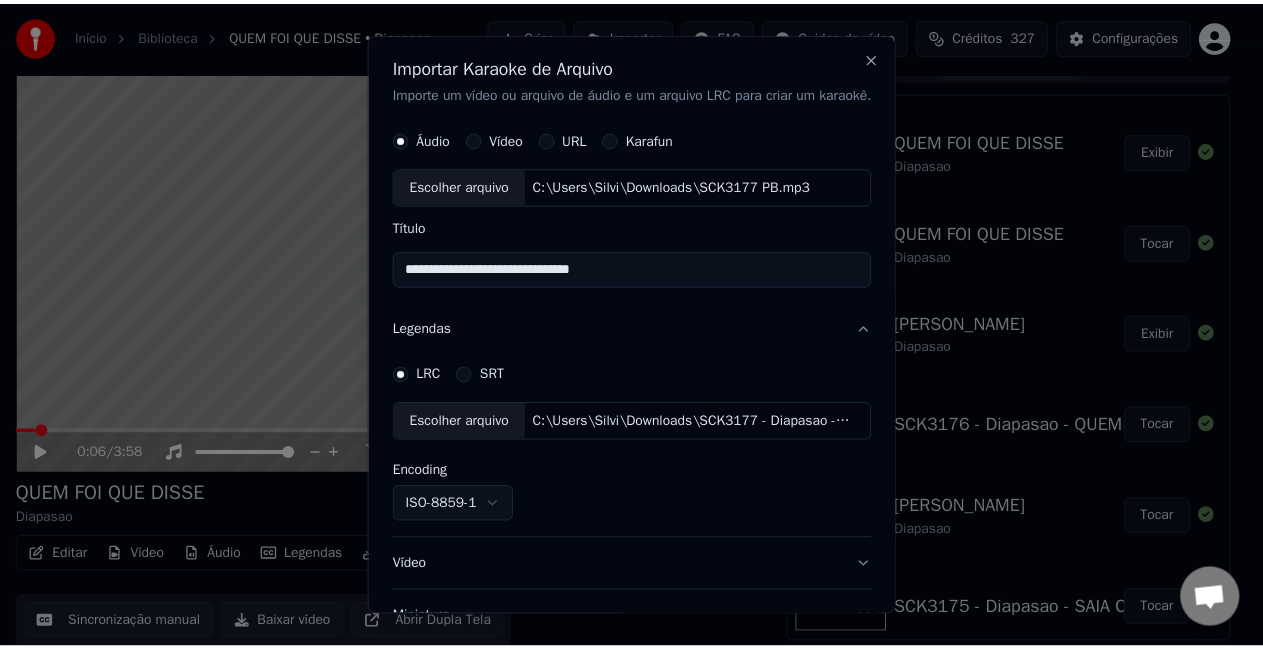 scroll, scrollTop: 150, scrollLeft: 0, axis: vertical 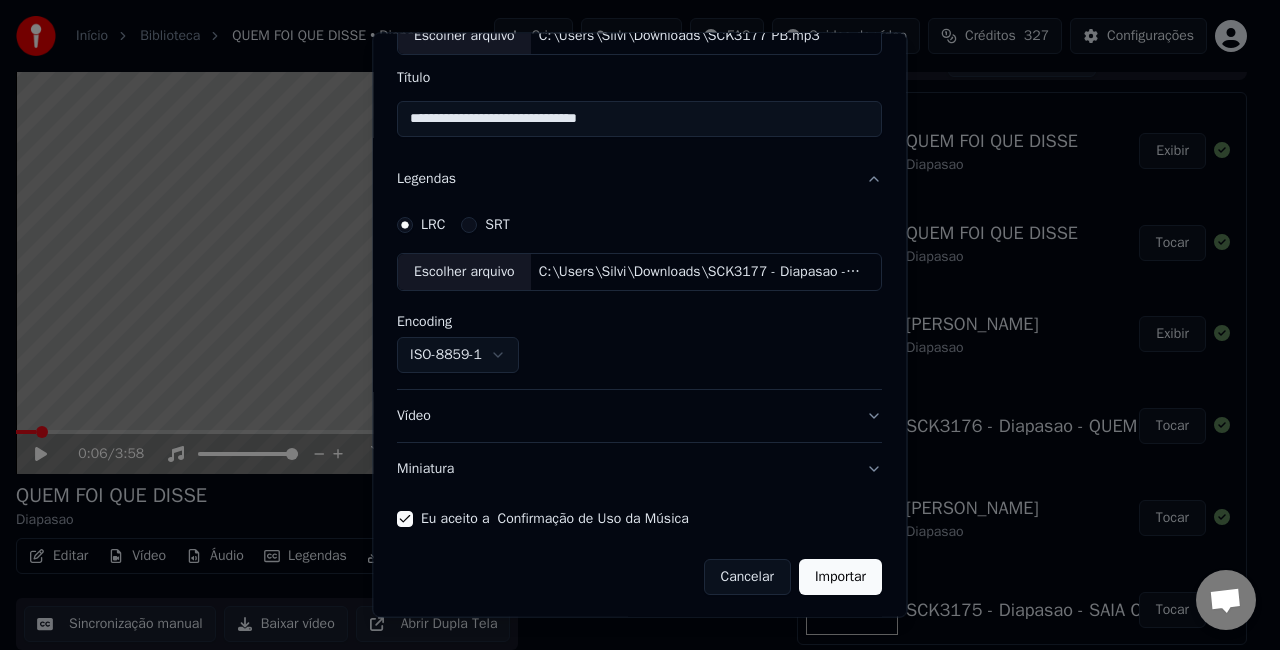 click on "Importar" at bounding box center [840, 577] 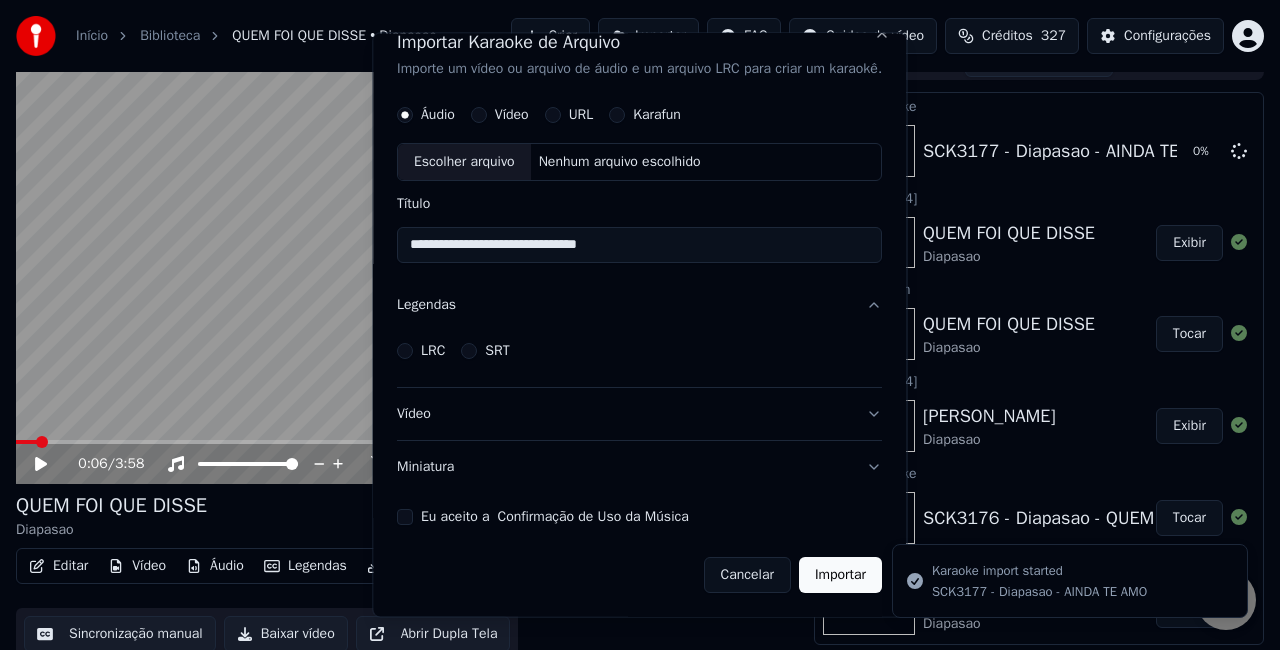 type 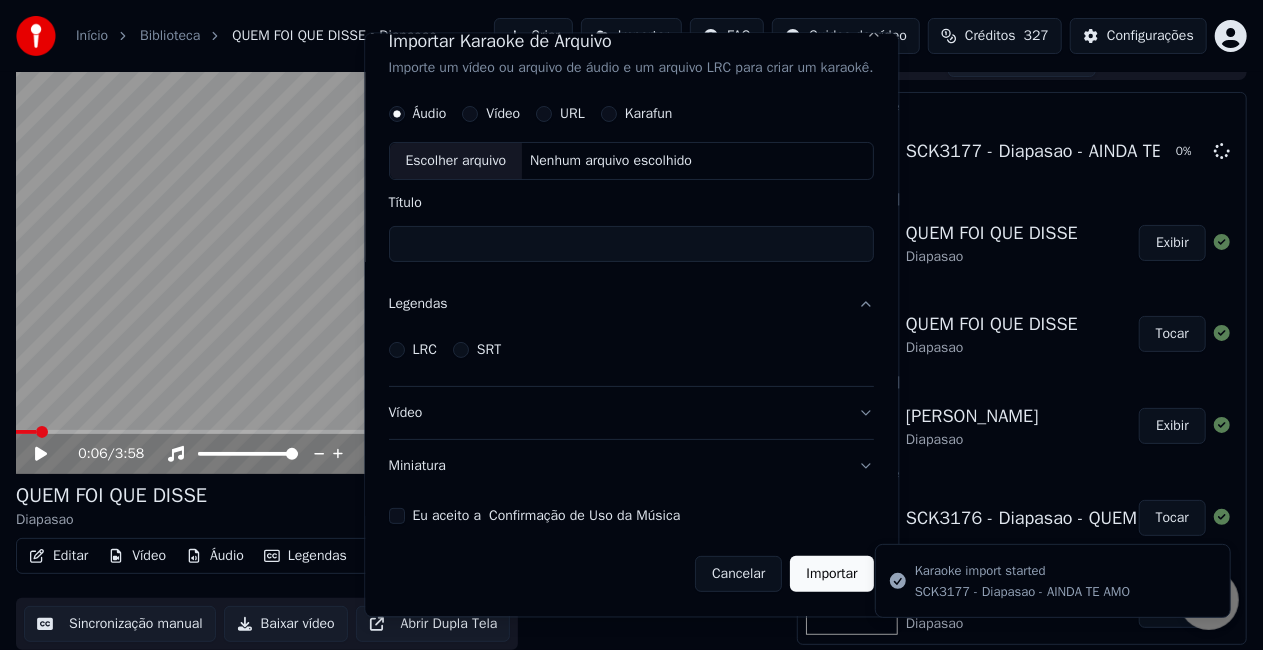 scroll, scrollTop: 22, scrollLeft: 0, axis: vertical 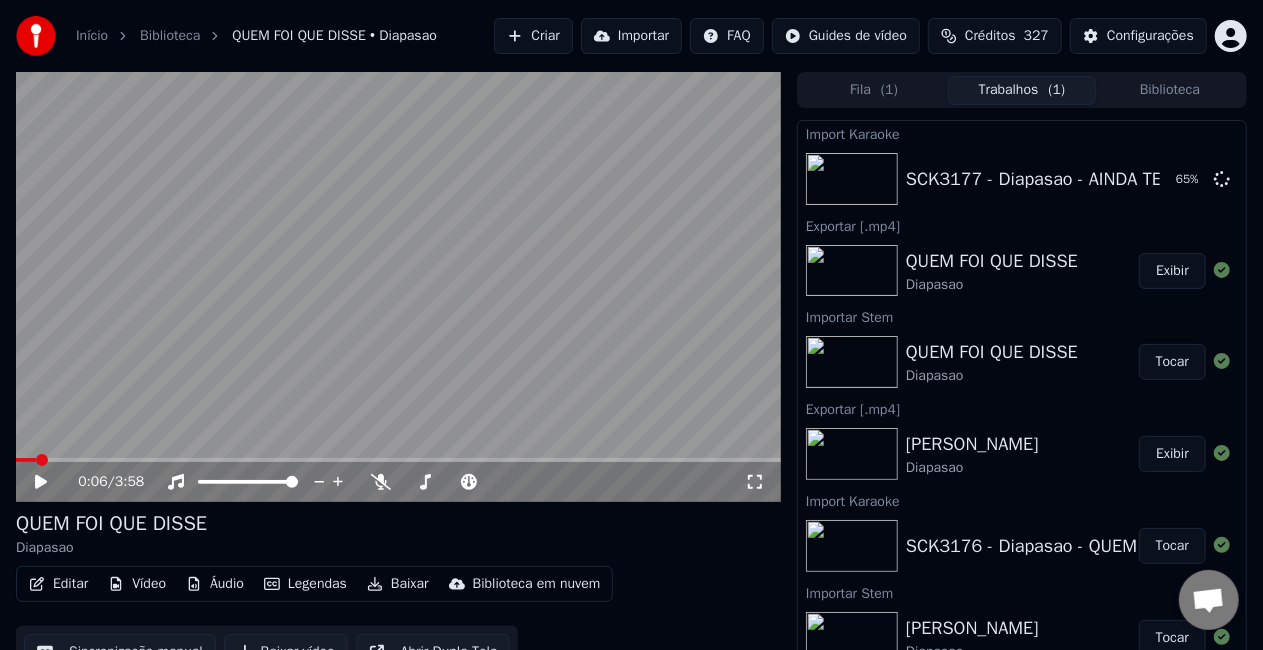 click on "Exibir" at bounding box center (1172, 271) 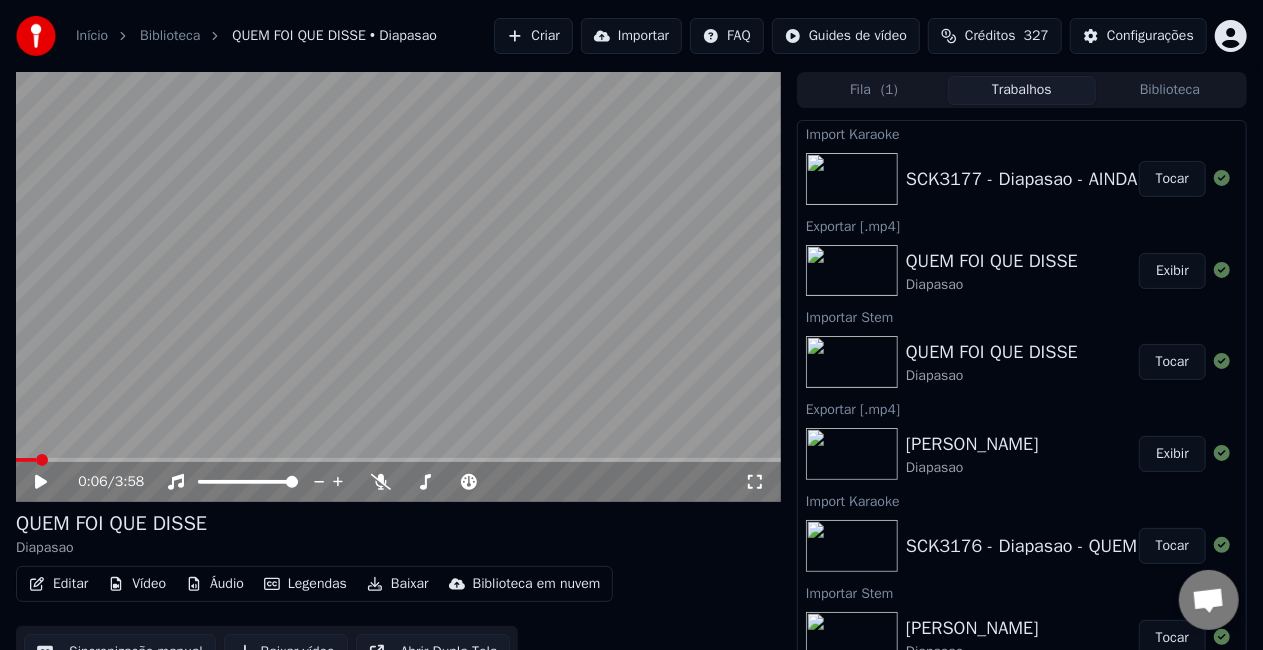 click on "Tocar" at bounding box center [1172, 179] 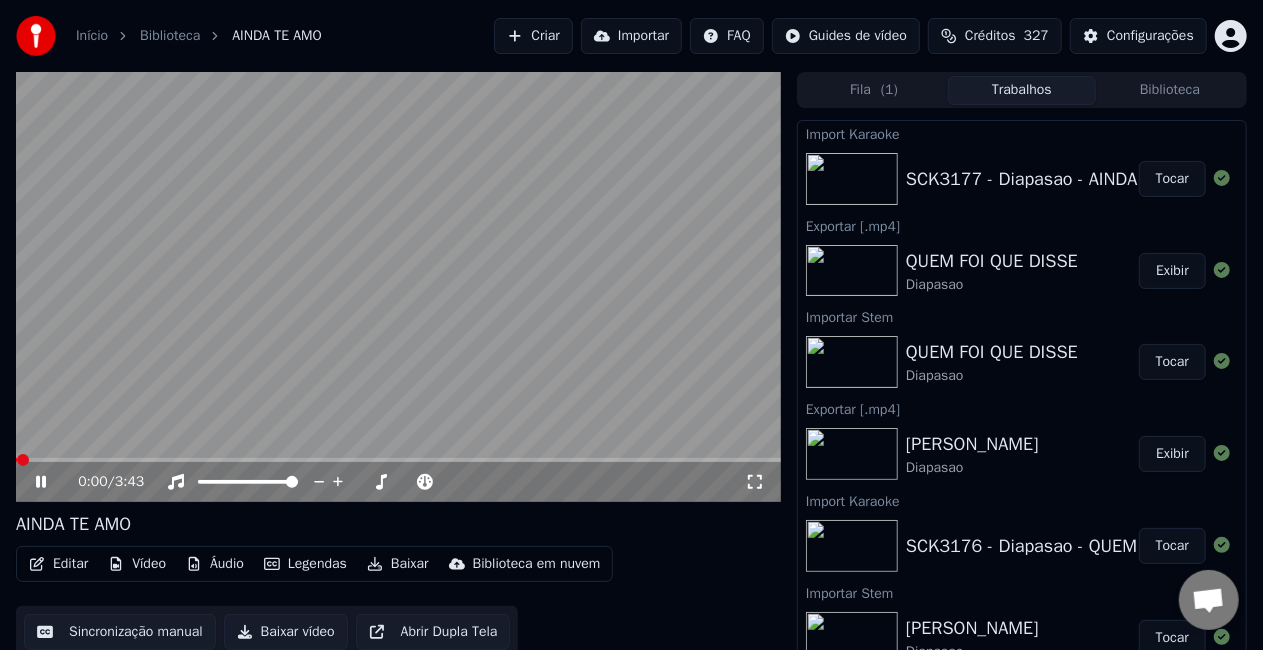 click on "Editar" at bounding box center [58, 564] 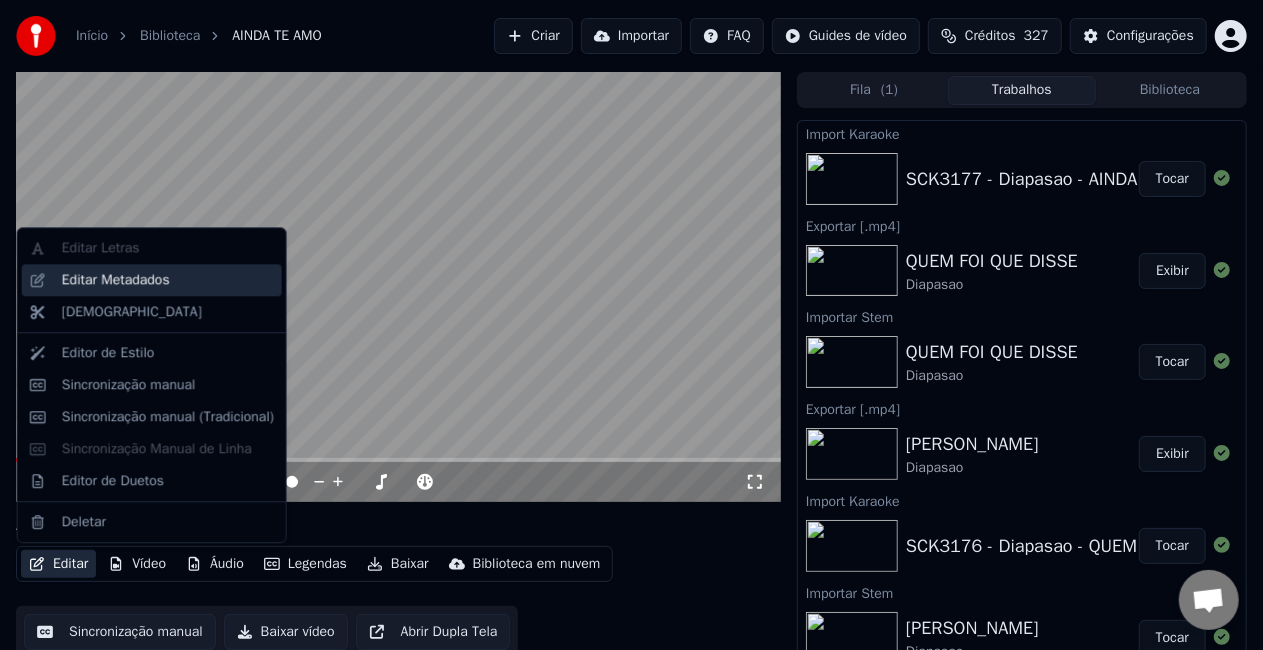 click on "Editar Metadados" at bounding box center [116, 280] 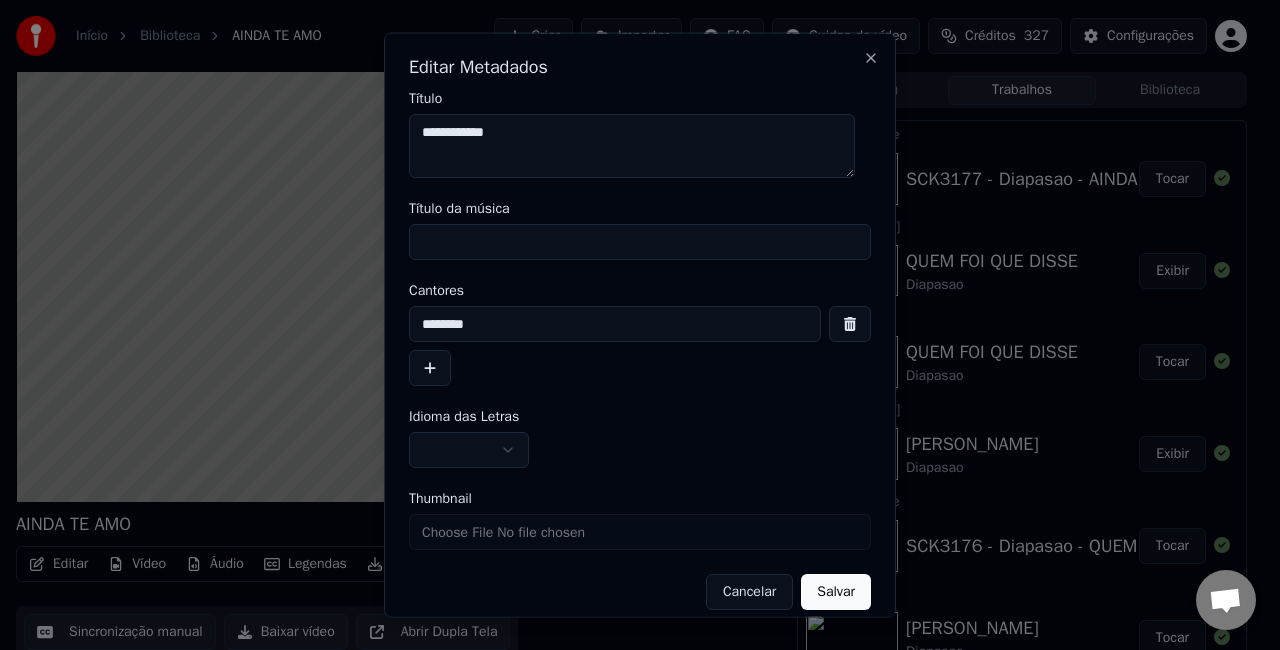 drag, startPoint x: 550, startPoint y: 128, endPoint x: -136, endPoint y: 224, distance: 692.68463 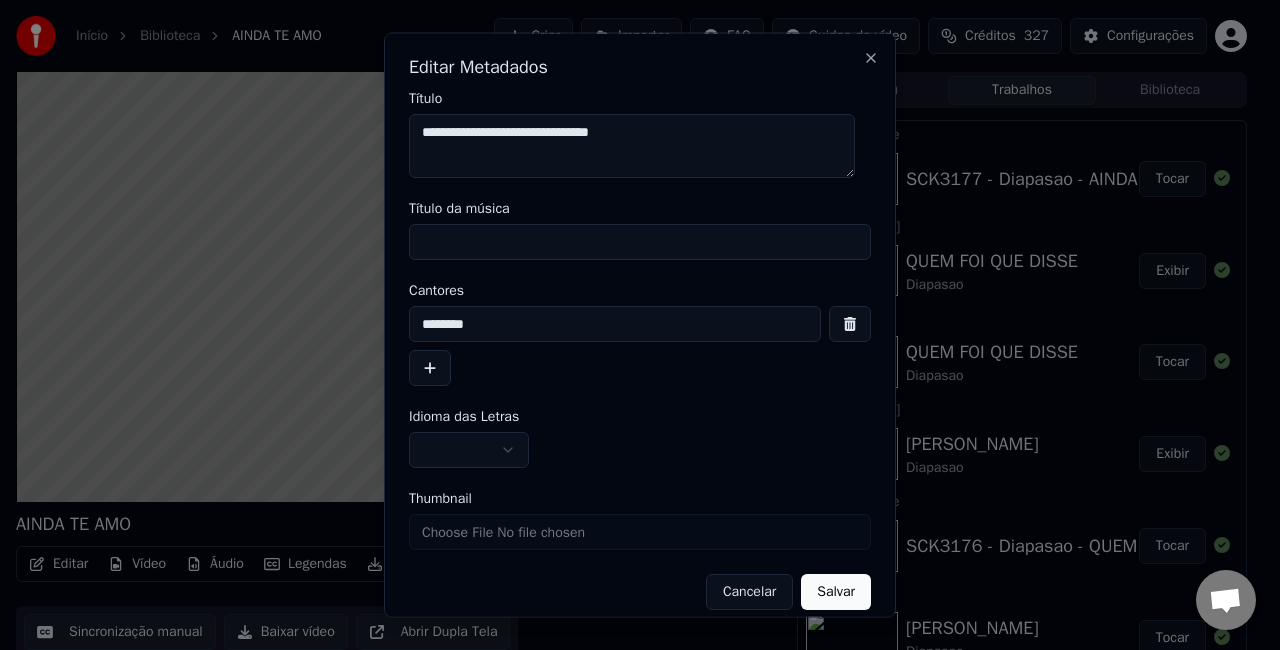 type on "**********" 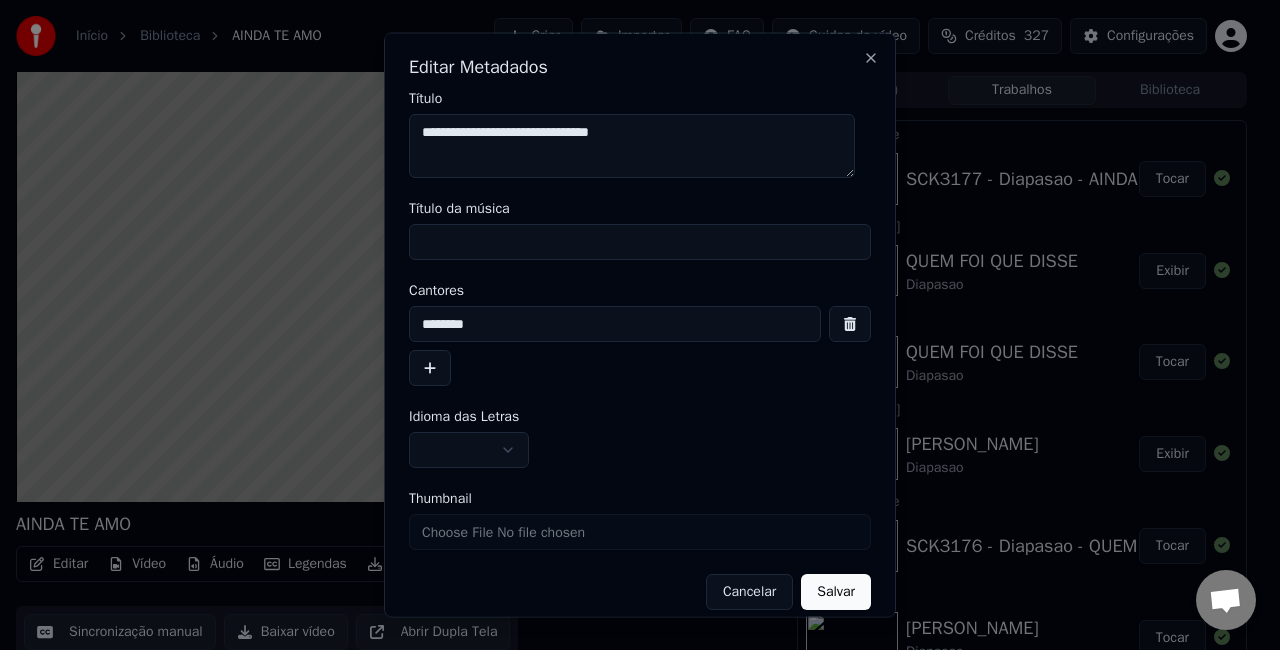 click at bounding box center (469, 450) 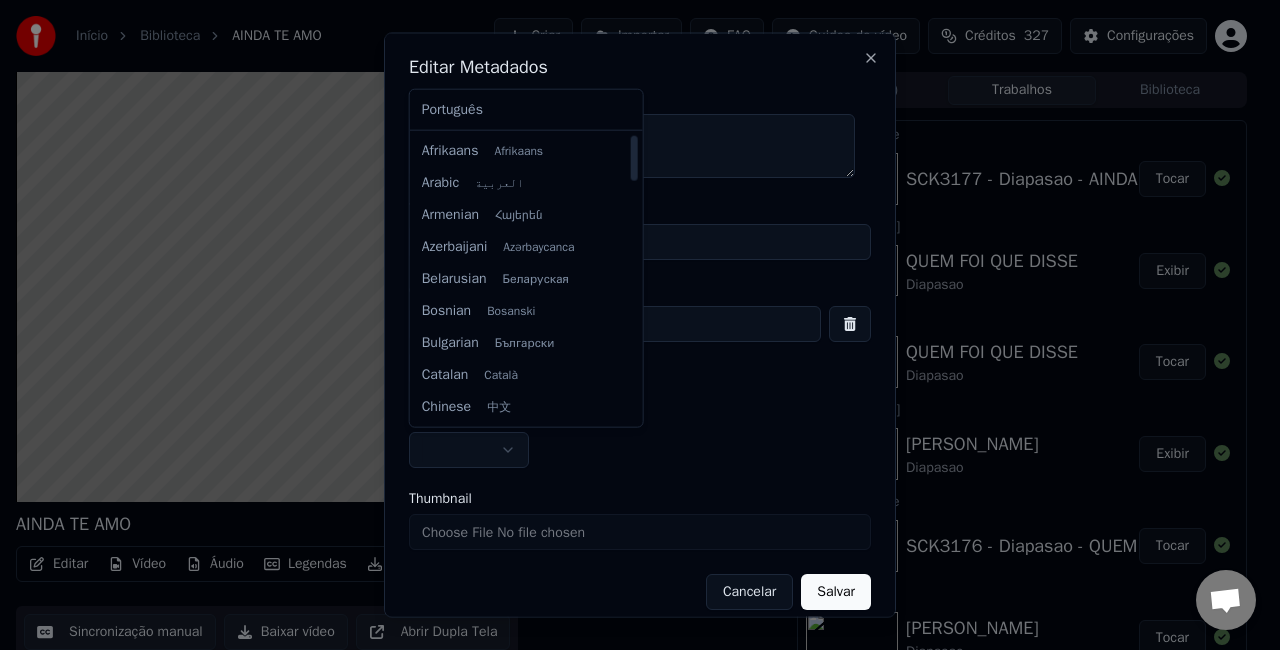 select on "**" 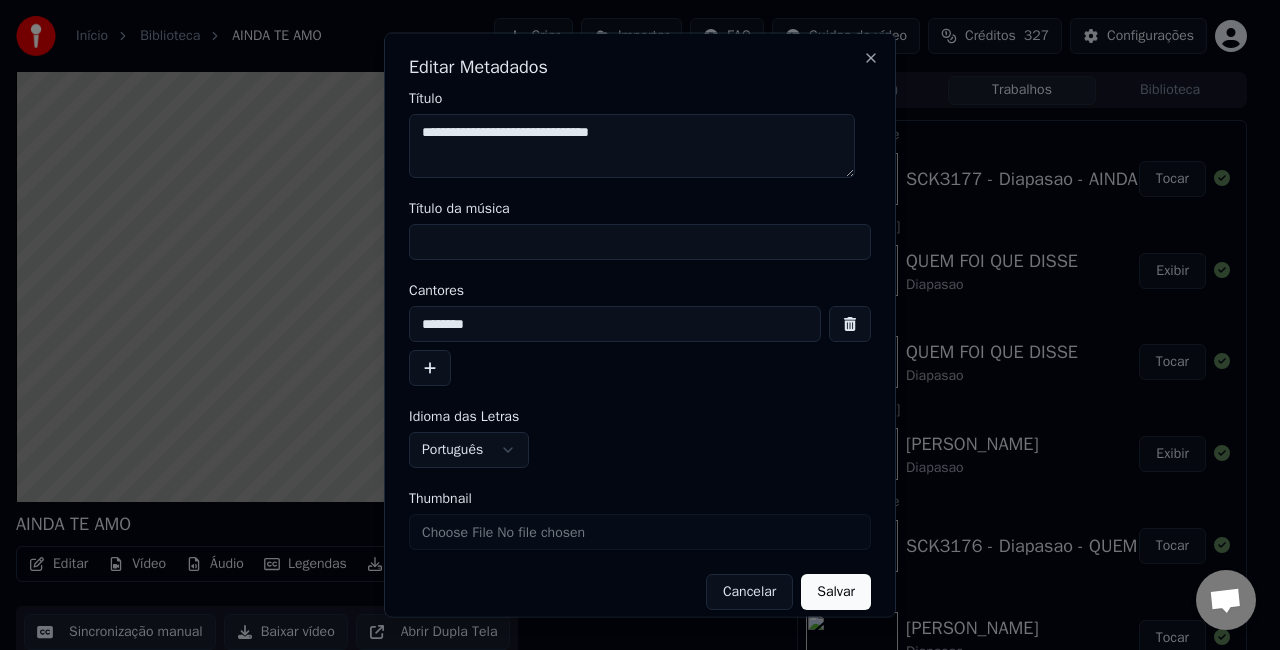 click on "Título da música" at bounding box center [640, 242] 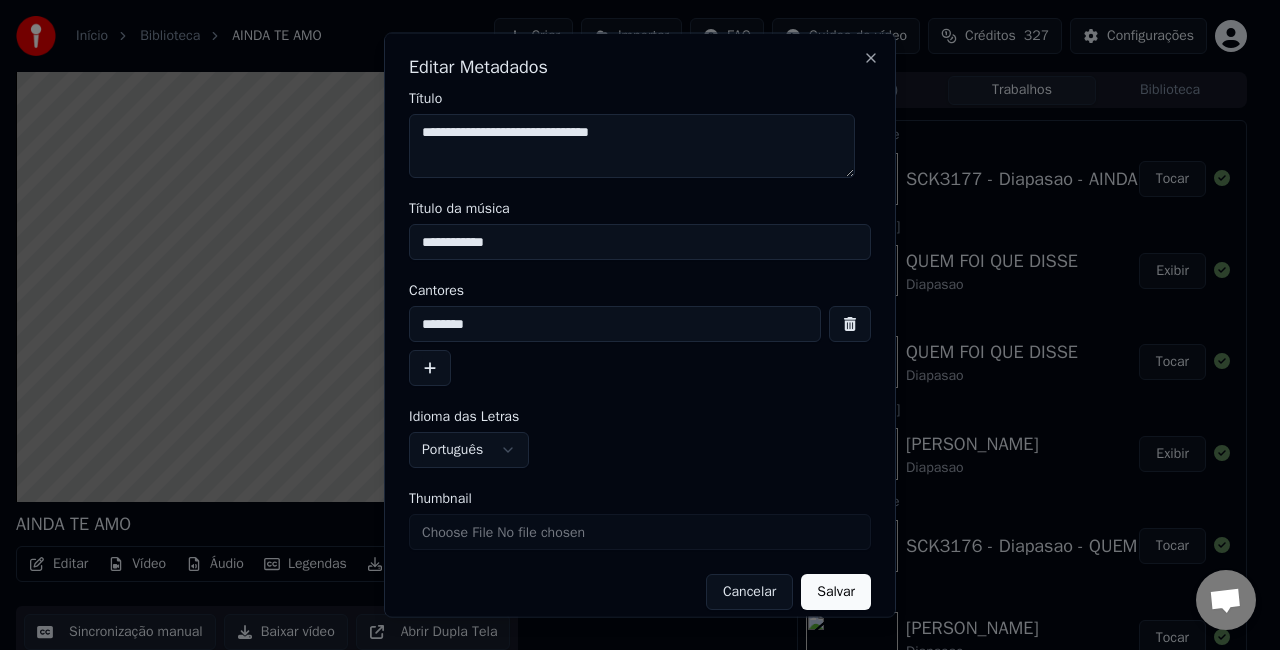 type on "**********" 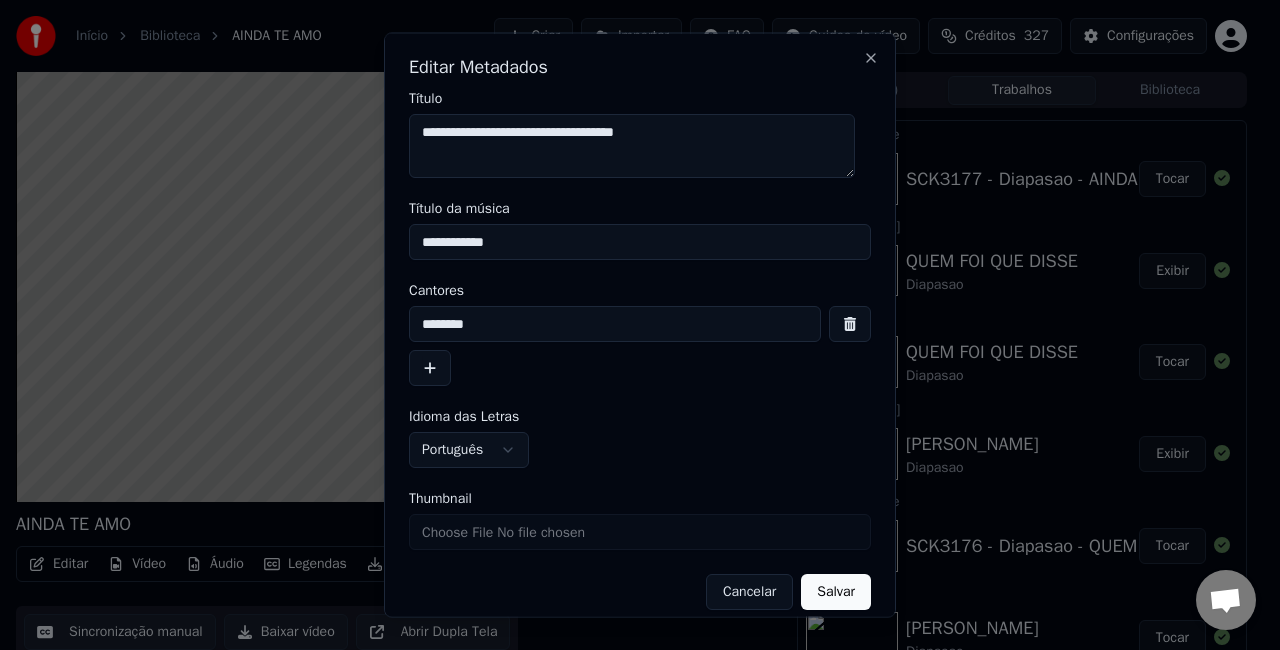 type on "**********" 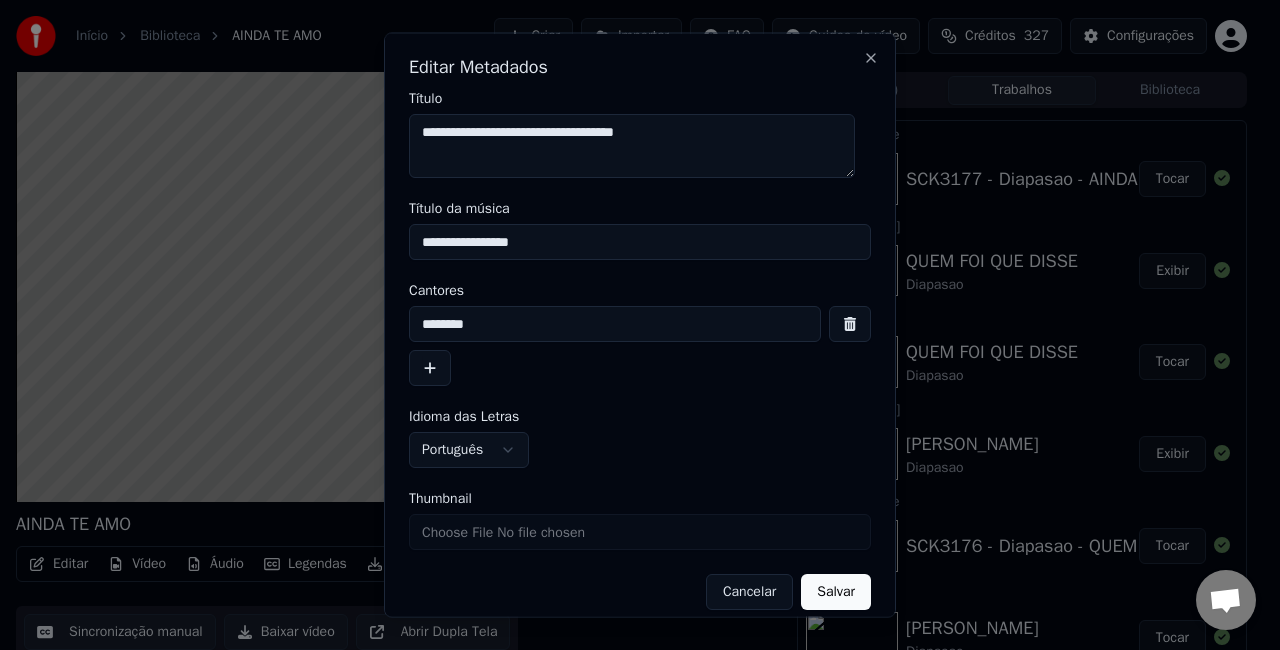 type on "**********" 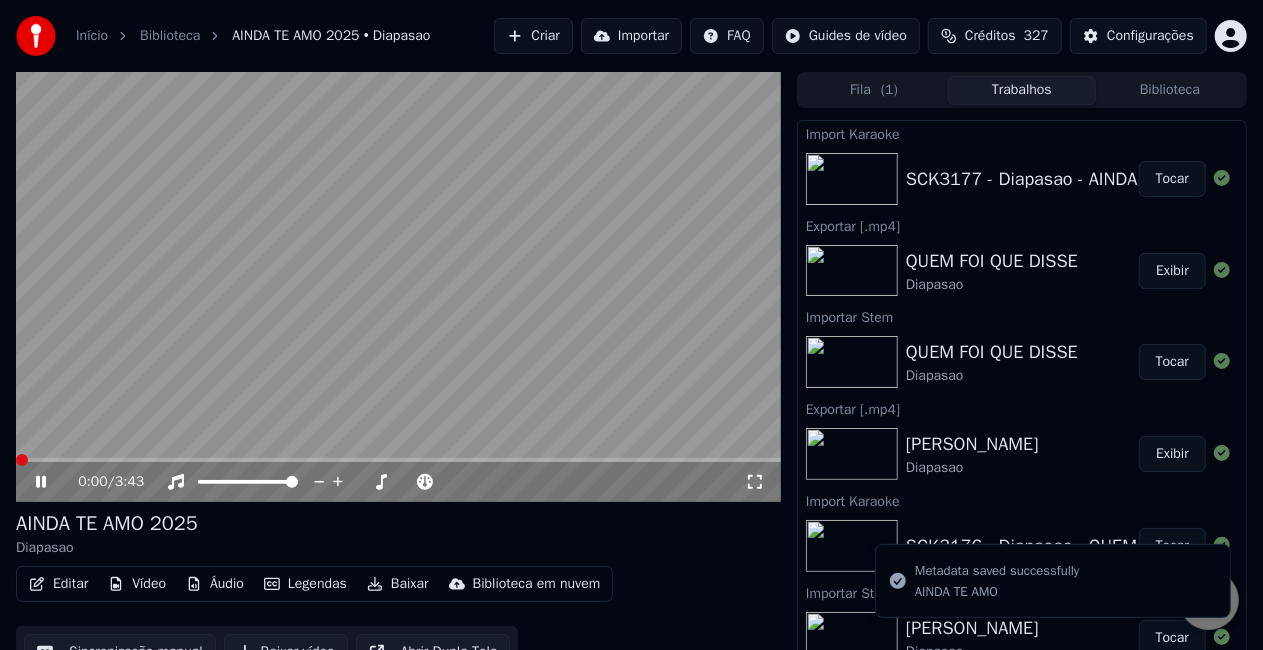 click on "Áudio" at bounding box center (215, 584) 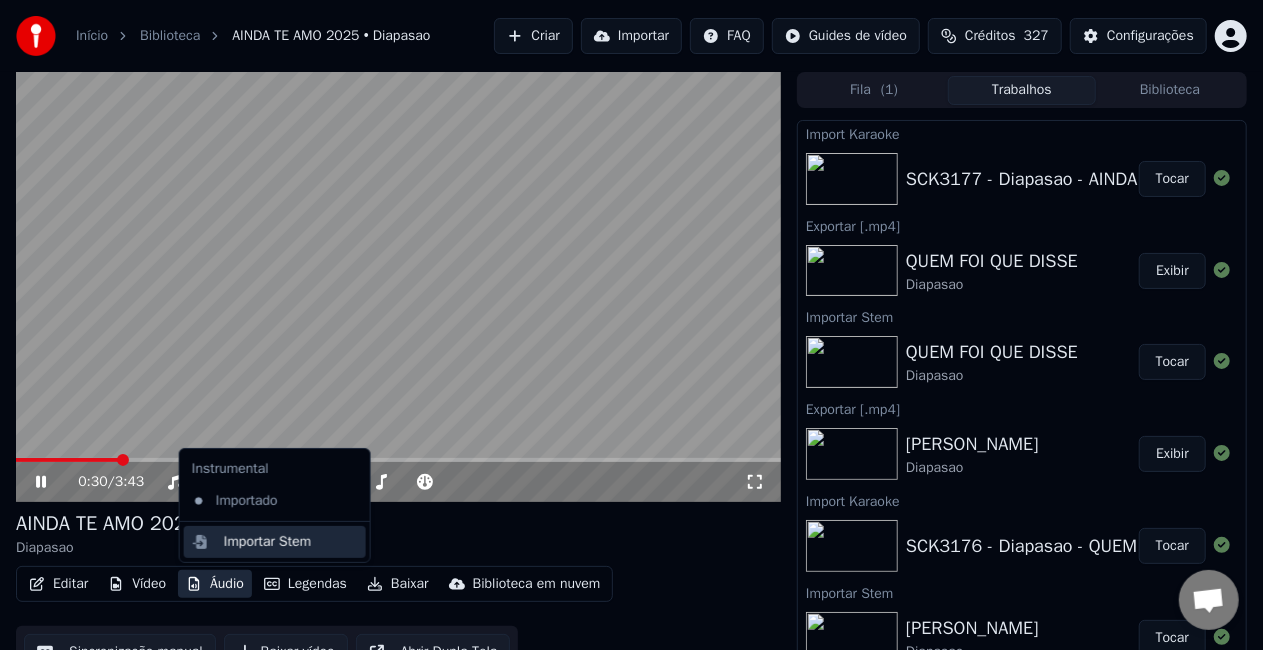 click on "Importar Stem" at bounding box center (275, 542) 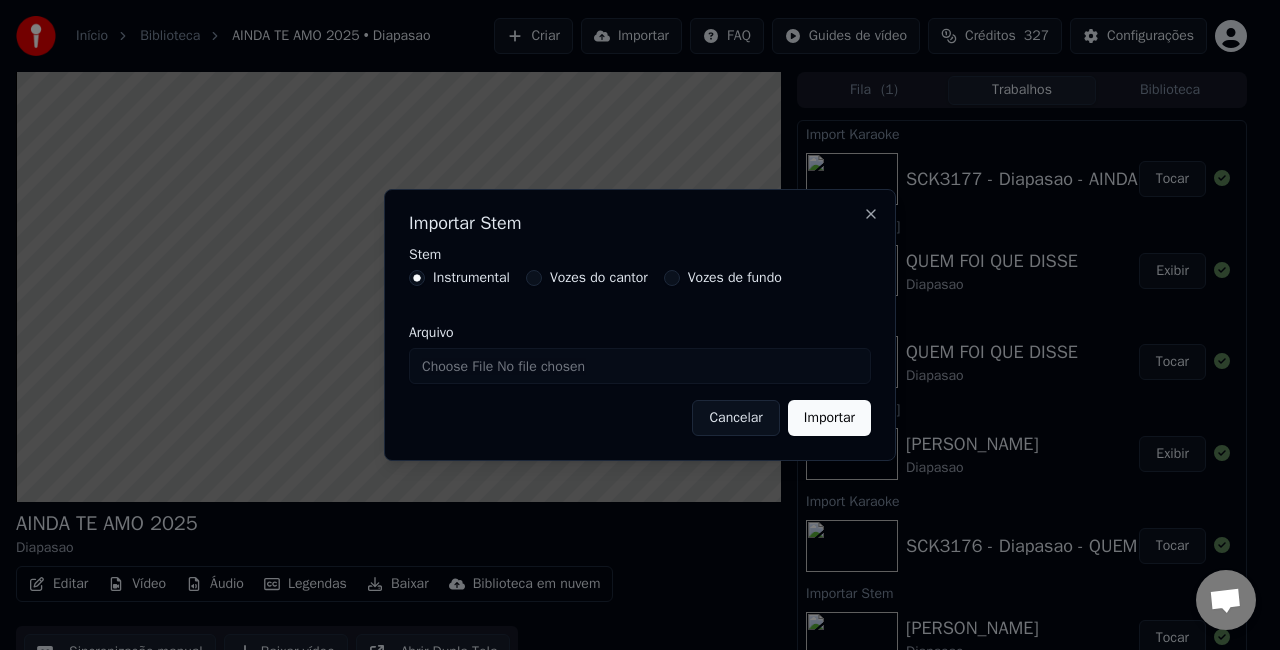 click on "Vozes do cantor" at bounding box center (599, 278) 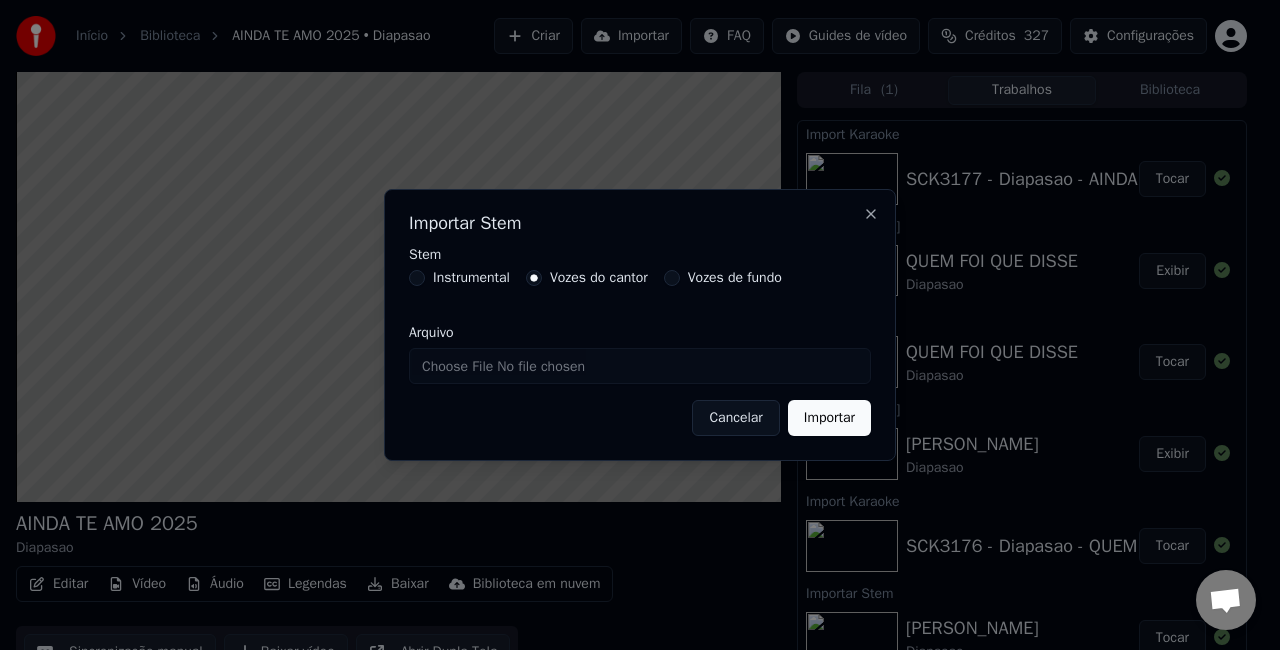 drag, startPoint x: 612, startPoint y: 363, endPoint x: 620, endPoint y: 370, distance: 10.630146 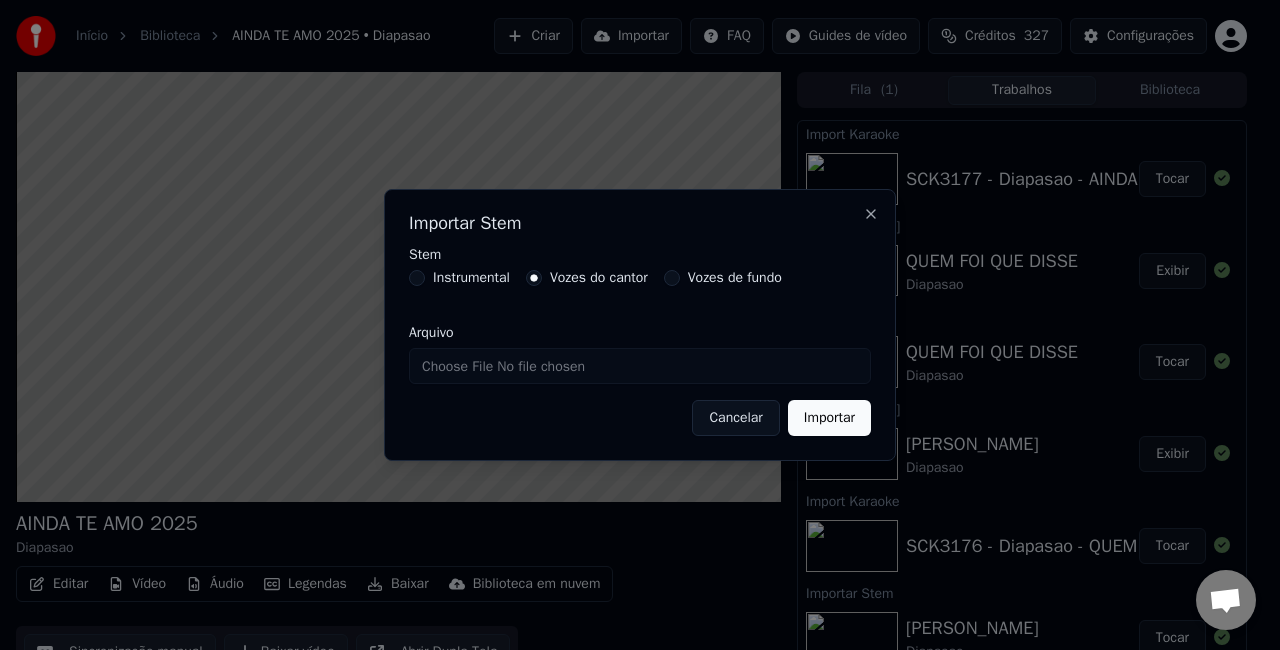 type on "**********" 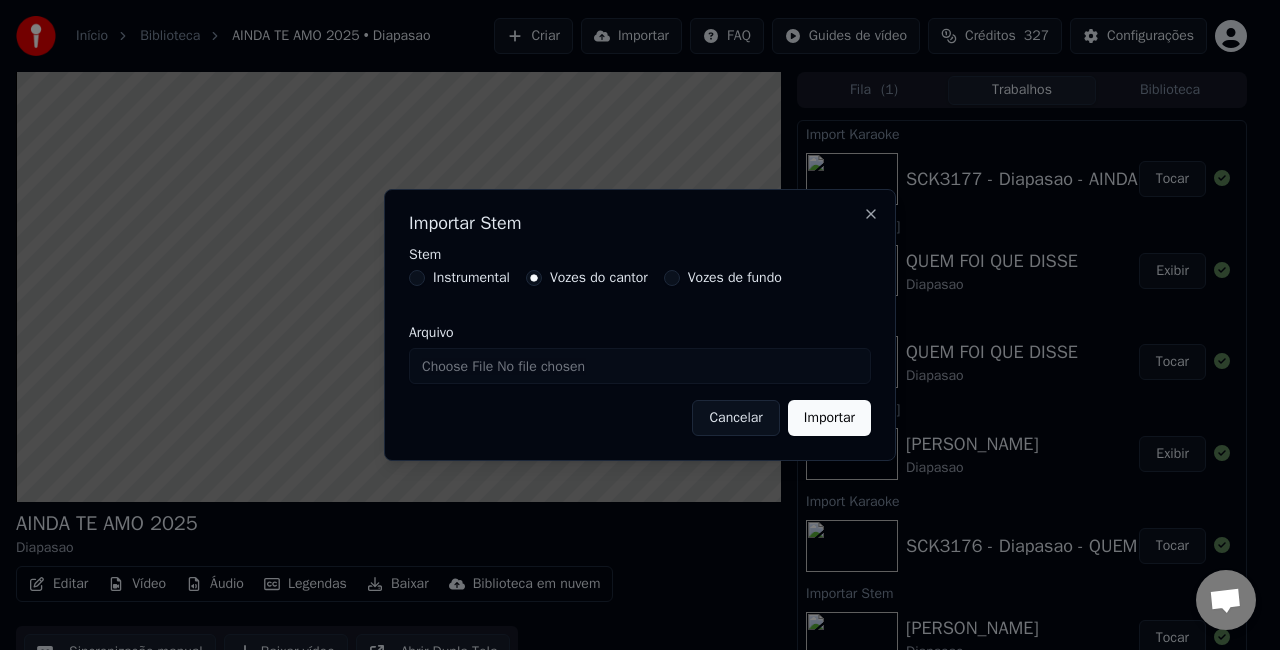 click on "Importar" at bounding box center (829, 418) 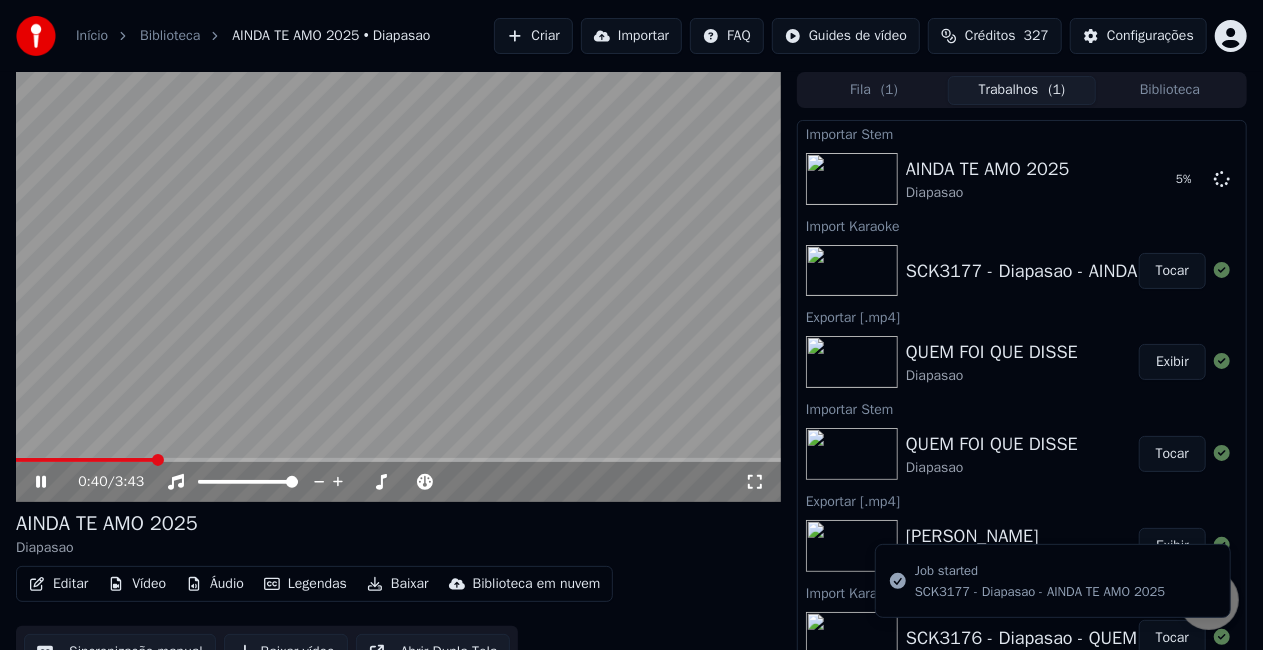 click on "Tocar" at bounding box center (1172, 271) 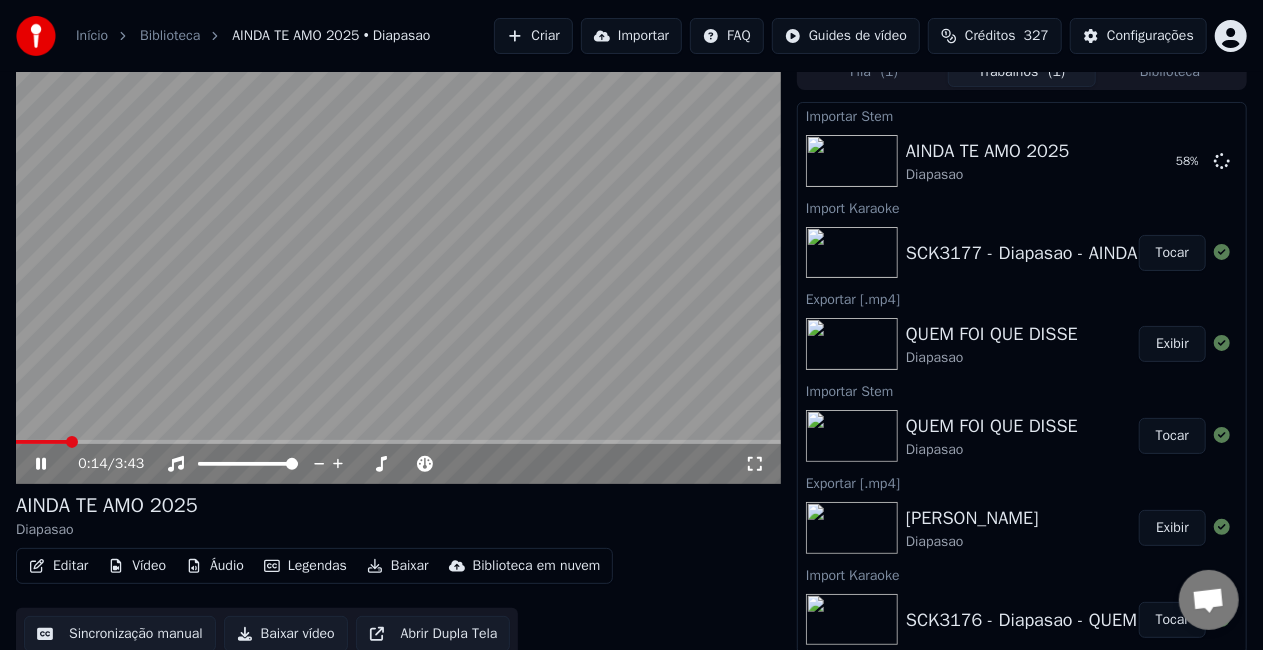 scroll, scrollTop: 28, scrollLeft: 0, axis: vertical 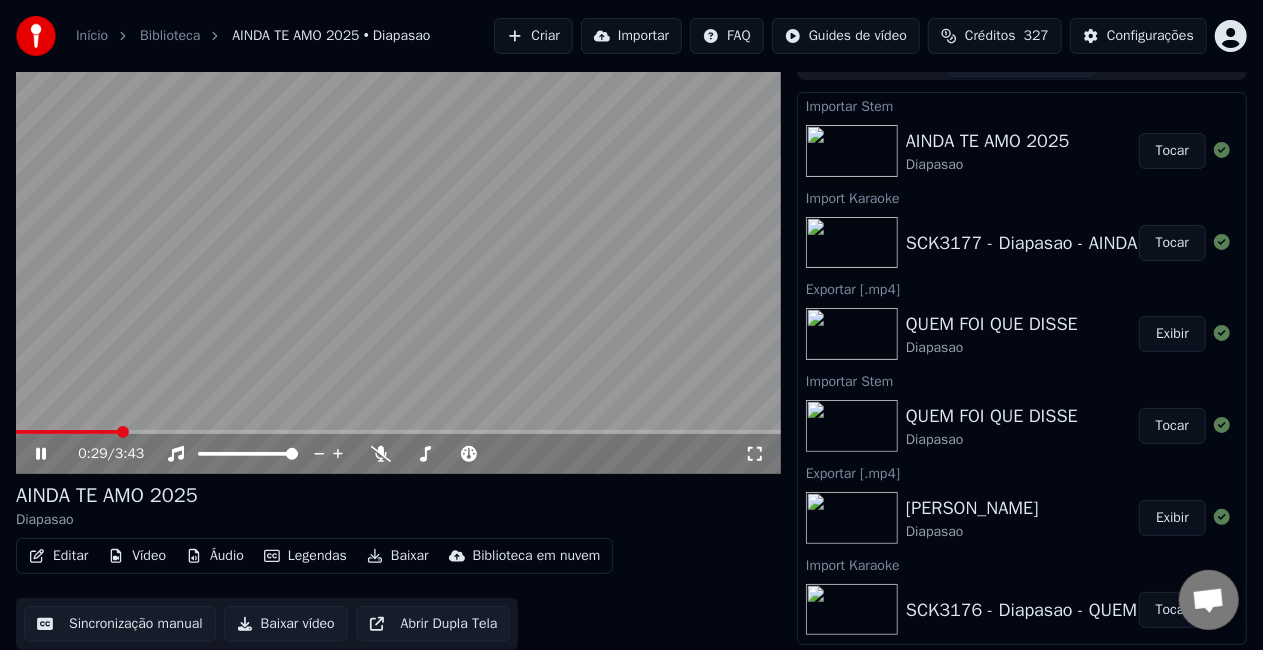 click on "Tocar" at bounding box center (1172, 151) 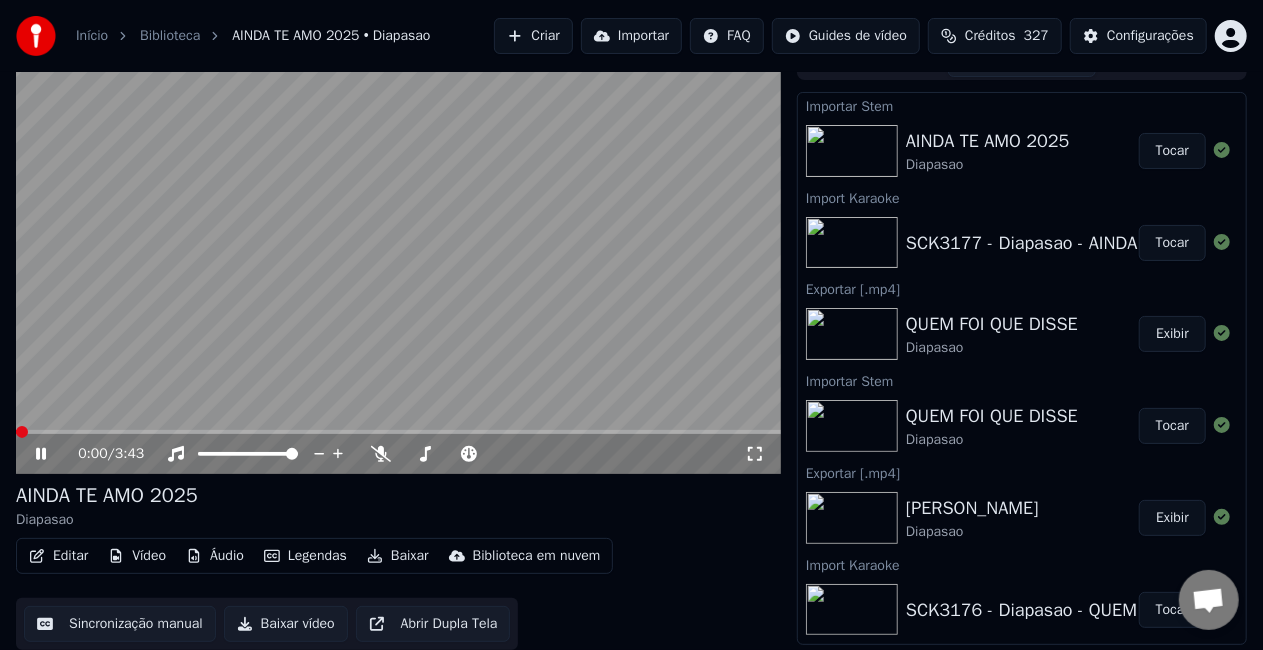 click on "Baixar vídeo" at bounding box center [286, 624] 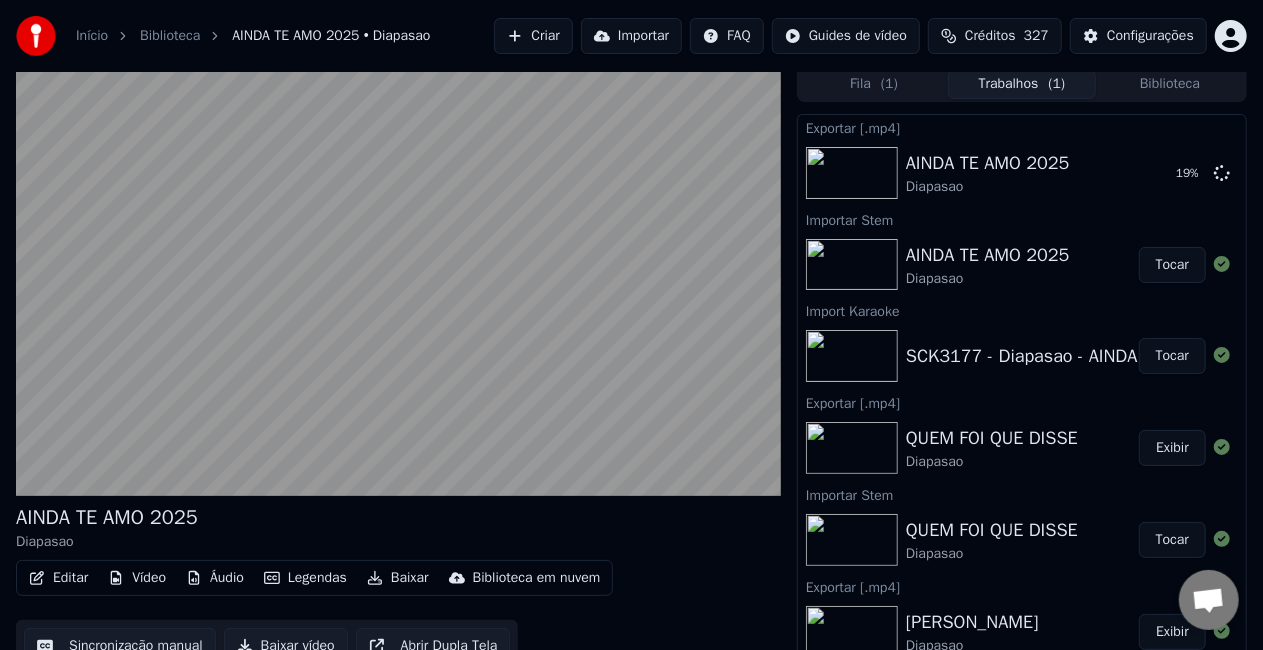scroll, scrollTop: 0, scrollLeft: 0, axis: both 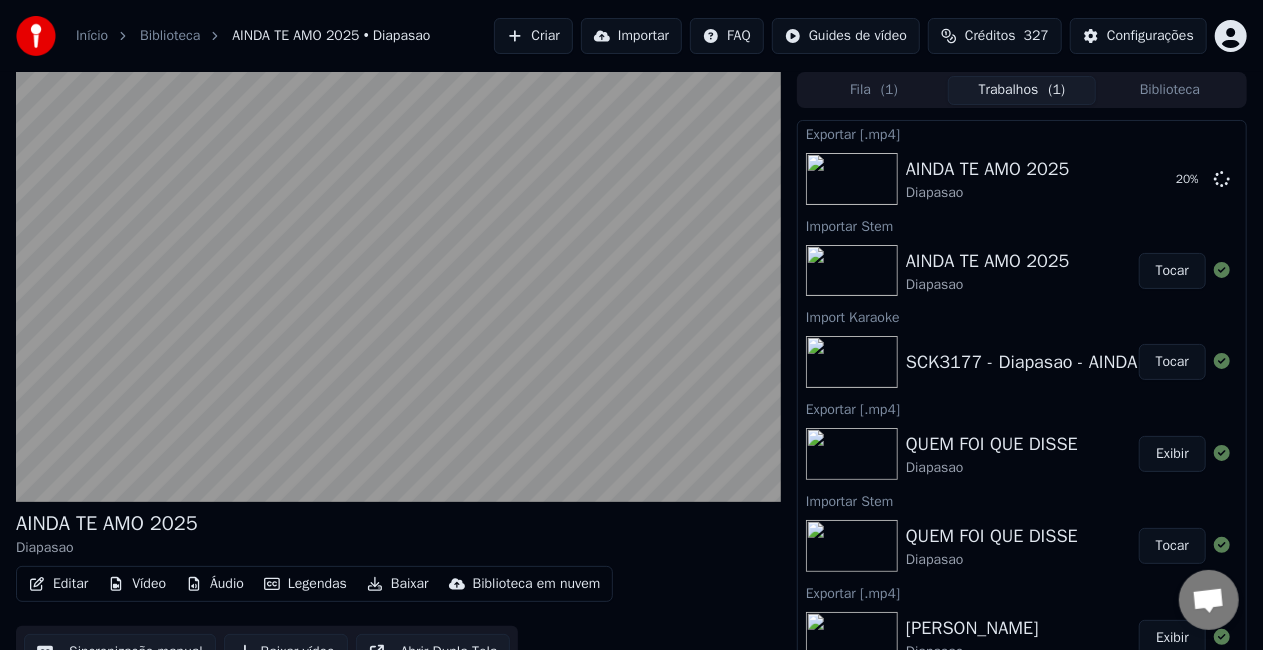 click on "Biblioteca" at bounding box center (1170, 90) 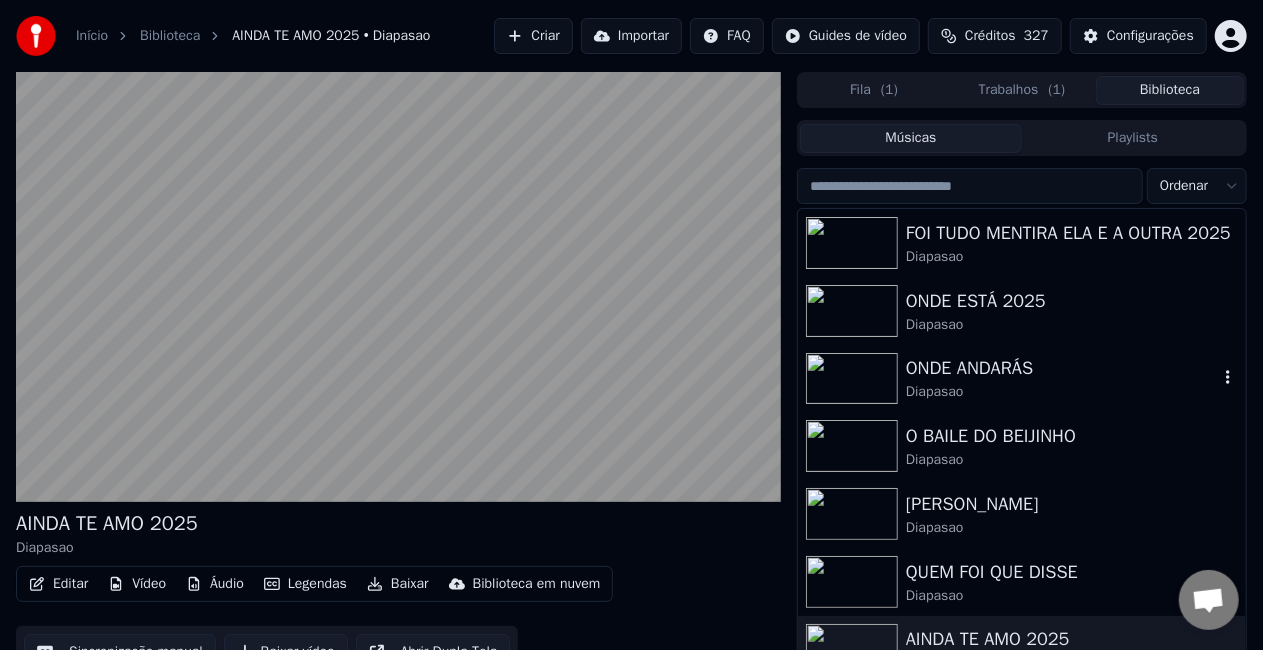 scroll, scrollTop: 45, scrollLeft: 0, axis: vertical 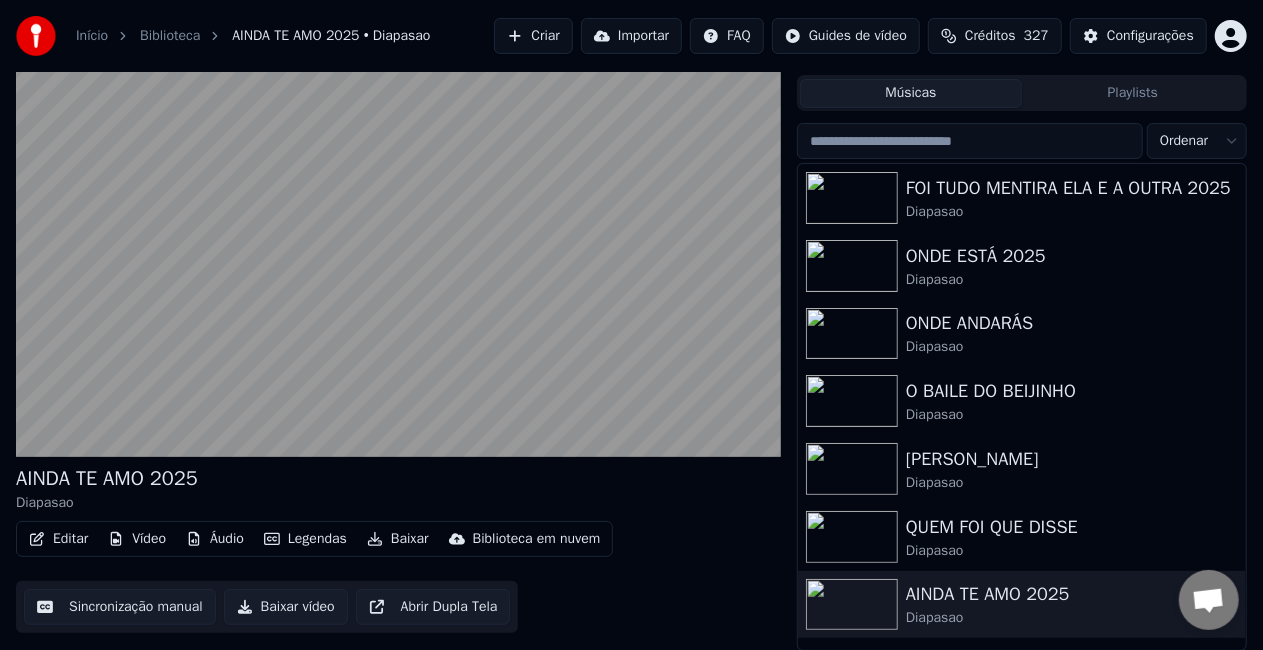 click at bounding box center (970, 141) 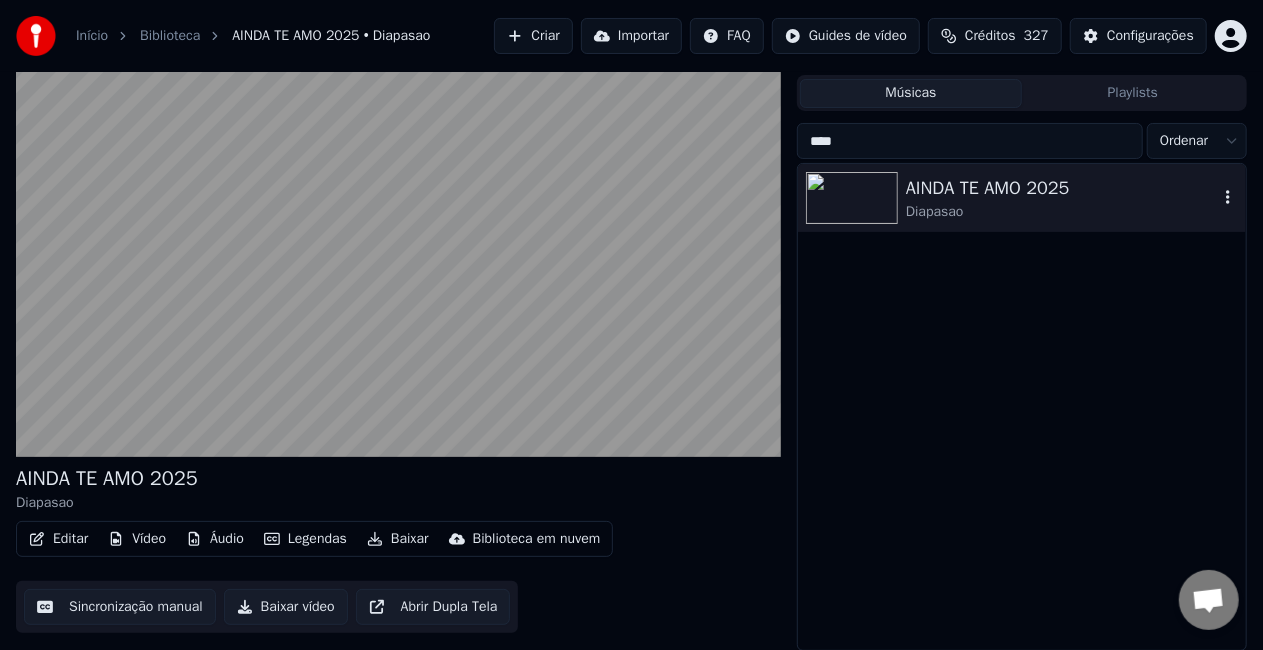 type on "****" 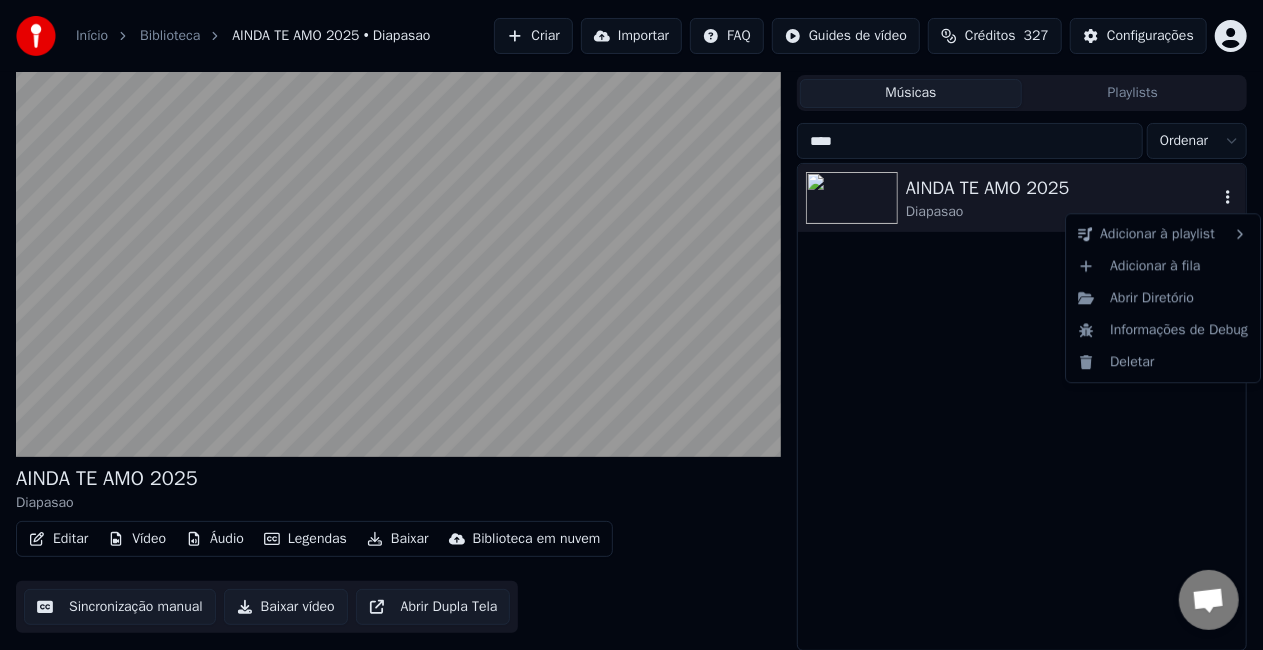 click 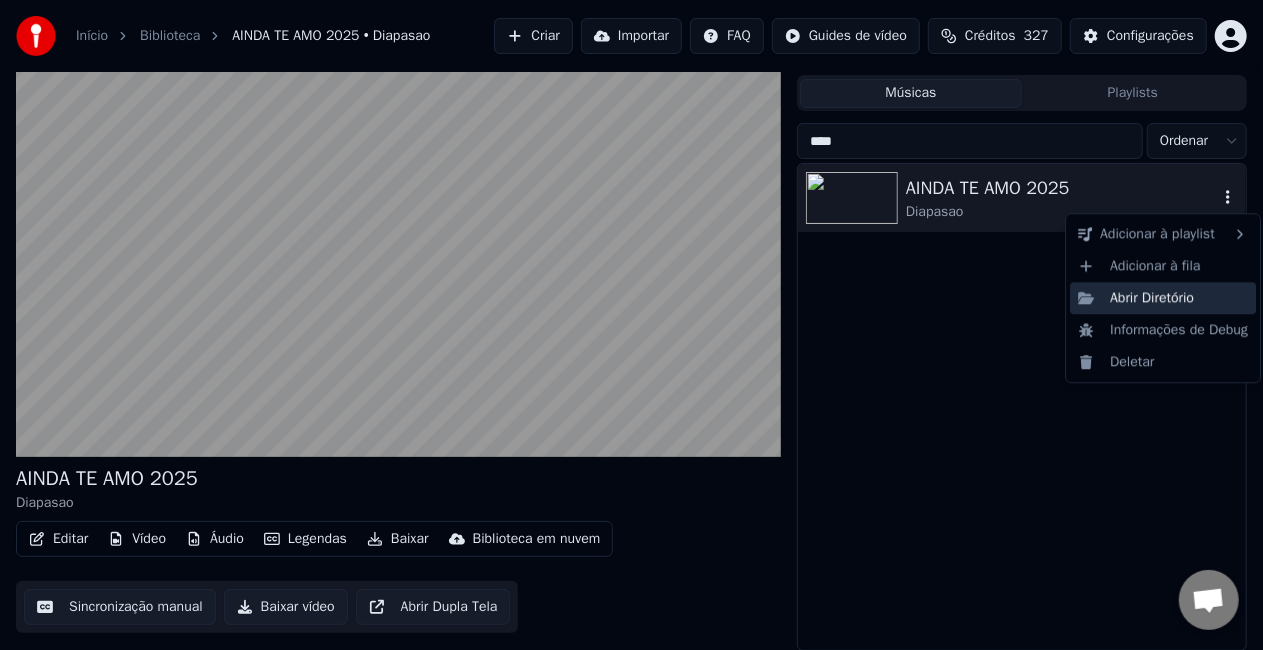 click on "Abrir Diretório" at bounding box center [1163, 298] 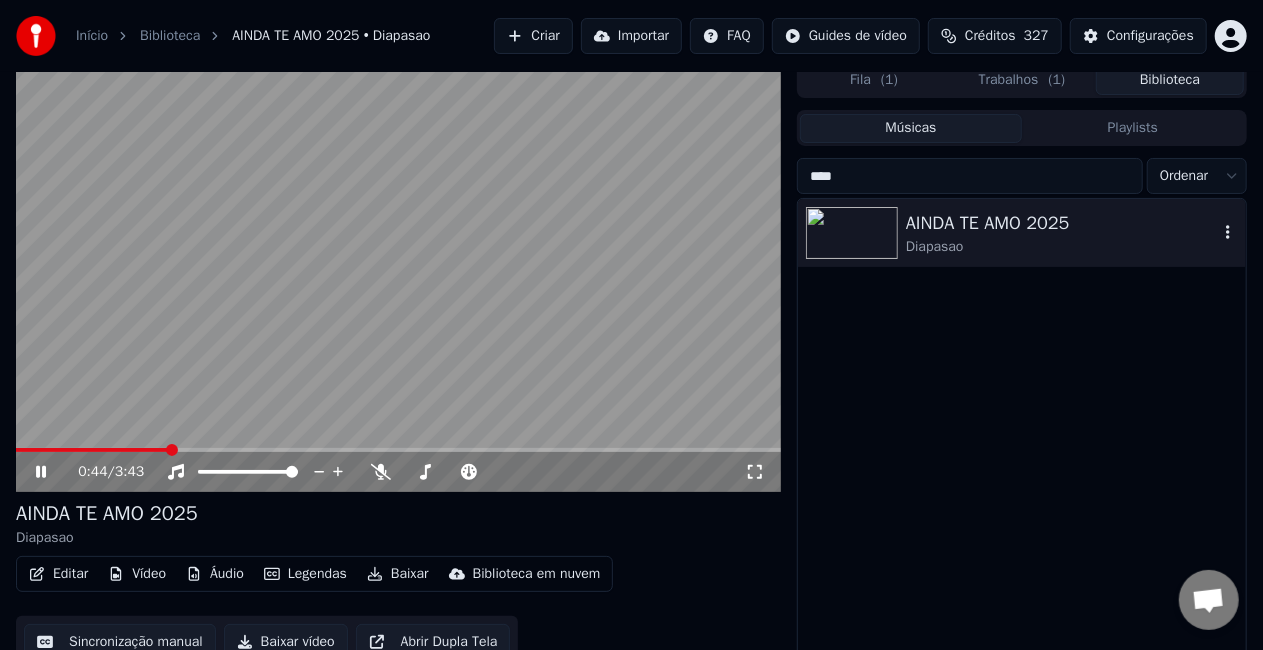 scroll, scrollTop: 0, scrollLeft: 0, axis: both 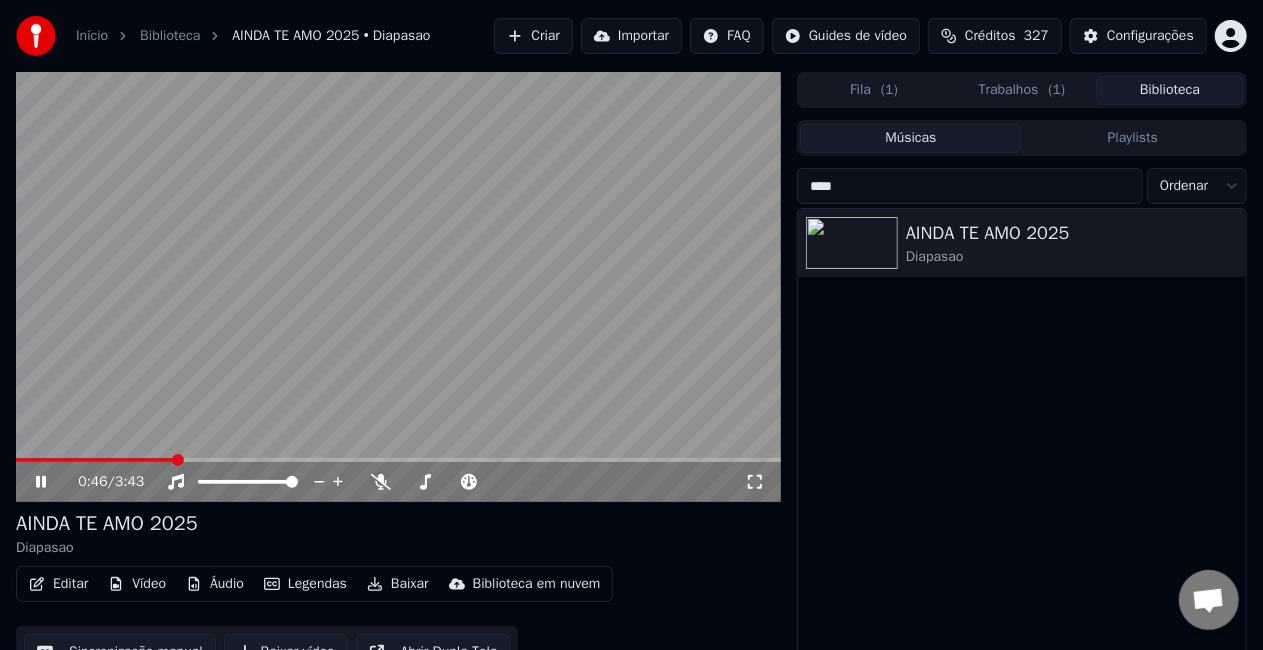 click on "Trabalhos ( 1 )" at bounding box center [1022, 90] 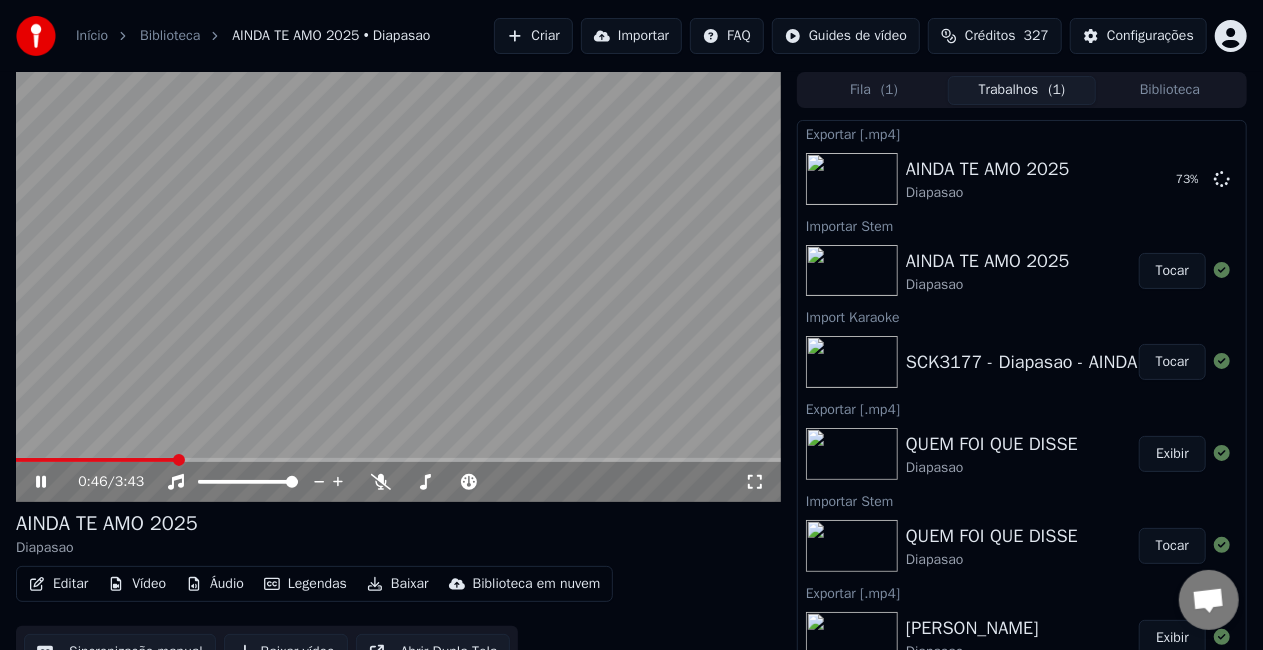 click at bounding box center (398, 287) 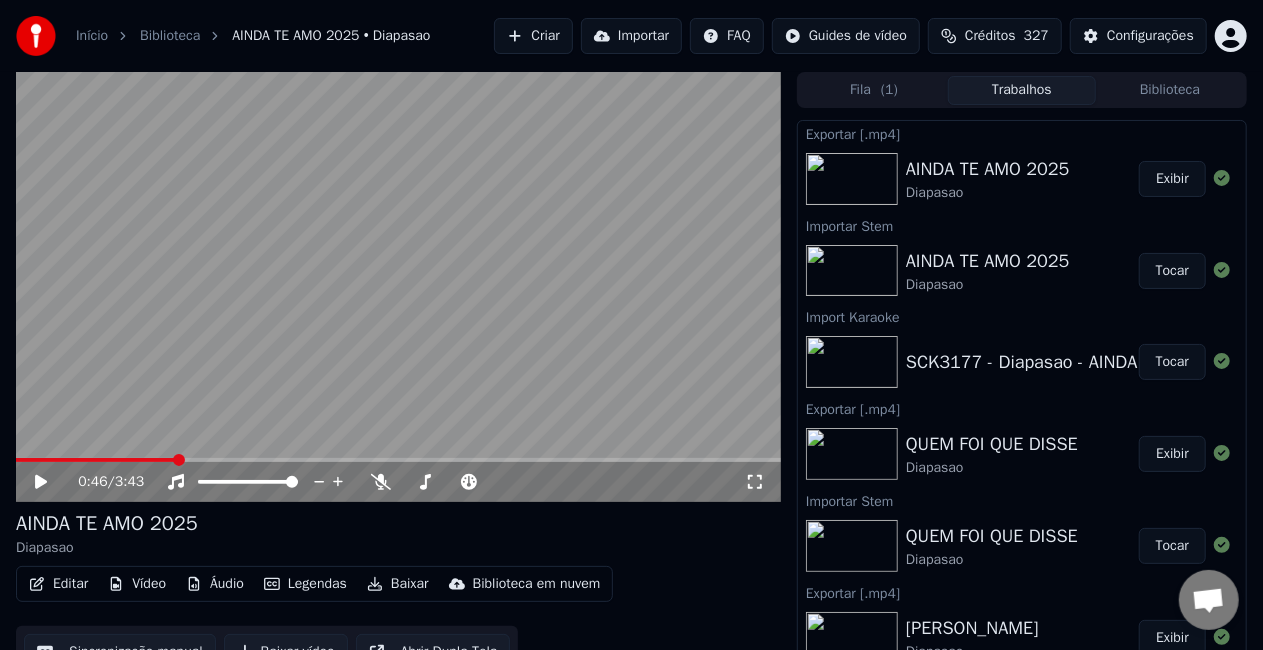 click on "Exibir" at bounding box center [1172, 179] 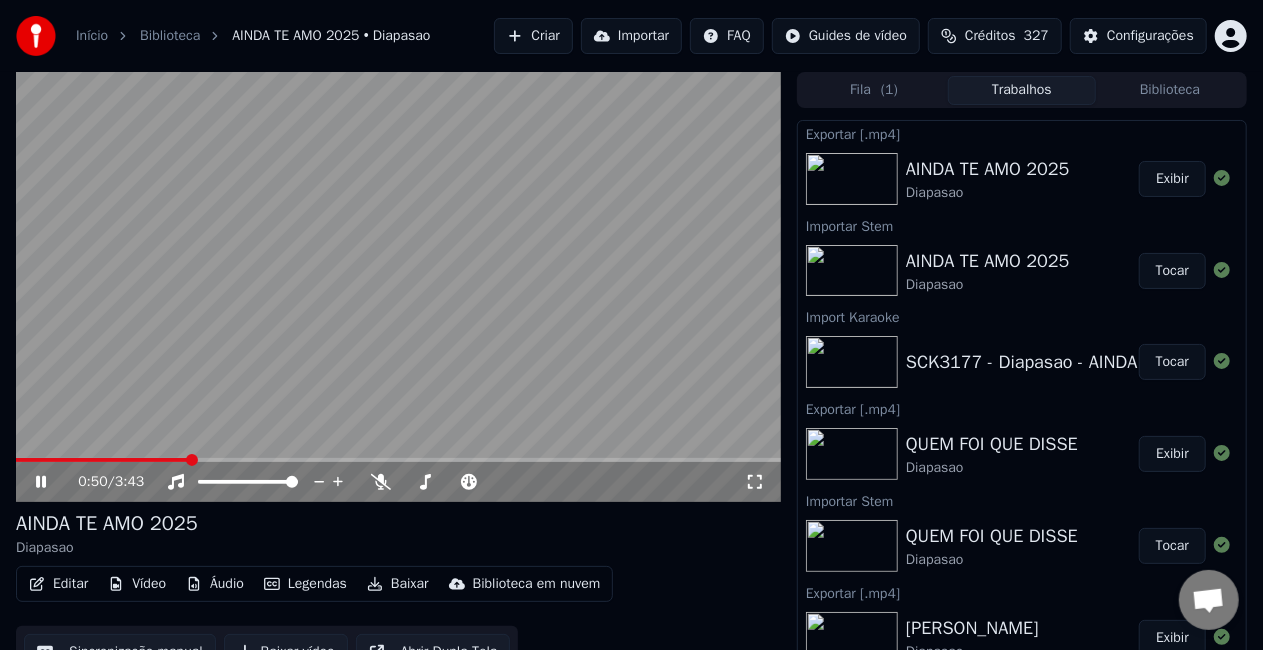 click at bounding box center (398, 287) 